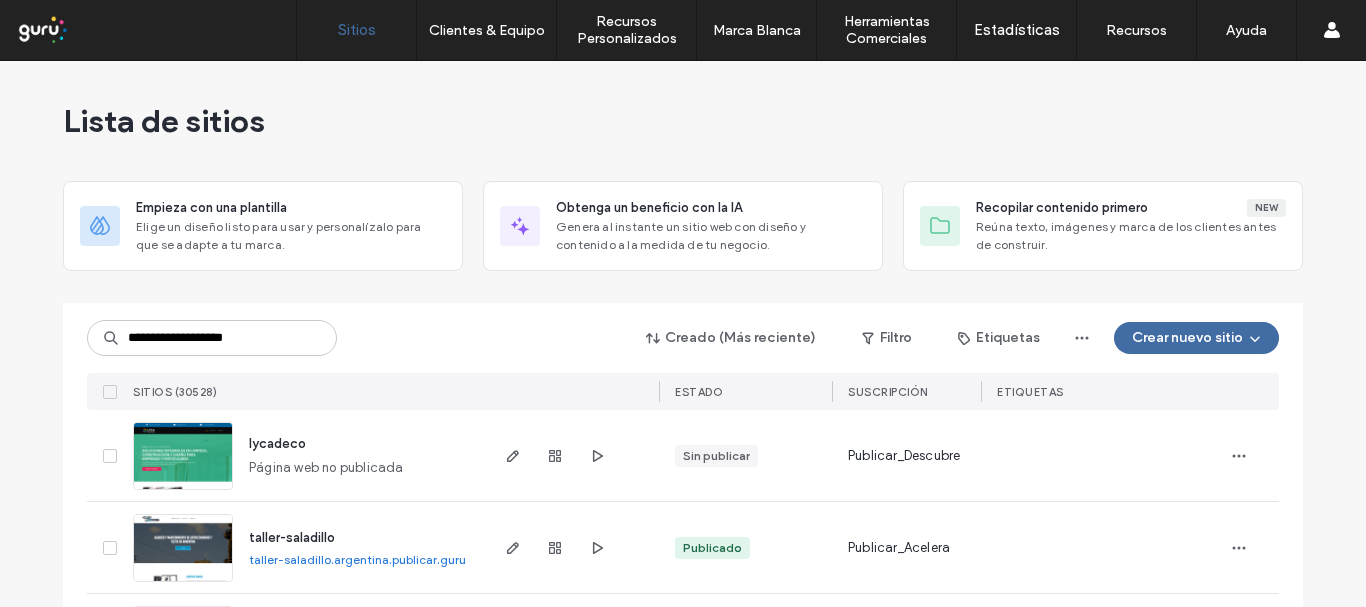 scroll, scrollTop: 0, scrollLeft: 0, axis: both 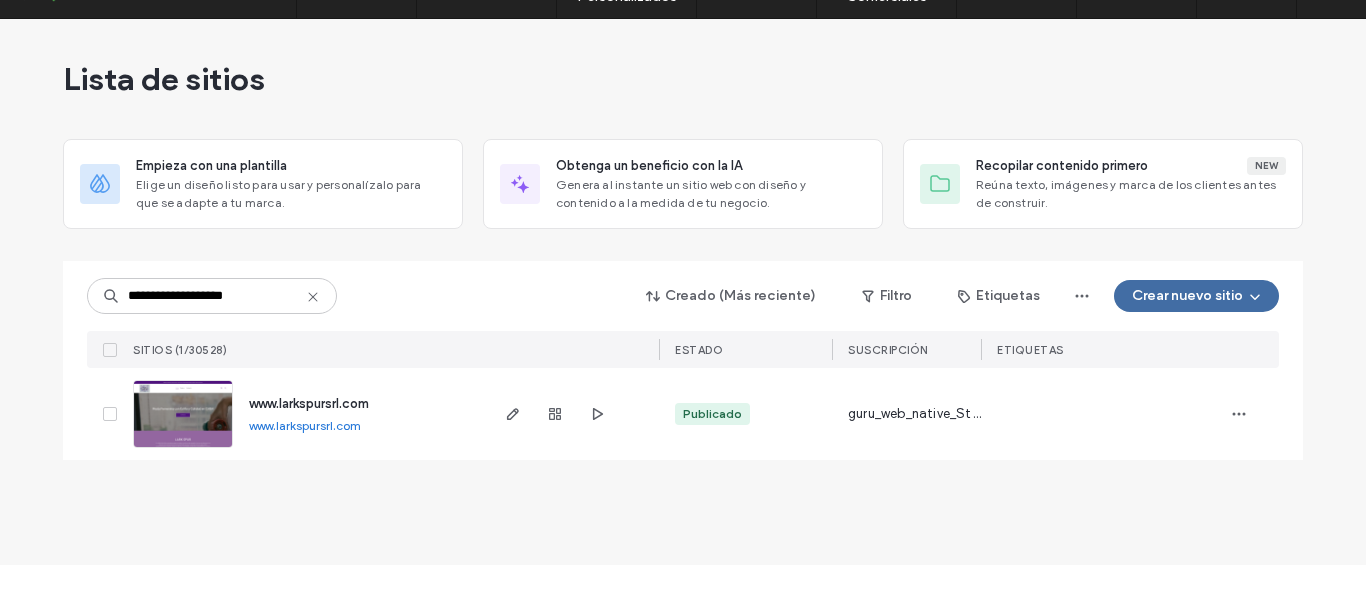 click at bounding box center (183, 449) 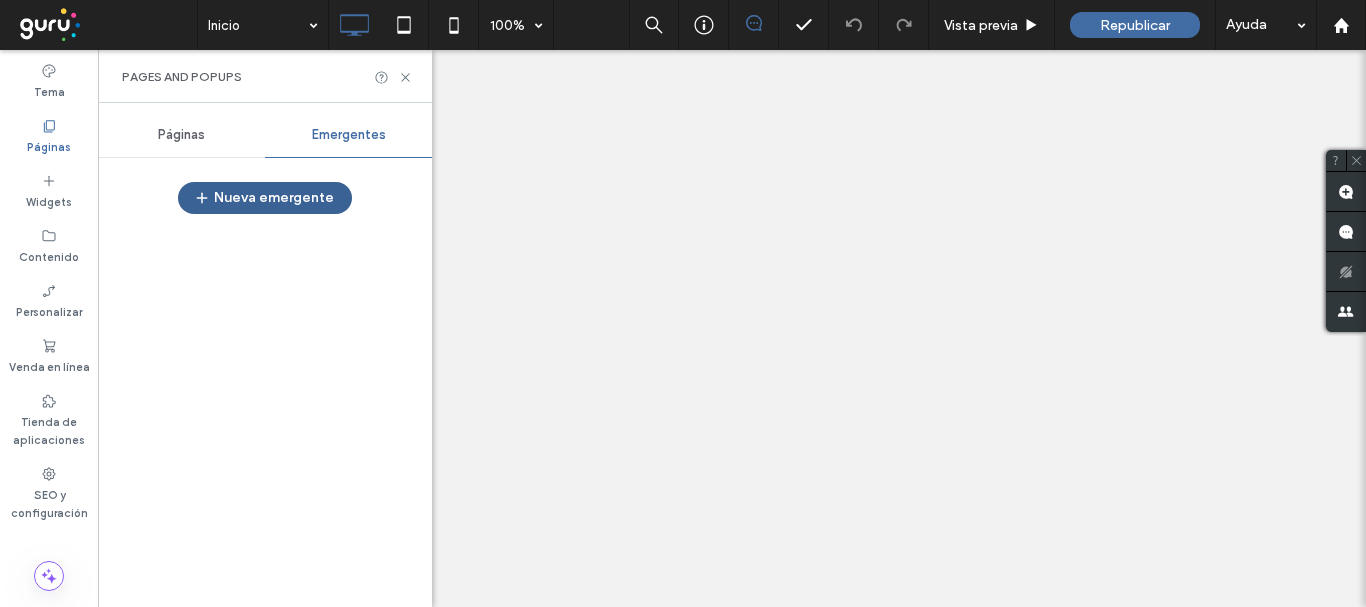 scroll, scrollTop: 0, scrollLeft: 0, axis: both 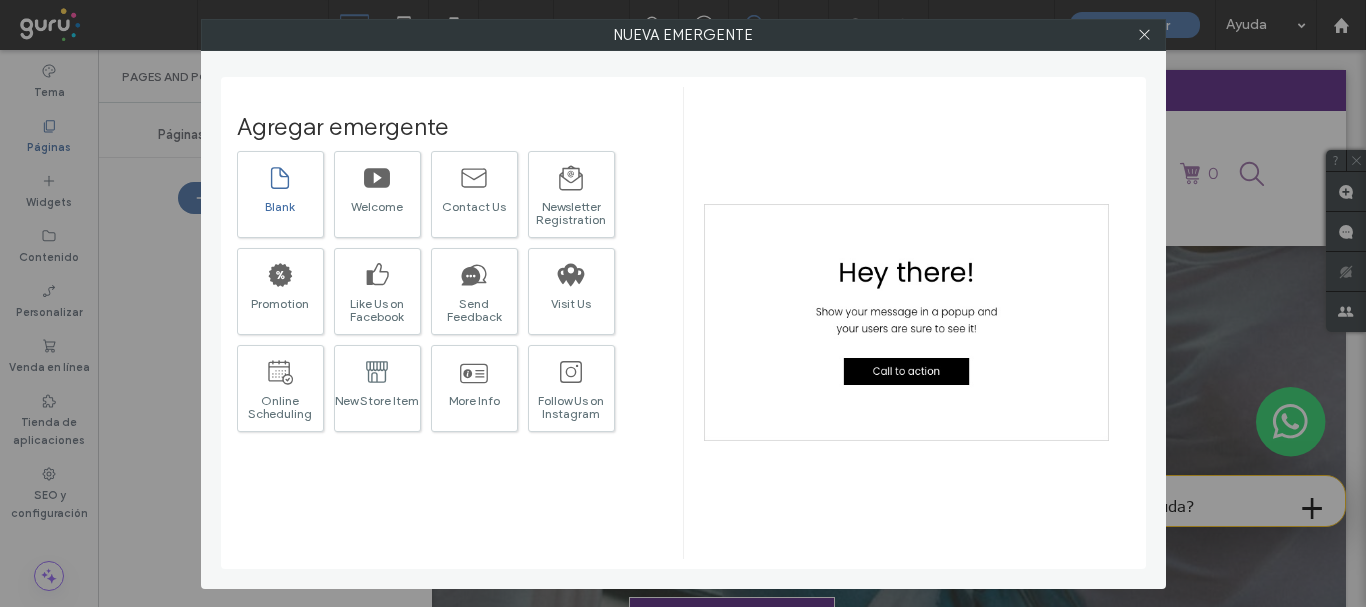 click on "Blank" at bounding box center [280, 206] 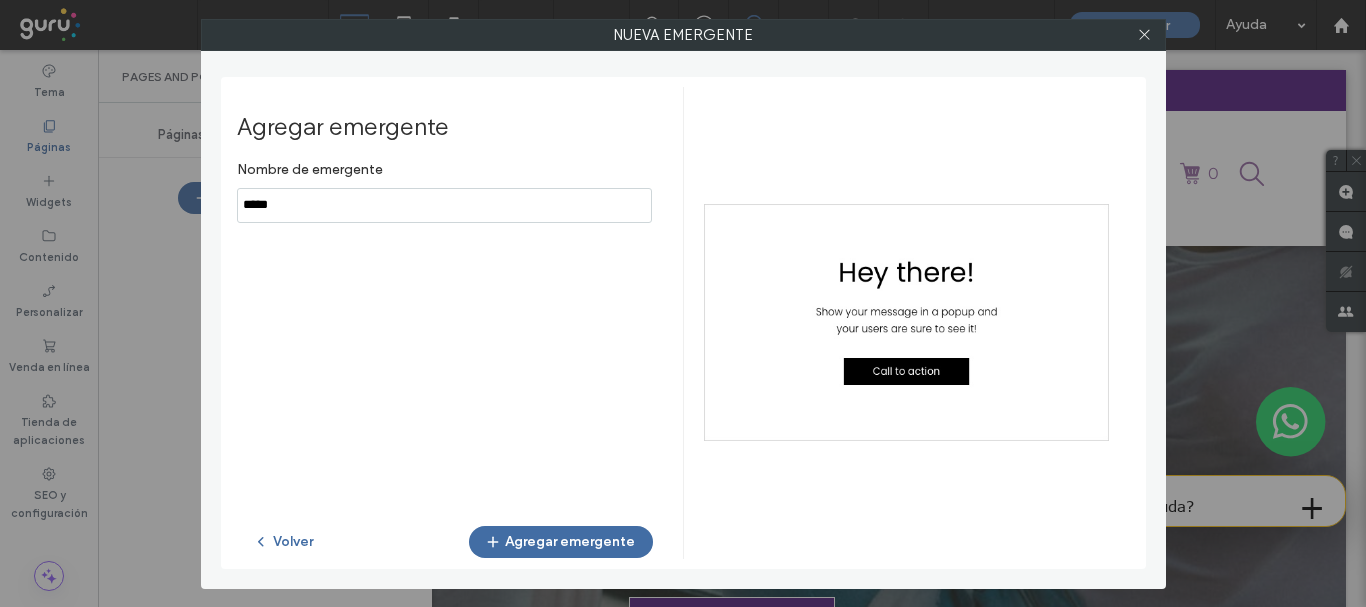 click at bounding box center [444, 205] 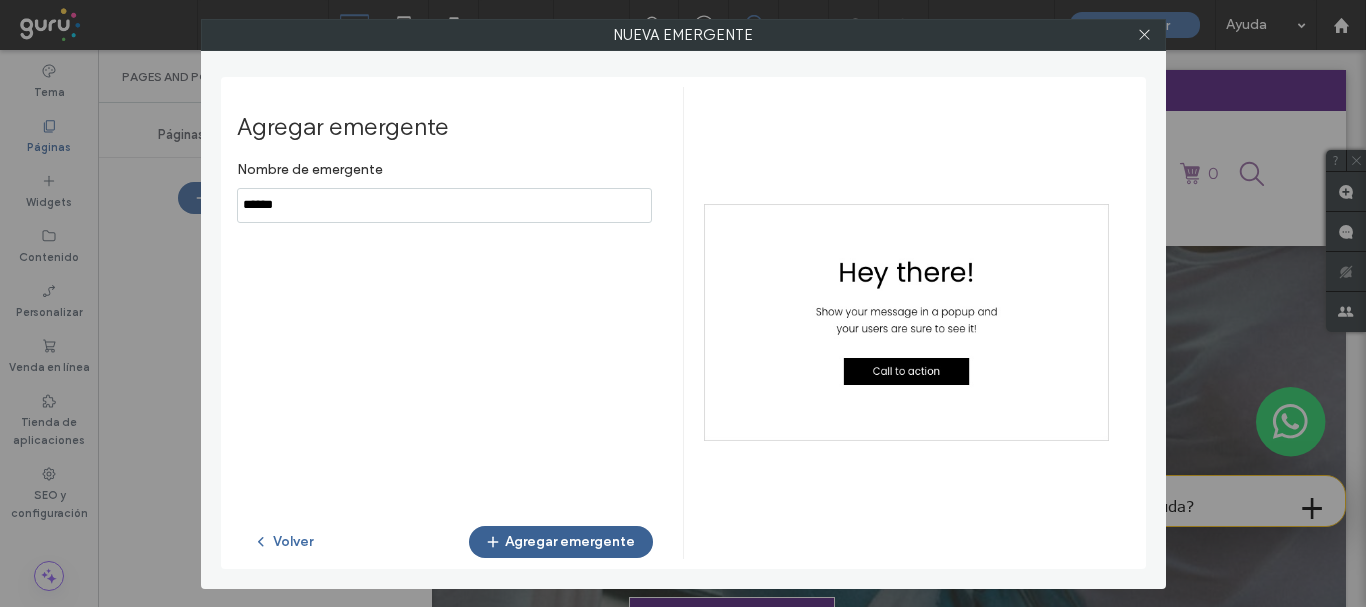 type on "******" 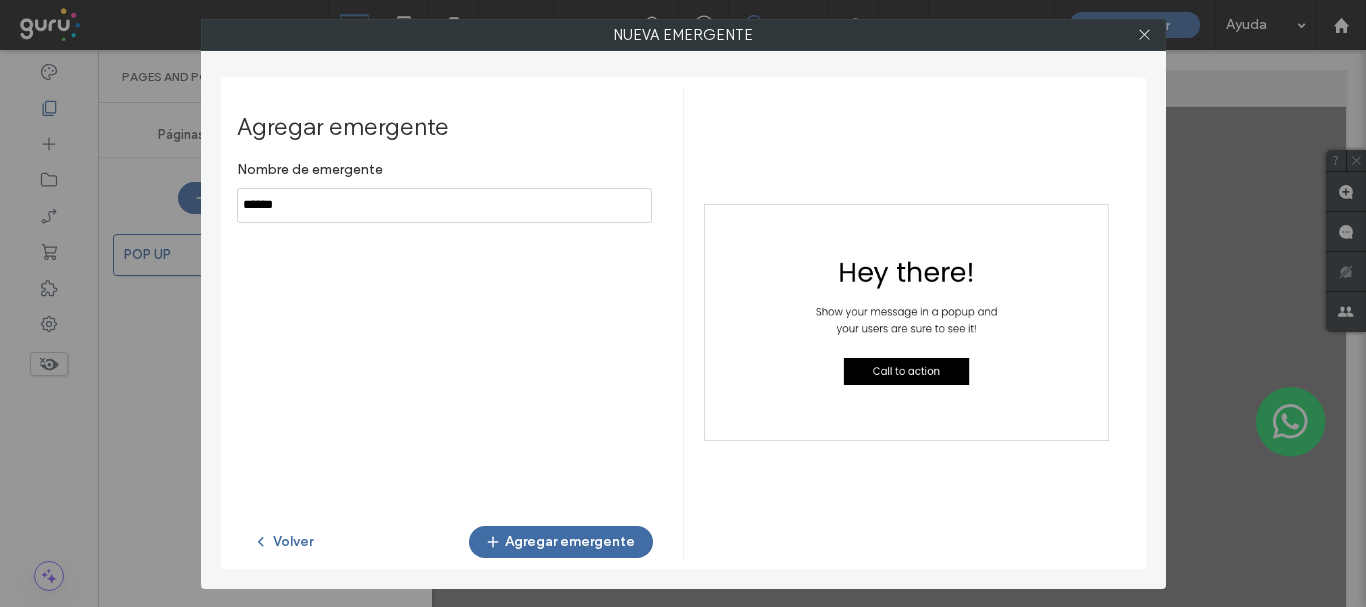 scroll, scrollTop: 0, scrollLeft: 0, axis: both 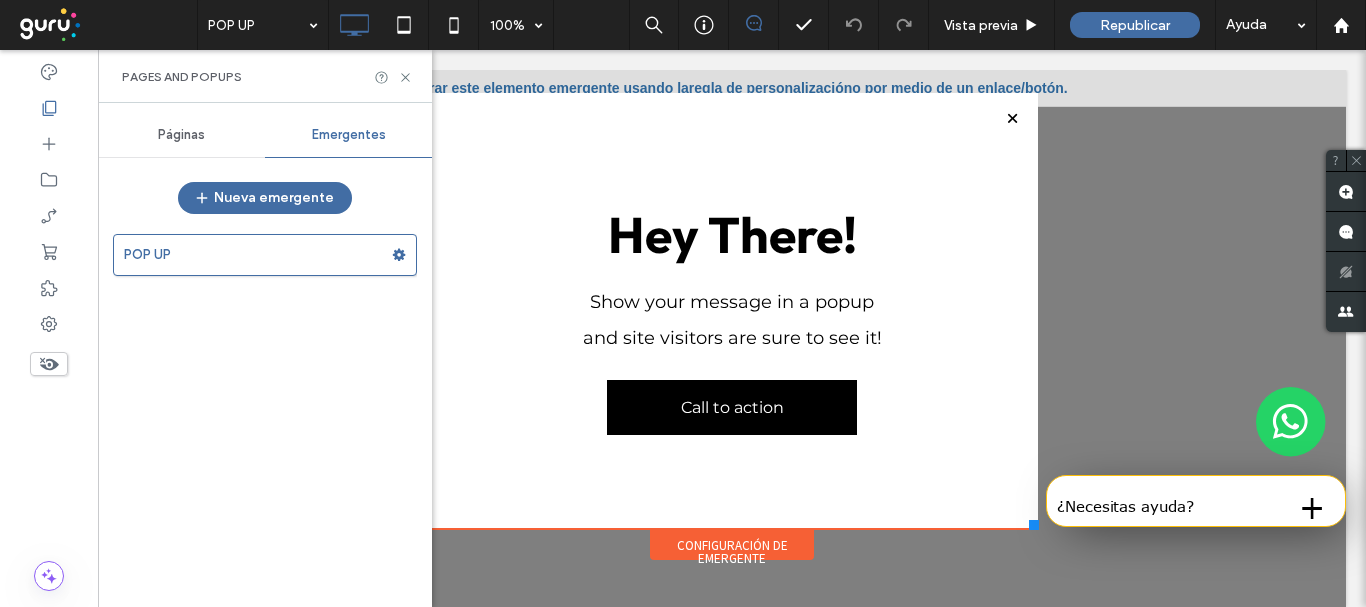 click on "Hey There!
Show your message in a popup and site visitors are sure to see it!
Call to action
Click To Paste" at bounding box center [732, 311] 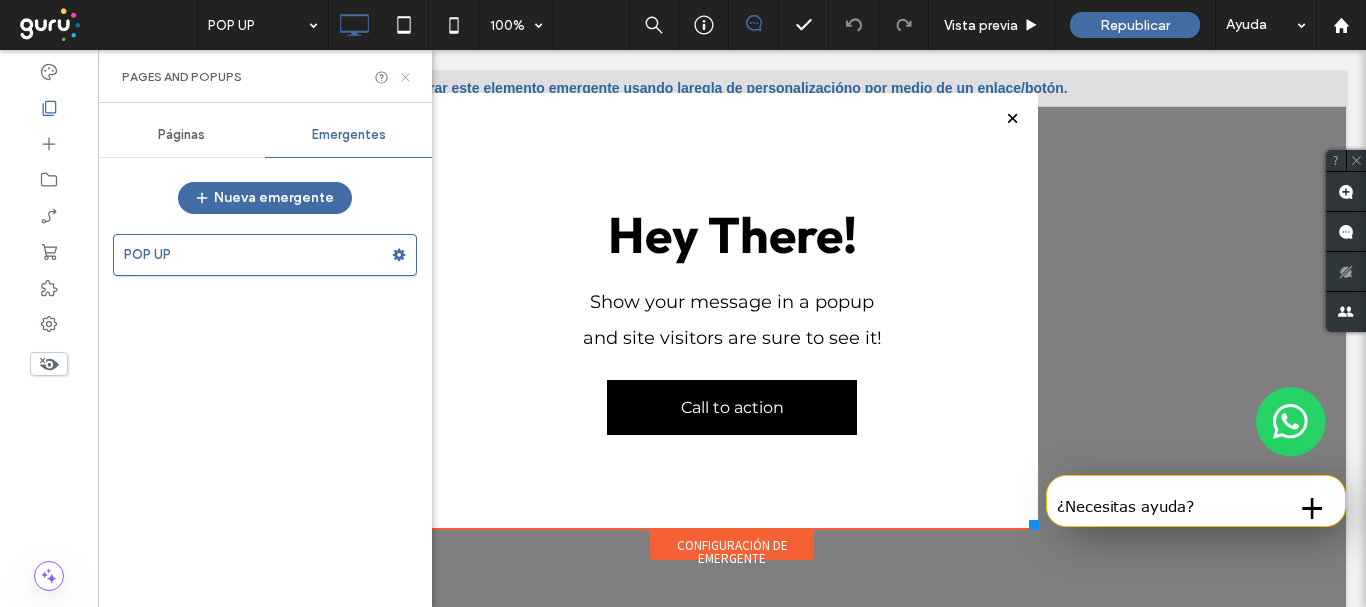 click 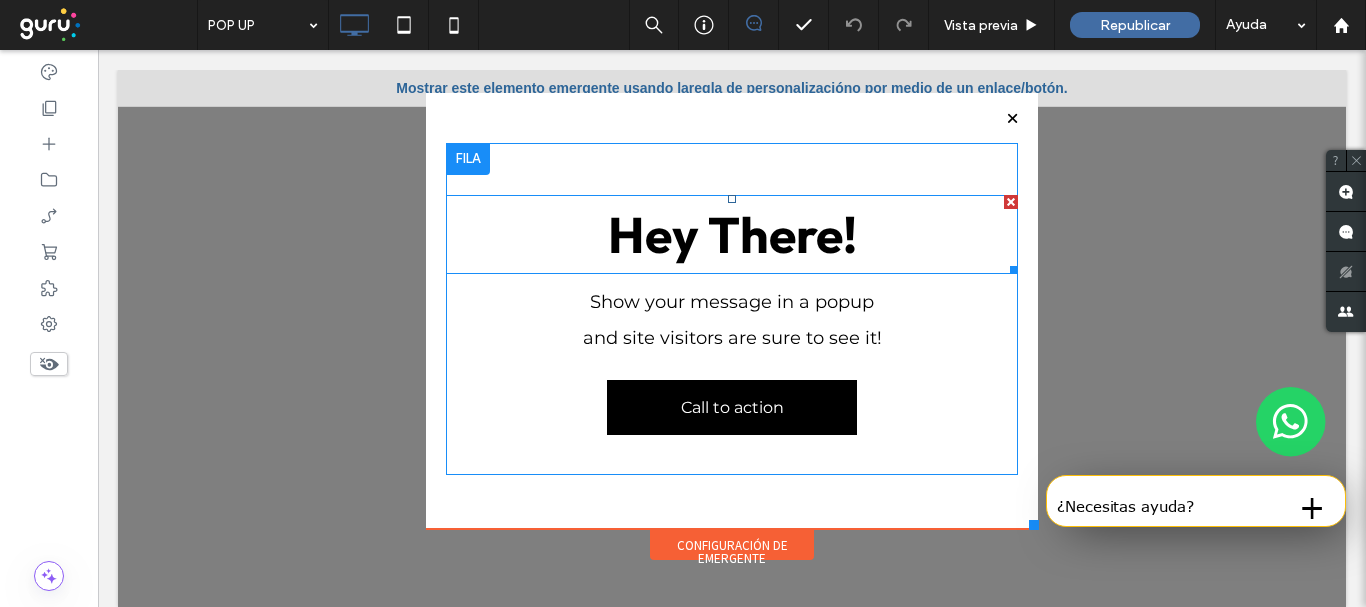 click on "Hey There!" at bounding box center (732, 234) 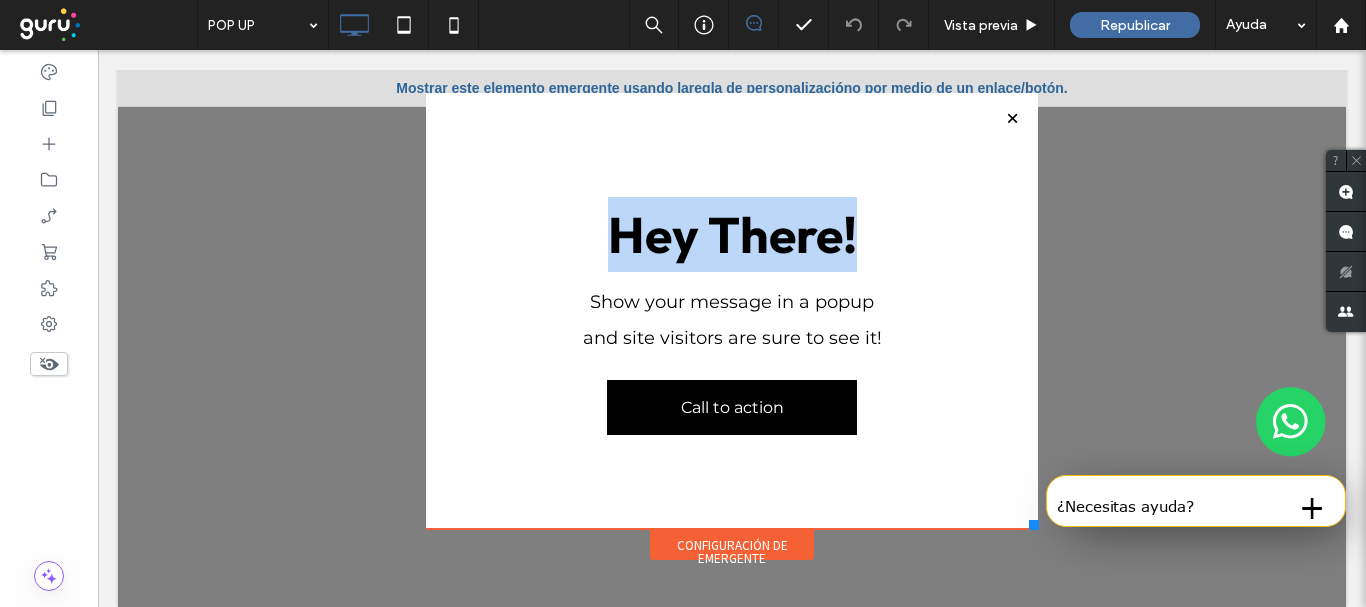 click on "Hey There!" at bounding box center (732, 234) 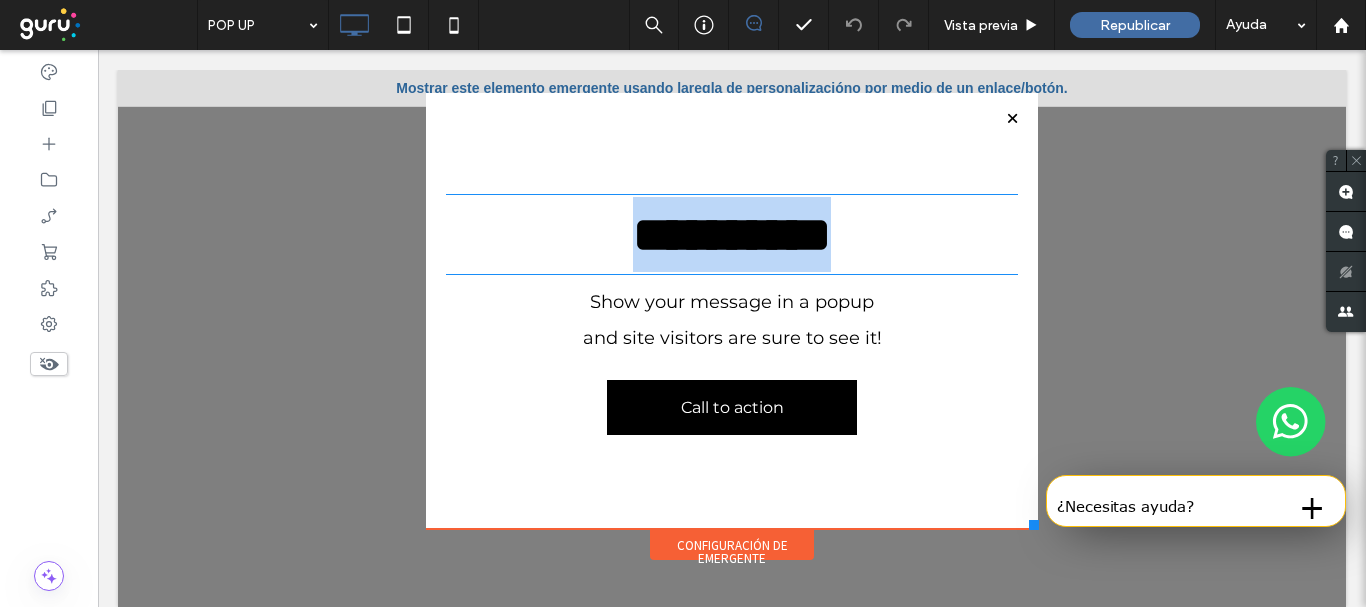 type on "******" 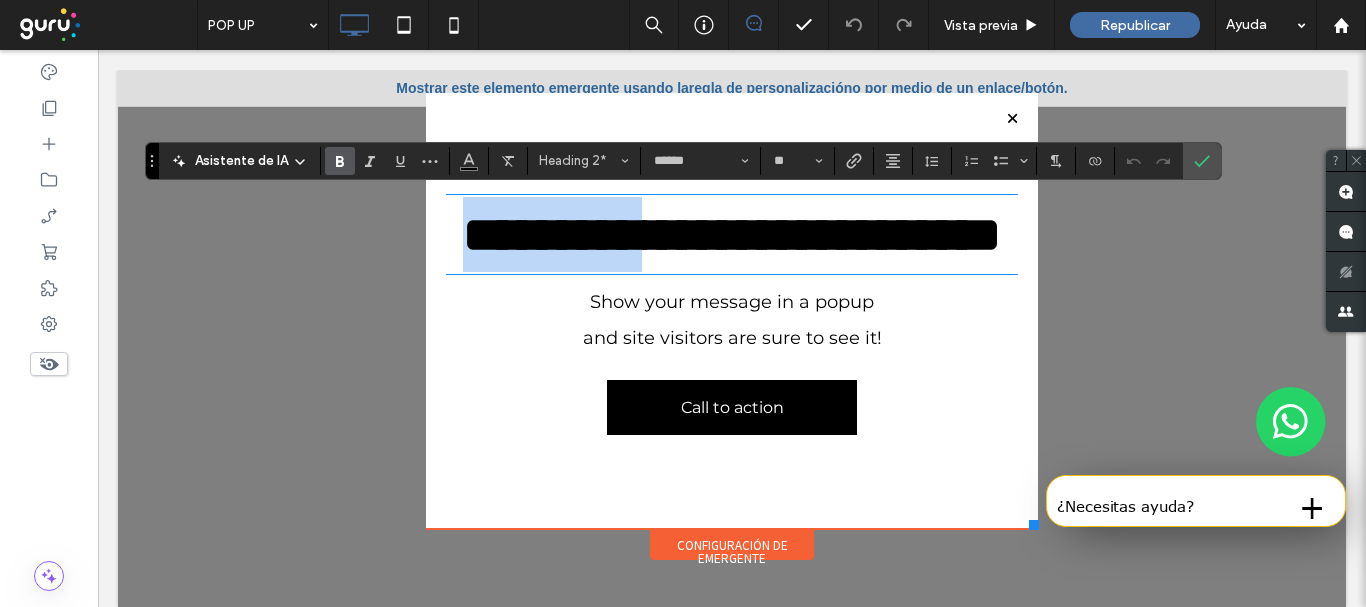 type on "**********" 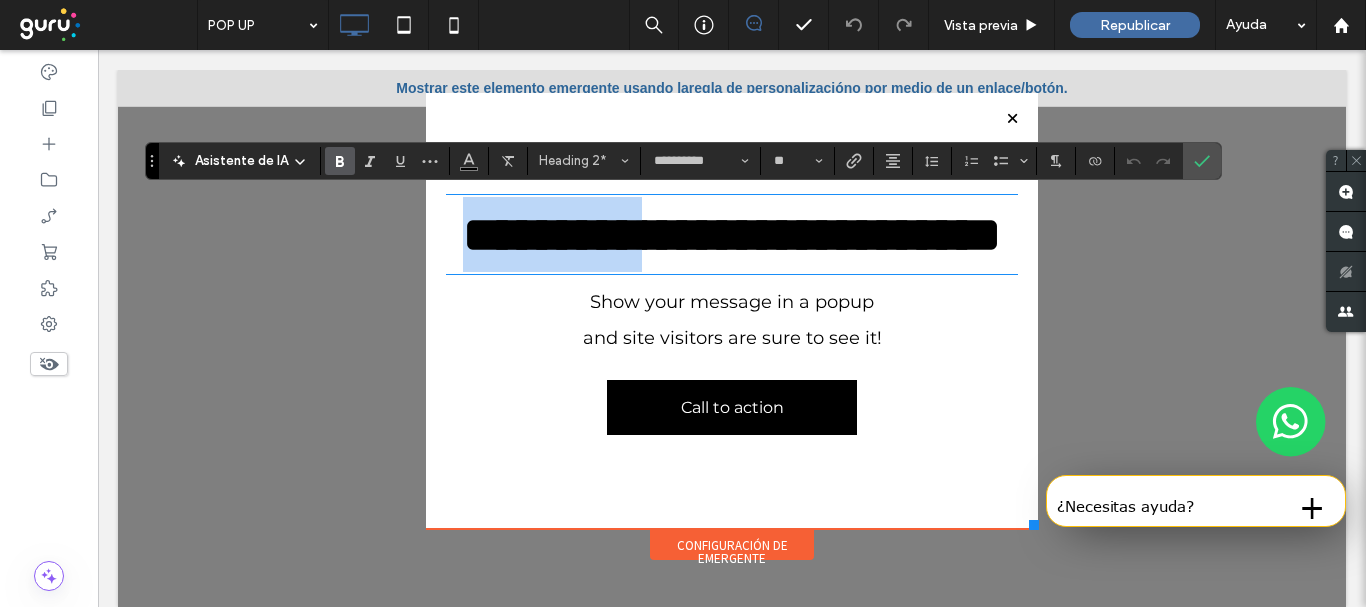type on "******" 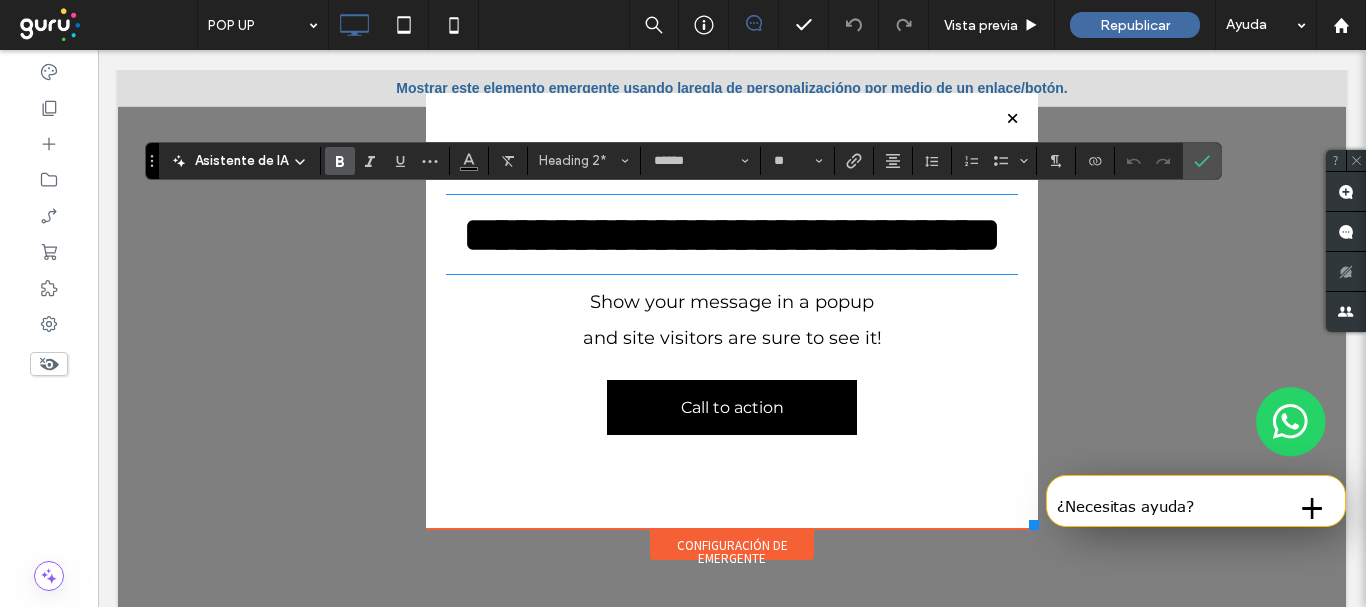 scroll, scrollTop: 0, scrollLeft: 0, axis: both 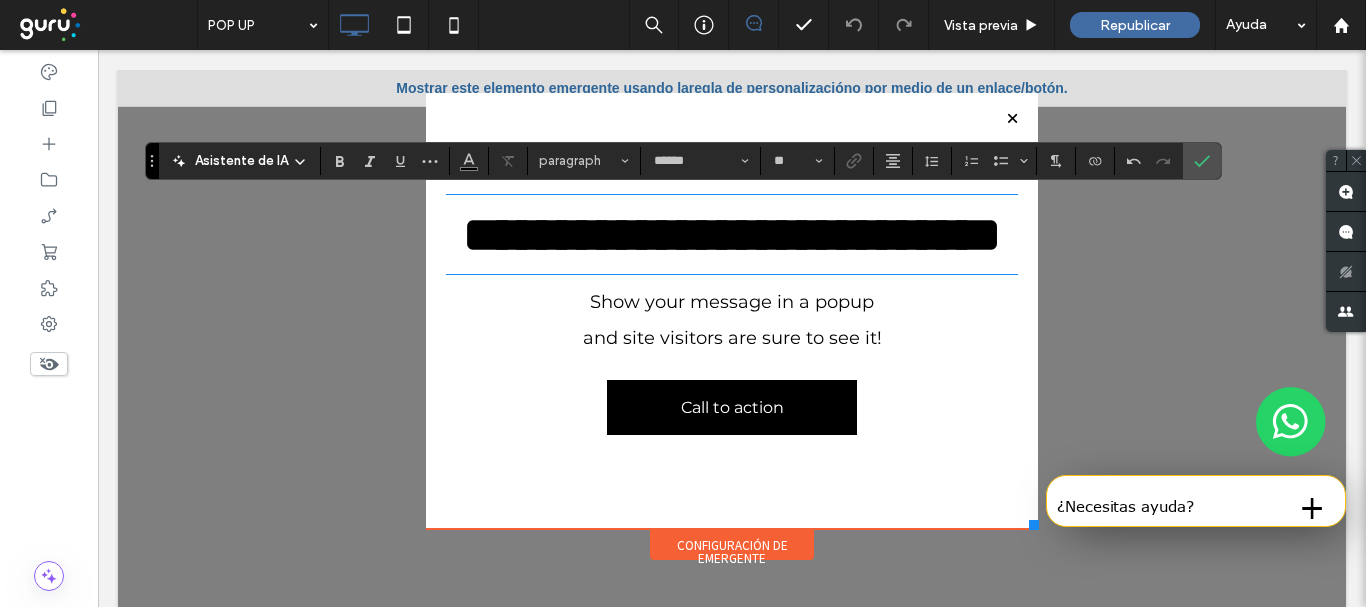 type 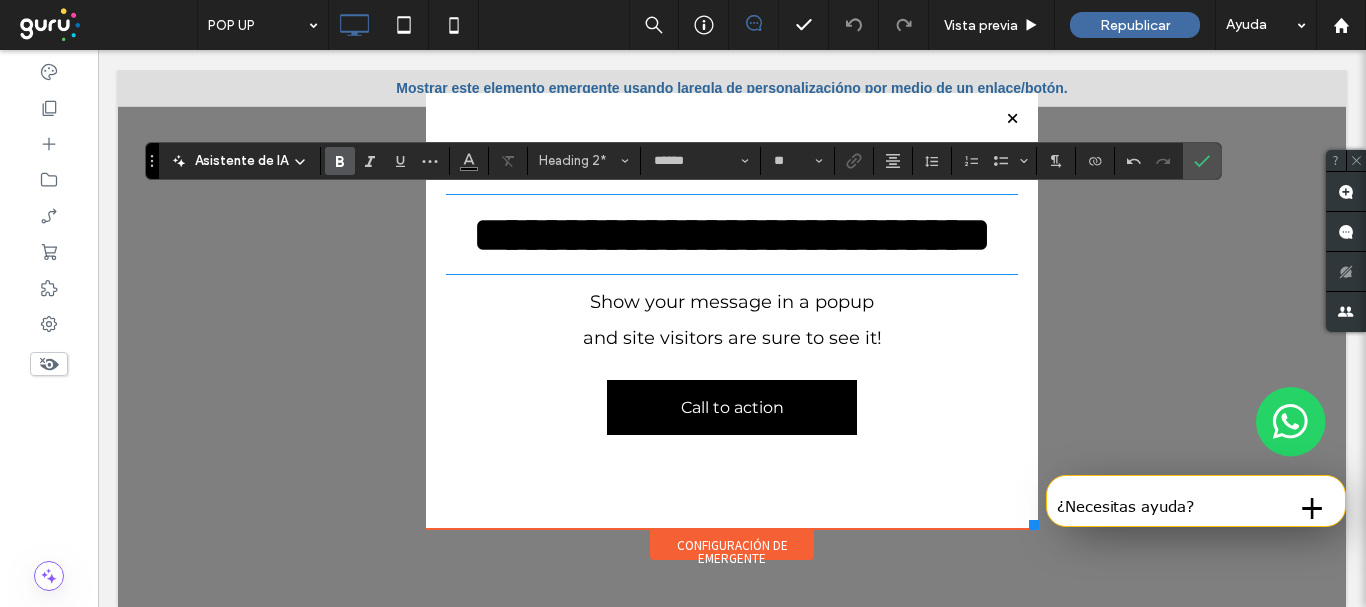 click on "**********" at bounding box center (732, 234) 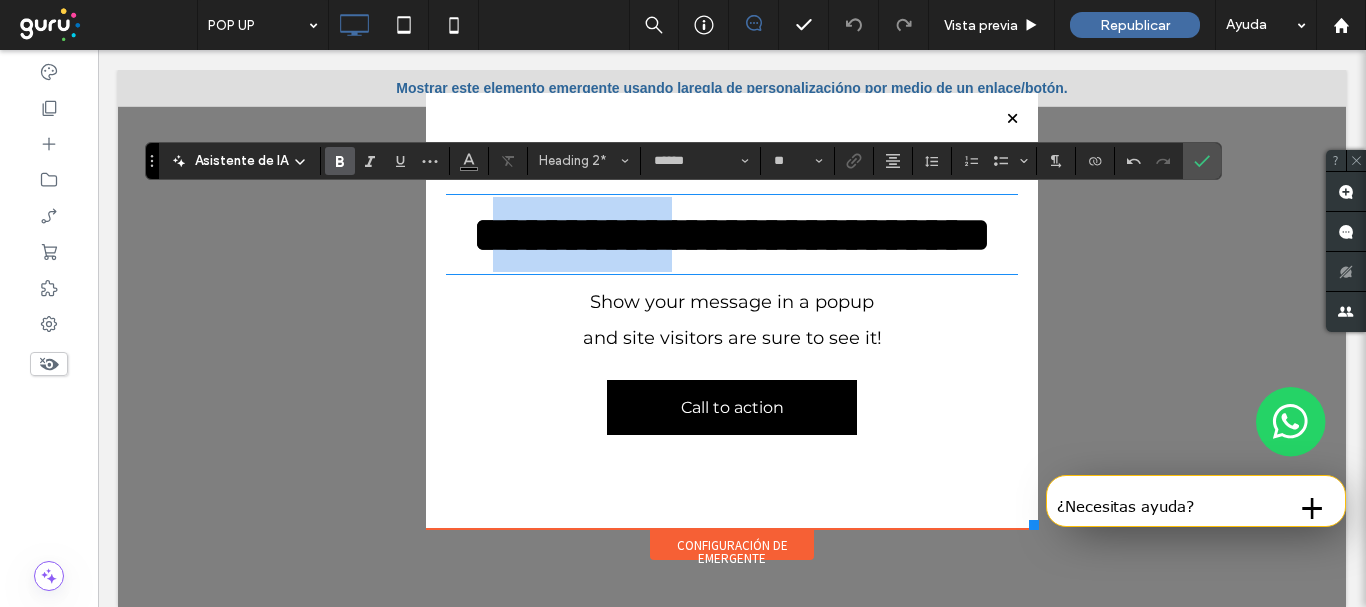 click on "**********" at bounding box center (732, 234) 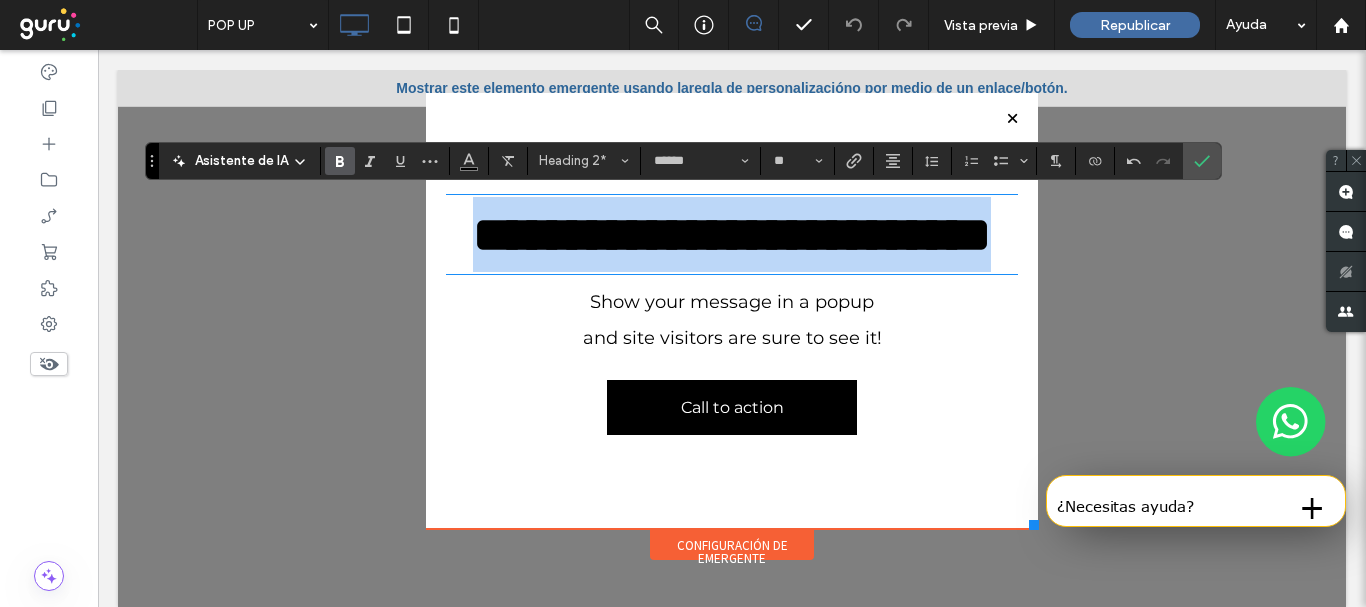 click on "**********" at bounding box center [732, 234] 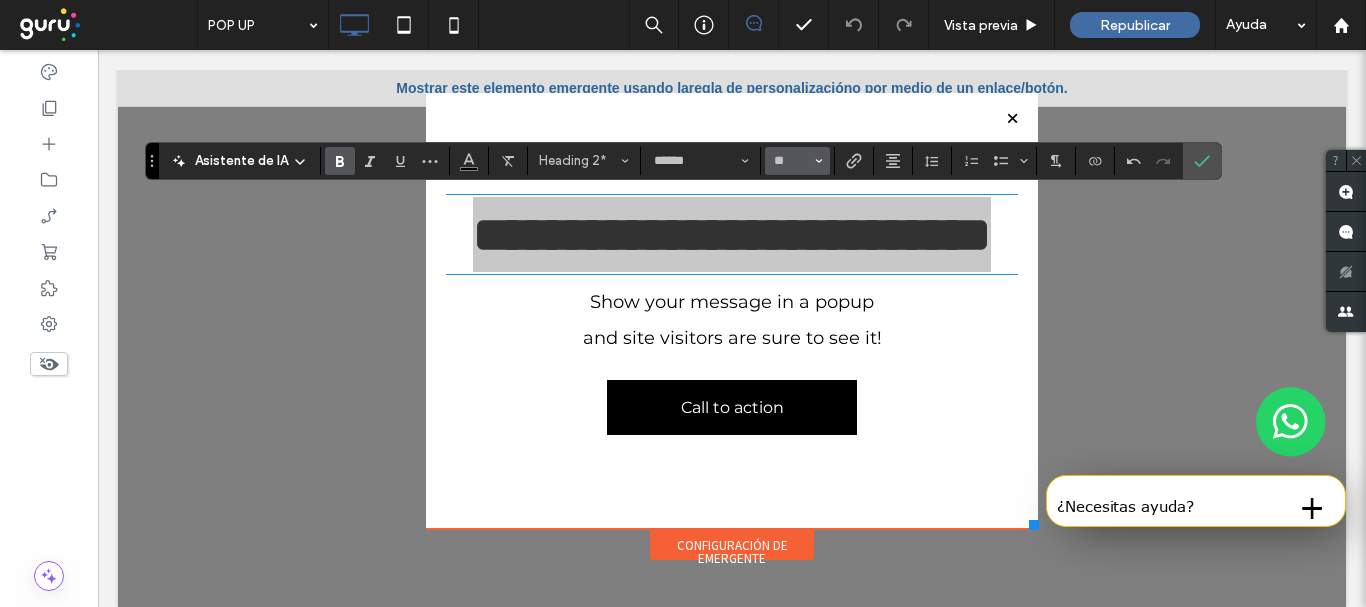 click 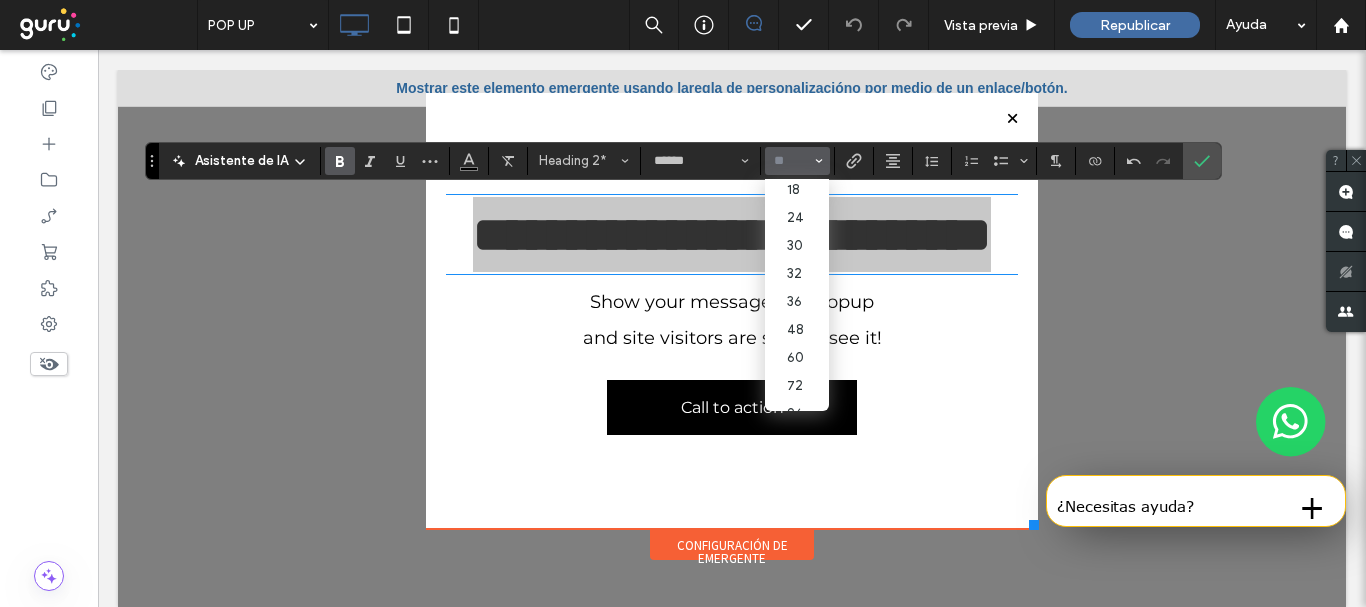 scroll, scrollTop: 198, scrollLeft: 0, axis: vertical 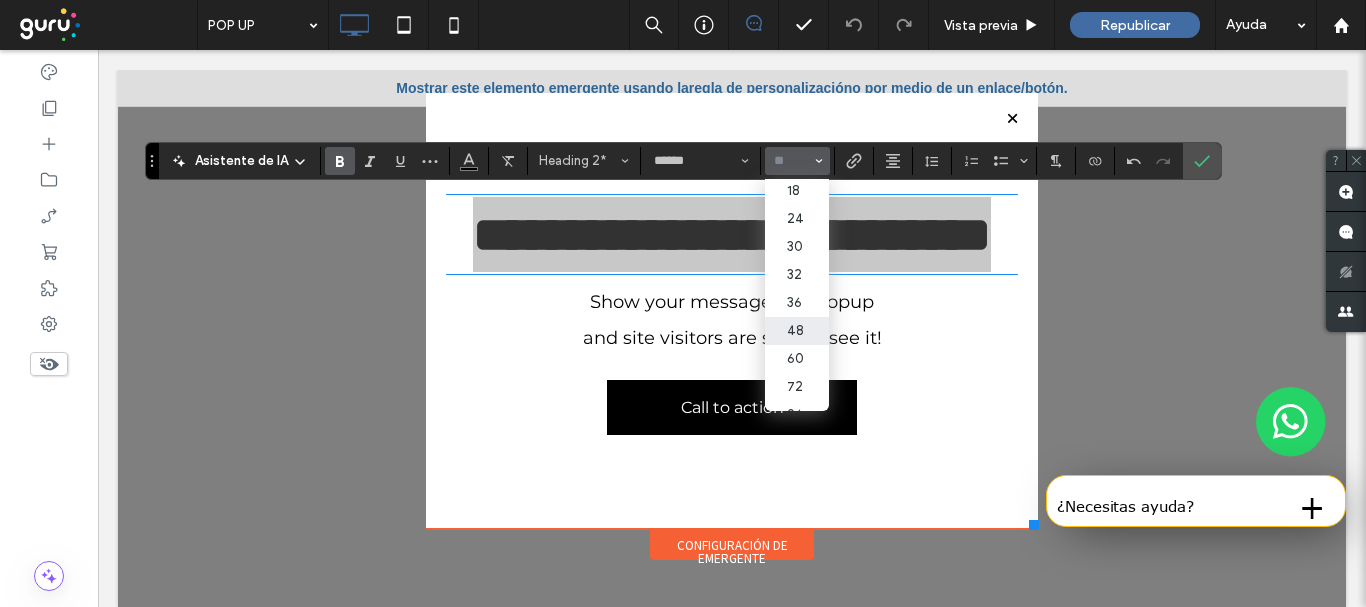 click on "48" at bounding box center [797, 331] 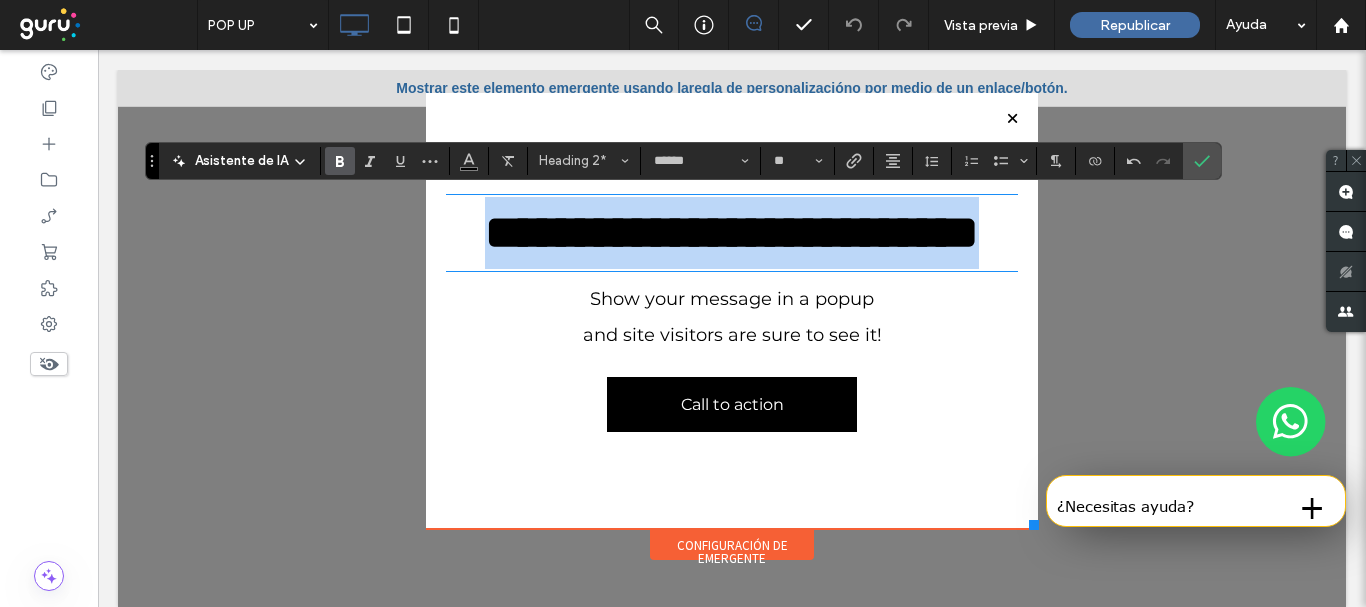 type on "**" 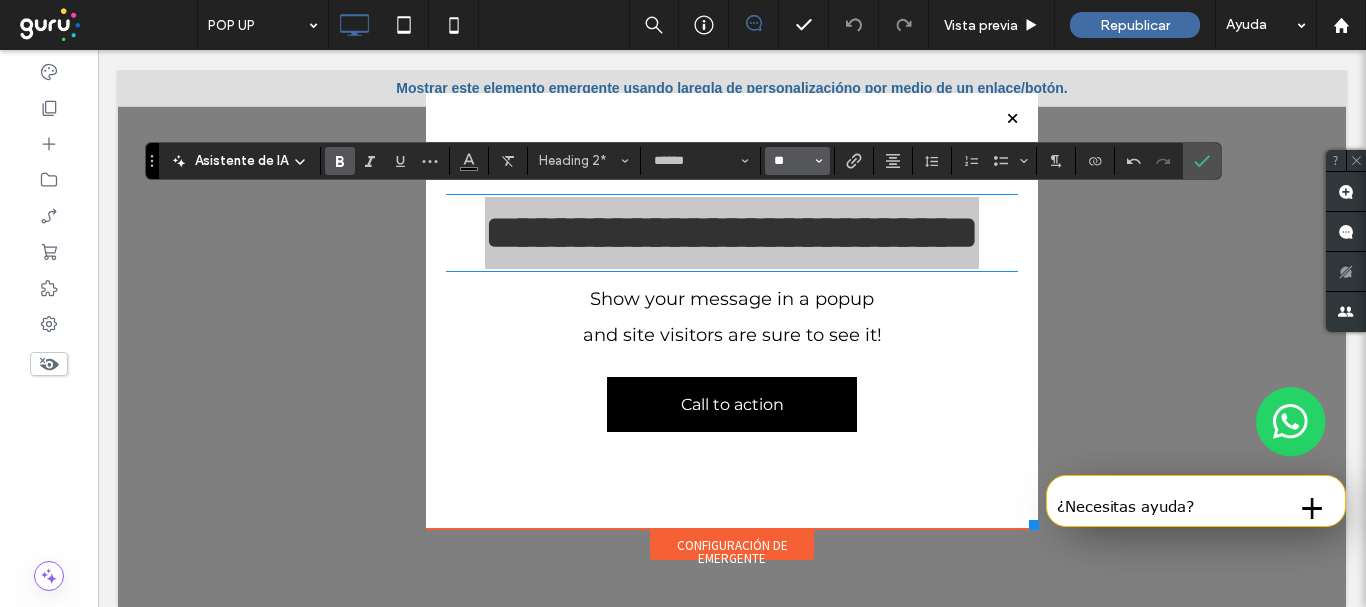 click on "**" at bounding box center (791, 161) 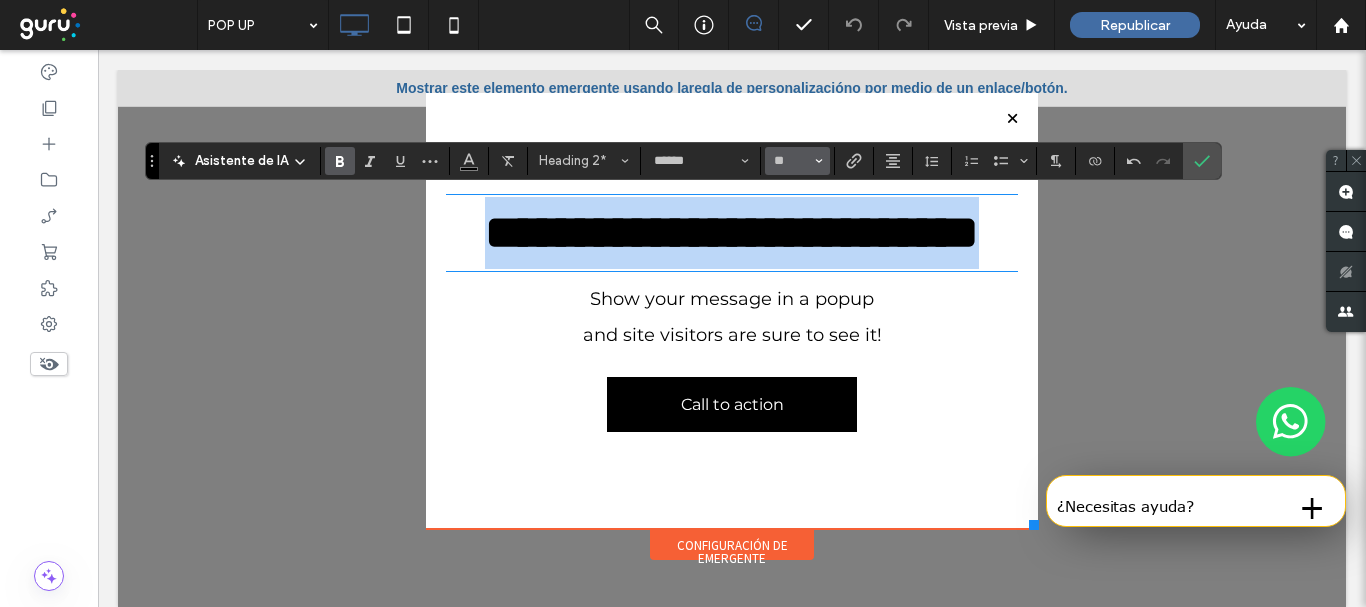 type on "**" 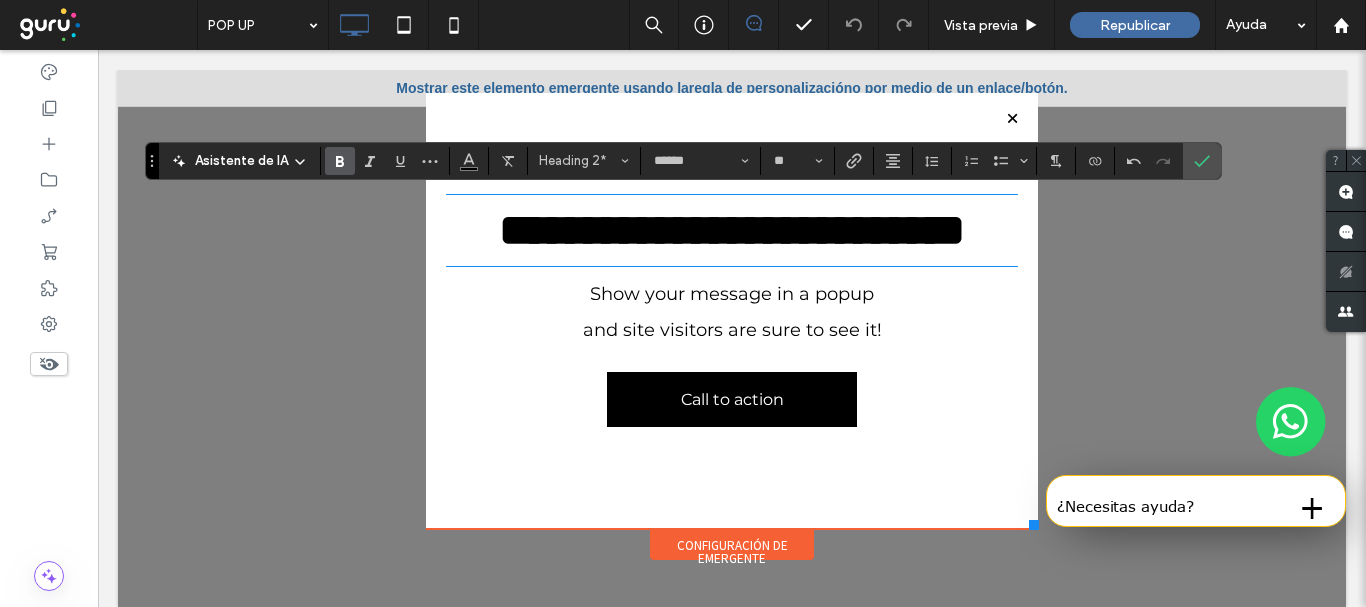 click on "Show your message in a popup" at bounding box center (732, 294) 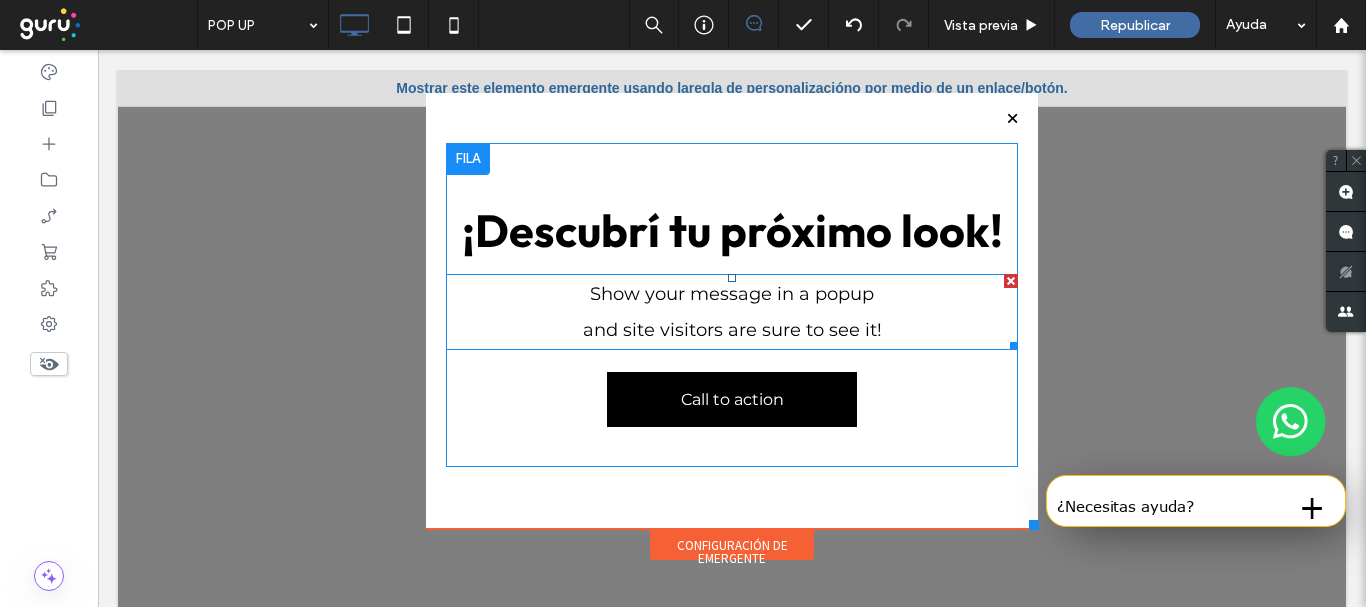 click on "Show your message in a popup" at bounding box center [732, 294] 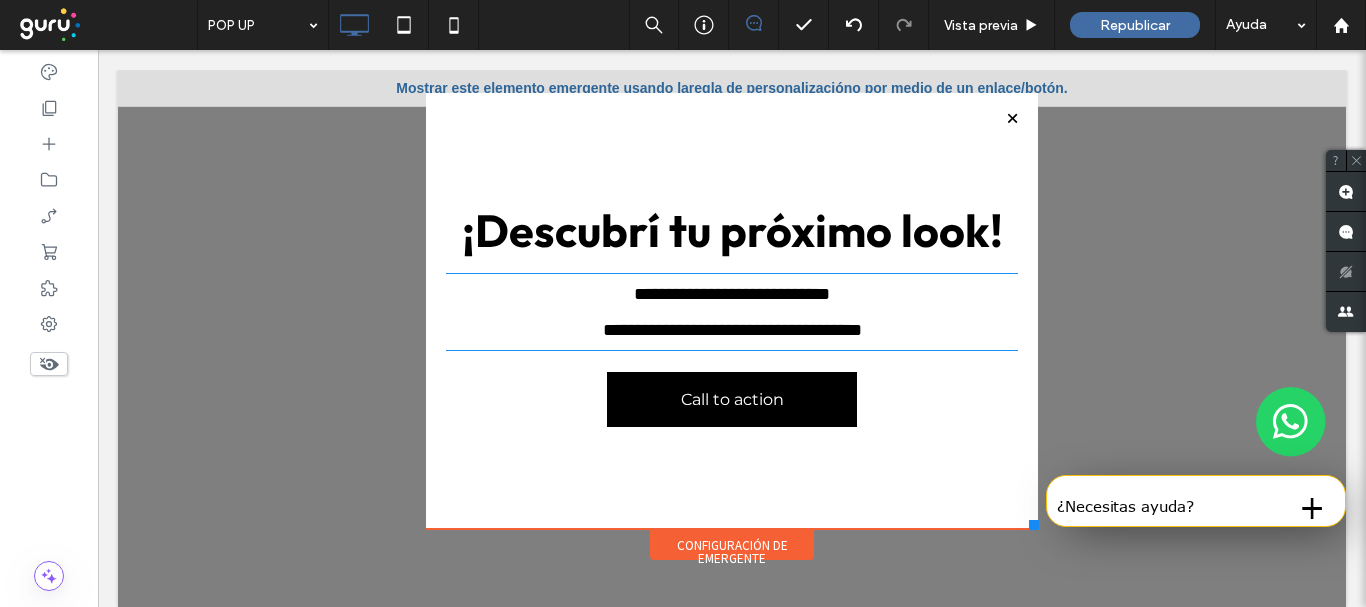 click on "**********" at bounding box center [732, 294] 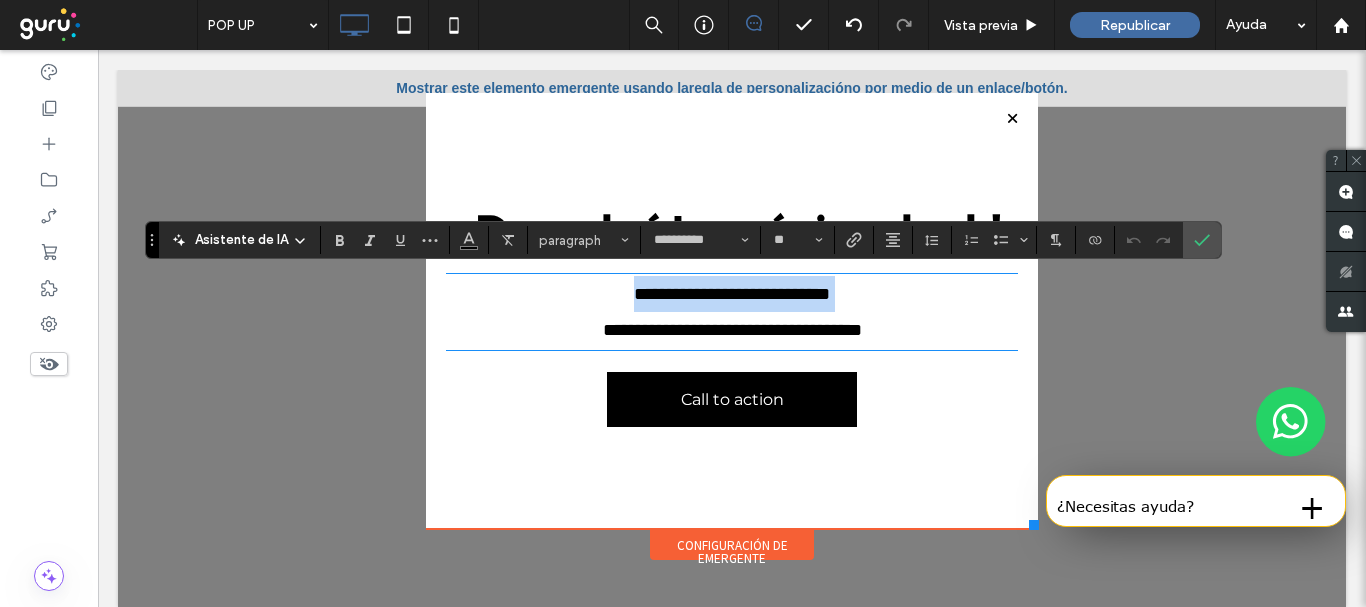 click on "**********" at bounding box center [732, 294] 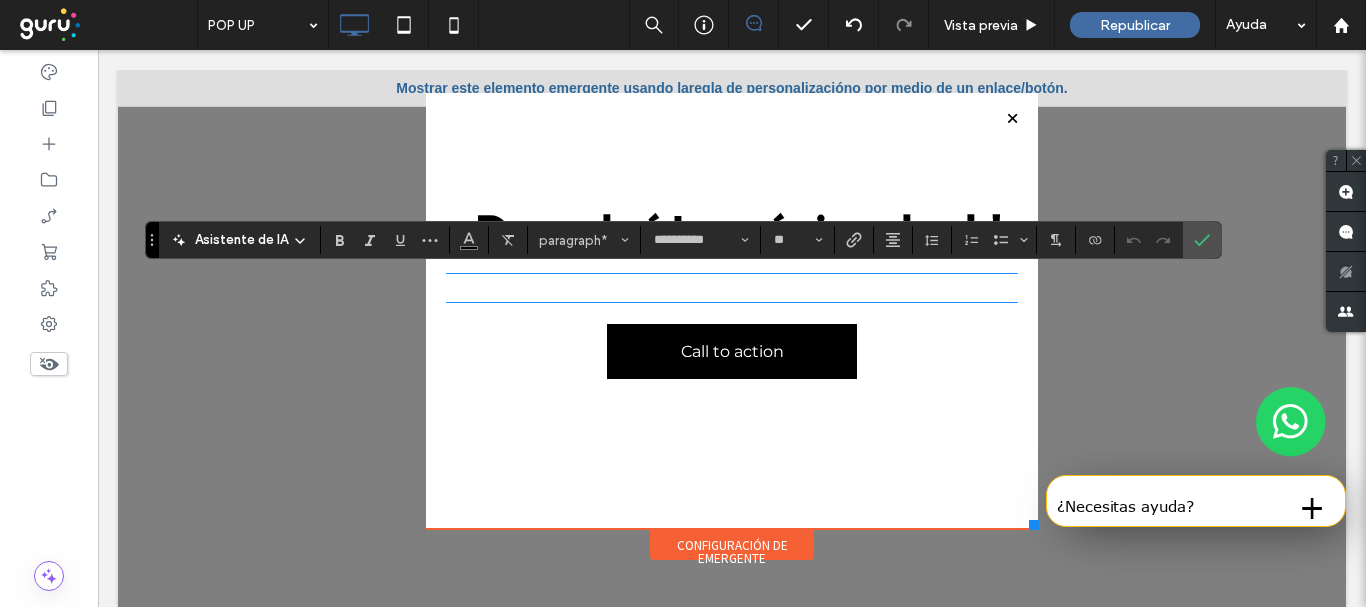 scroll, scrollTop: 0, scrollLeft: 0, axis: both 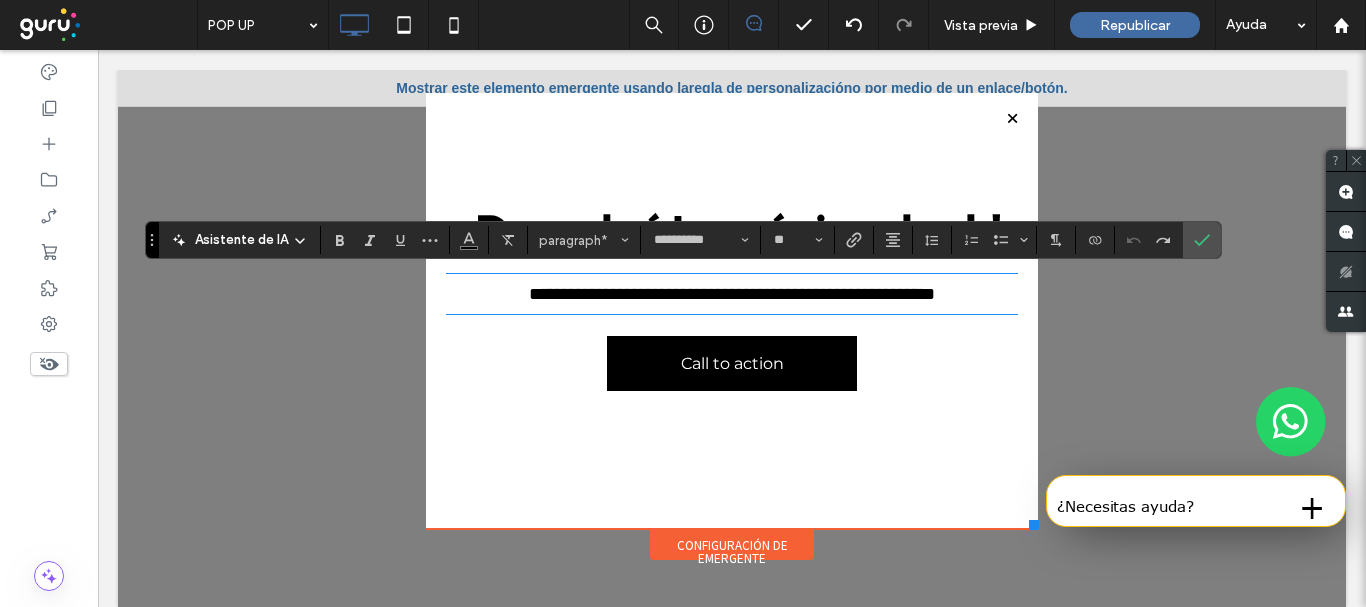 type on "**" 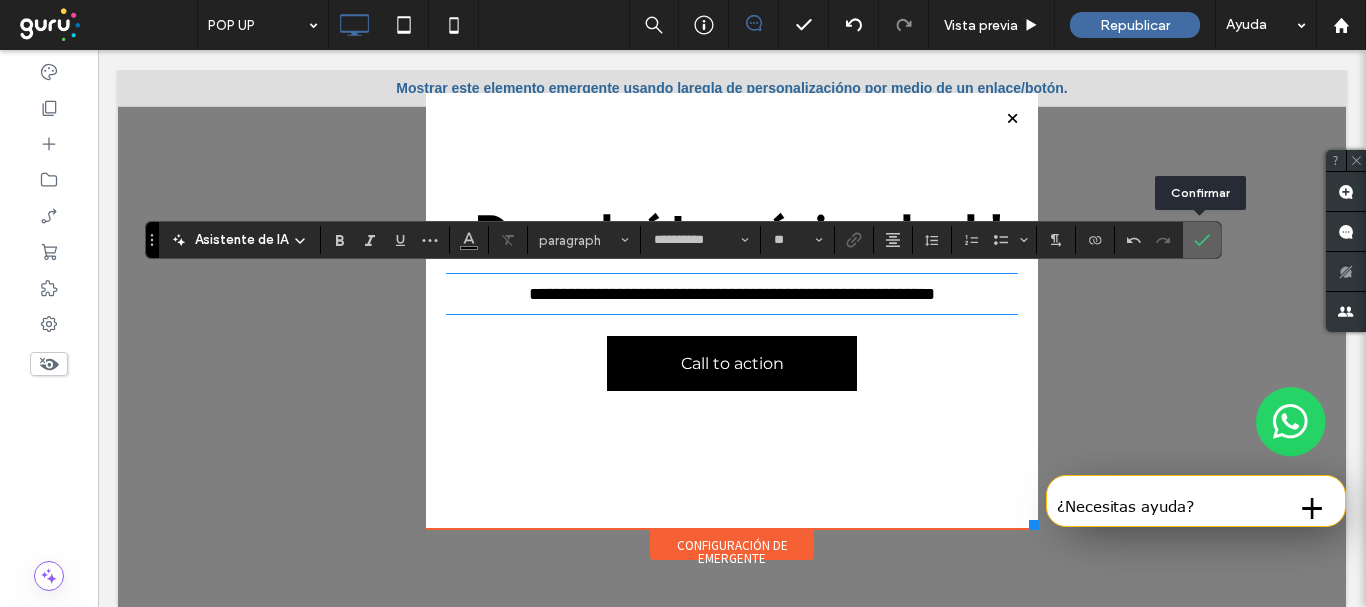 click 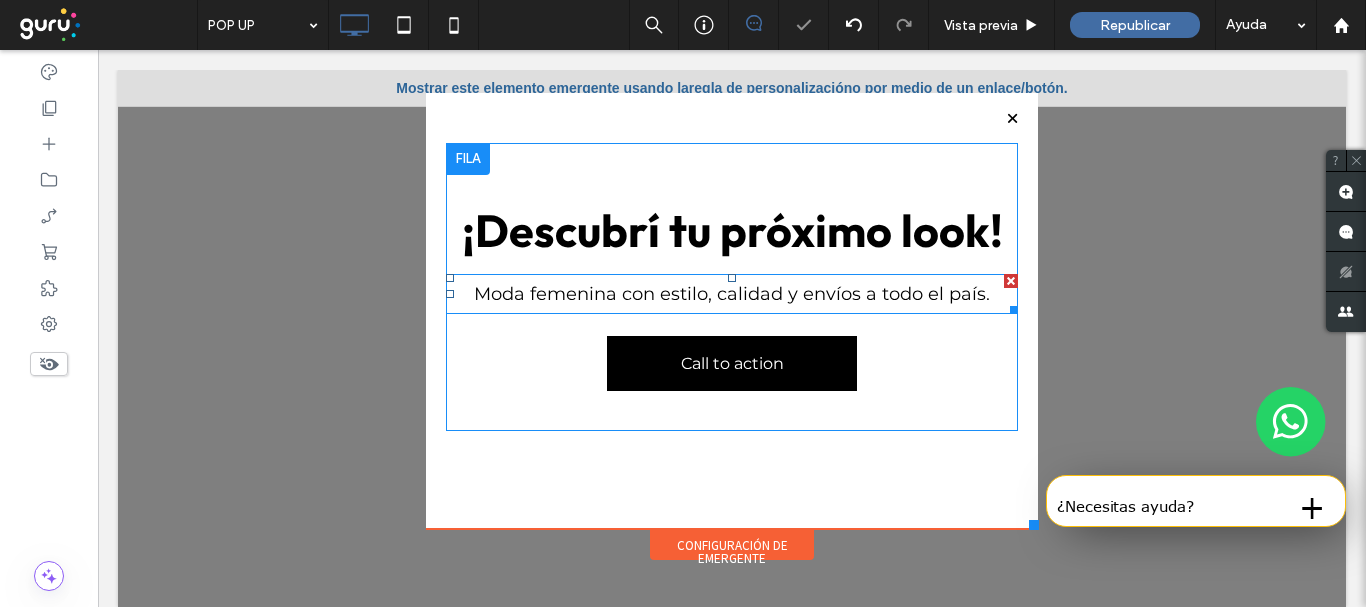 click on "Moda femenina con estilo, calidad y envíos a todo el país." at bounding box center (732, 294) 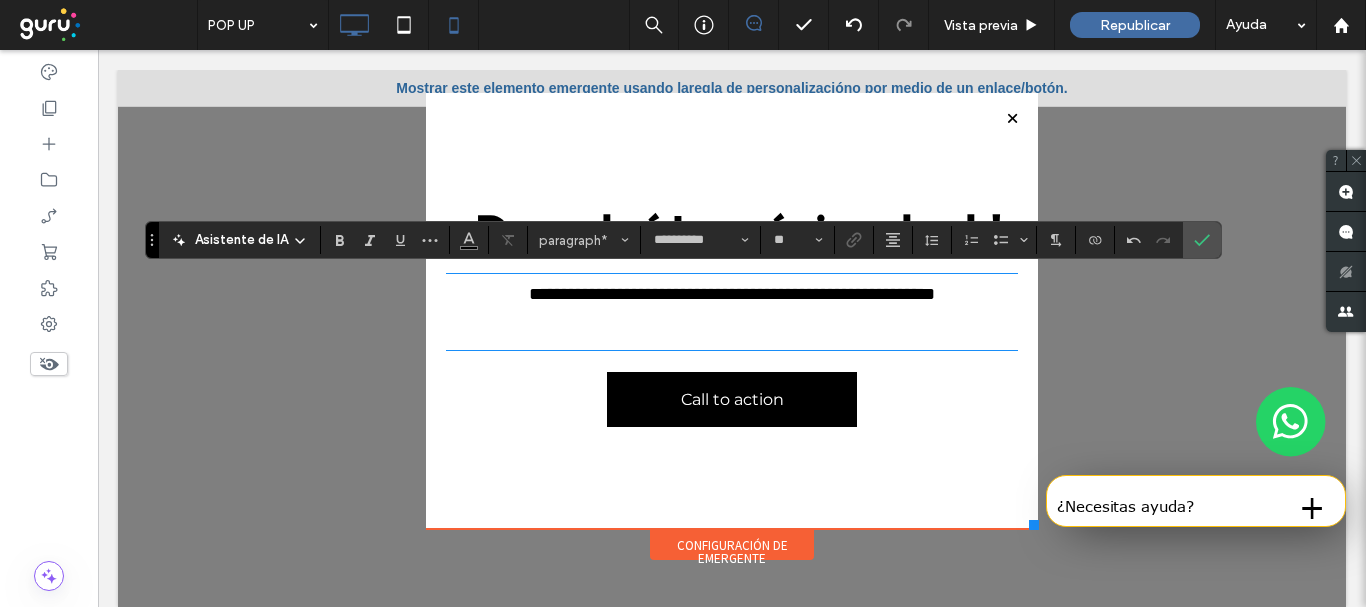 scroll, scrollTop: 0, scrollLeft: 0, axis: both 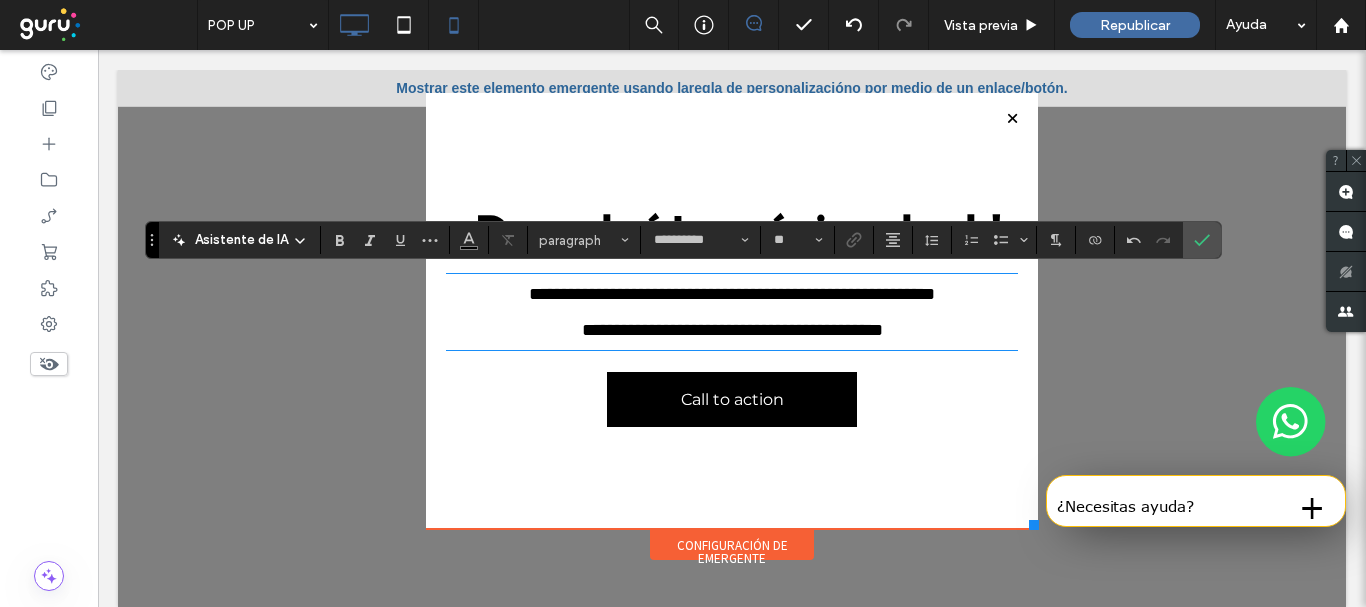 type 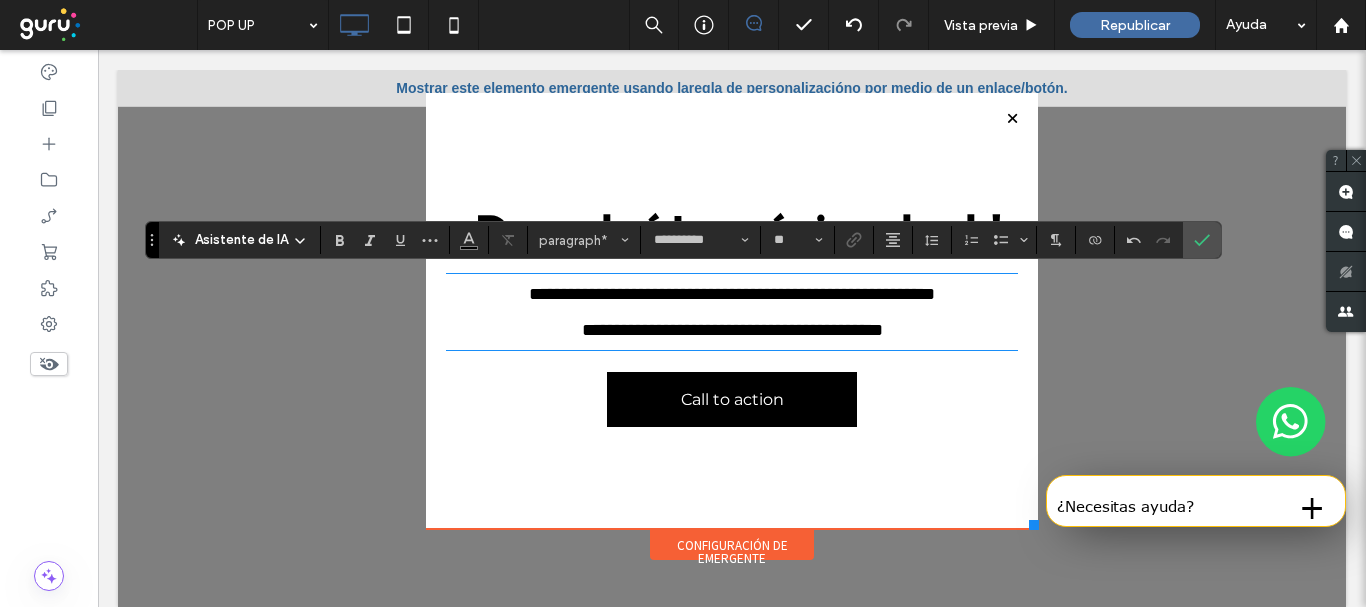 click on "**********" at bounding box center (732, 312) 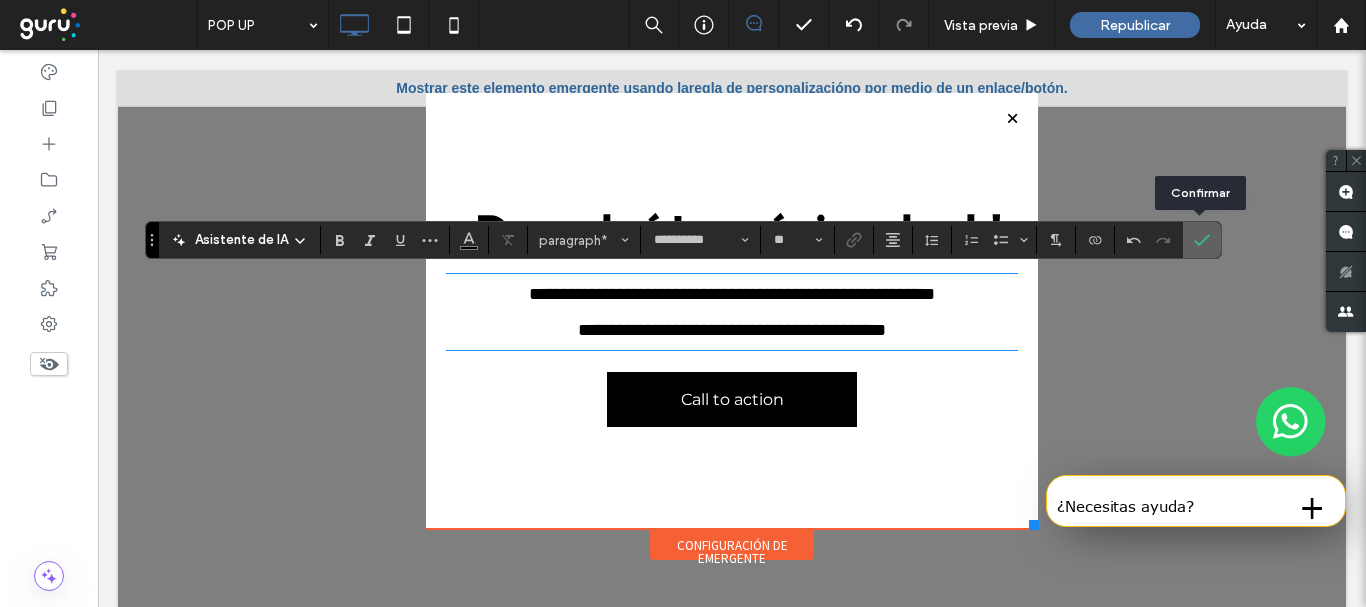 click 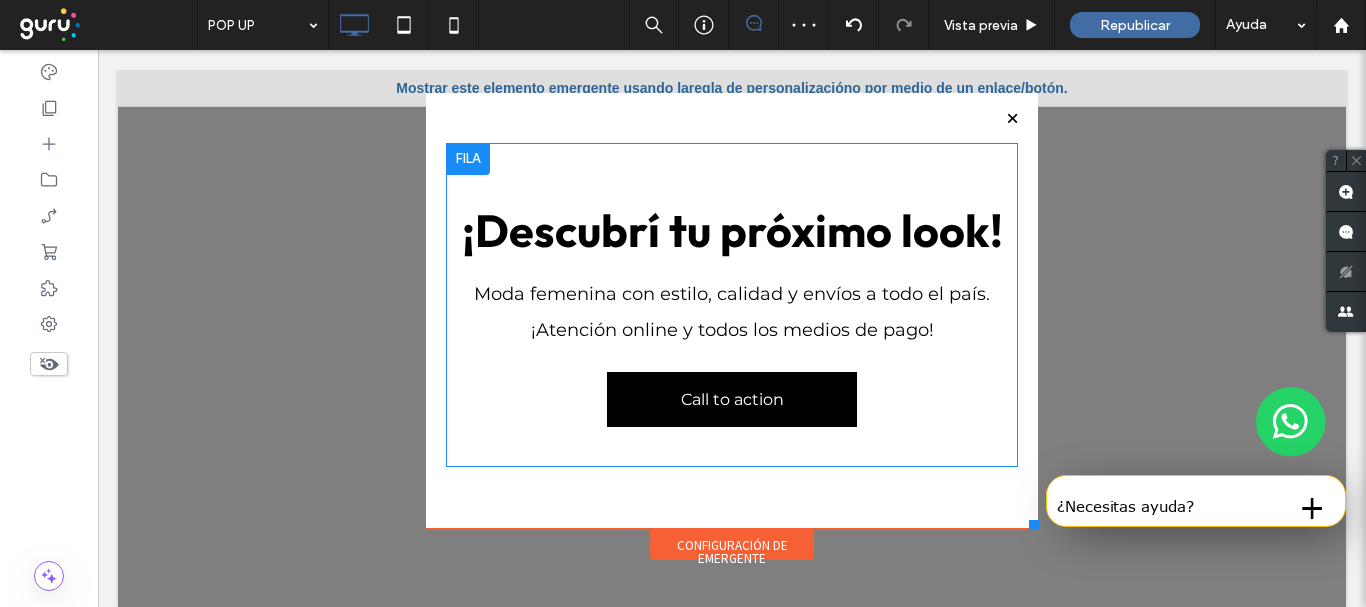 click on "¡Descubrí tu próximo look!
Moda femenina con estilo, calidad y envíos a todo el país. ¡Atención online y todos los medios de pago!
Call to action
Click To Paste" at bounding box center (732, 305) 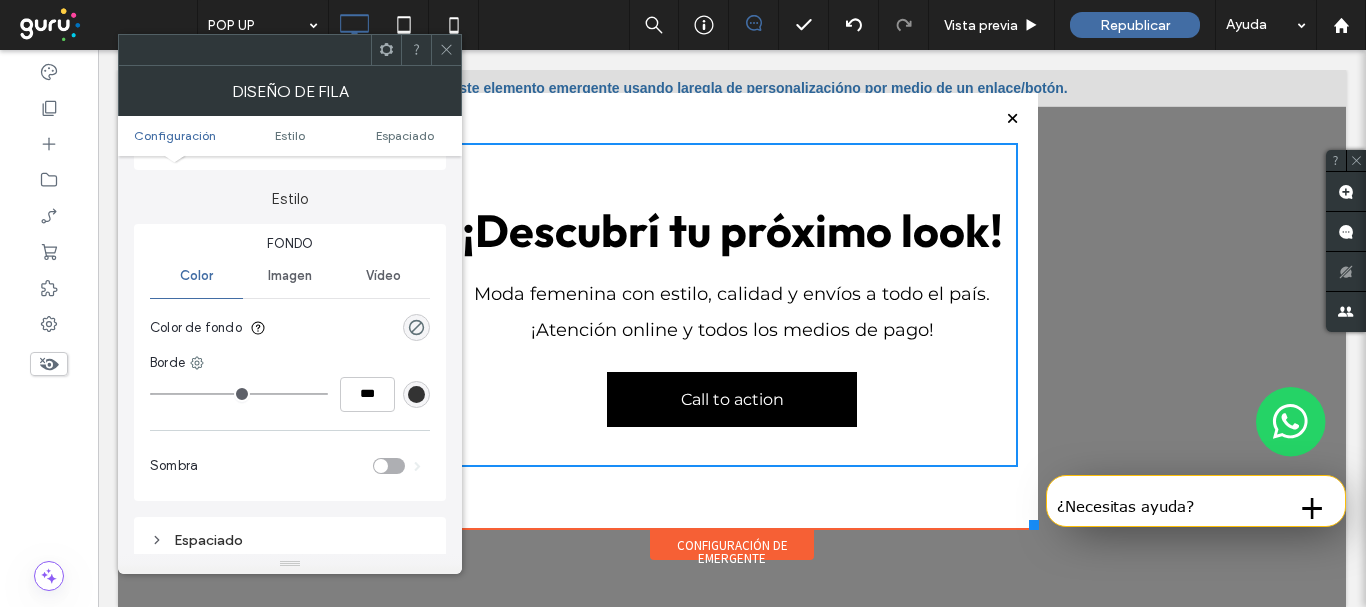 scroll, scrollTop: 173, scrollLeft: 0, axis: vertical 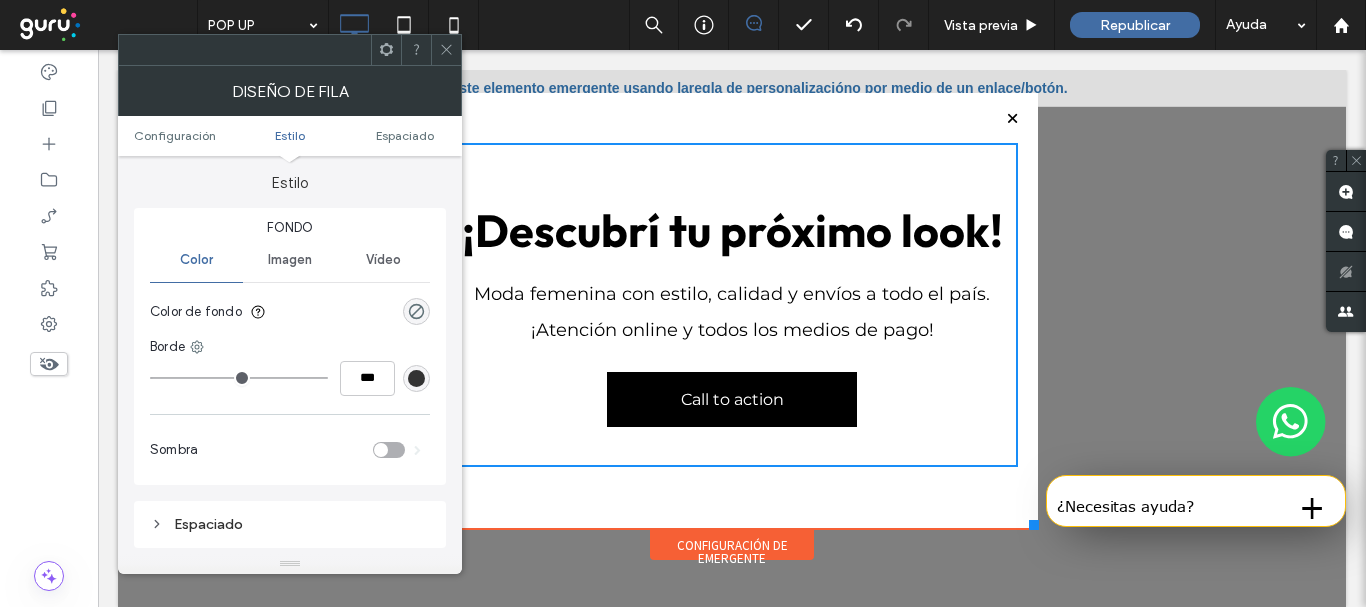 click on "Espaciado" at bounding box center [290, 524] 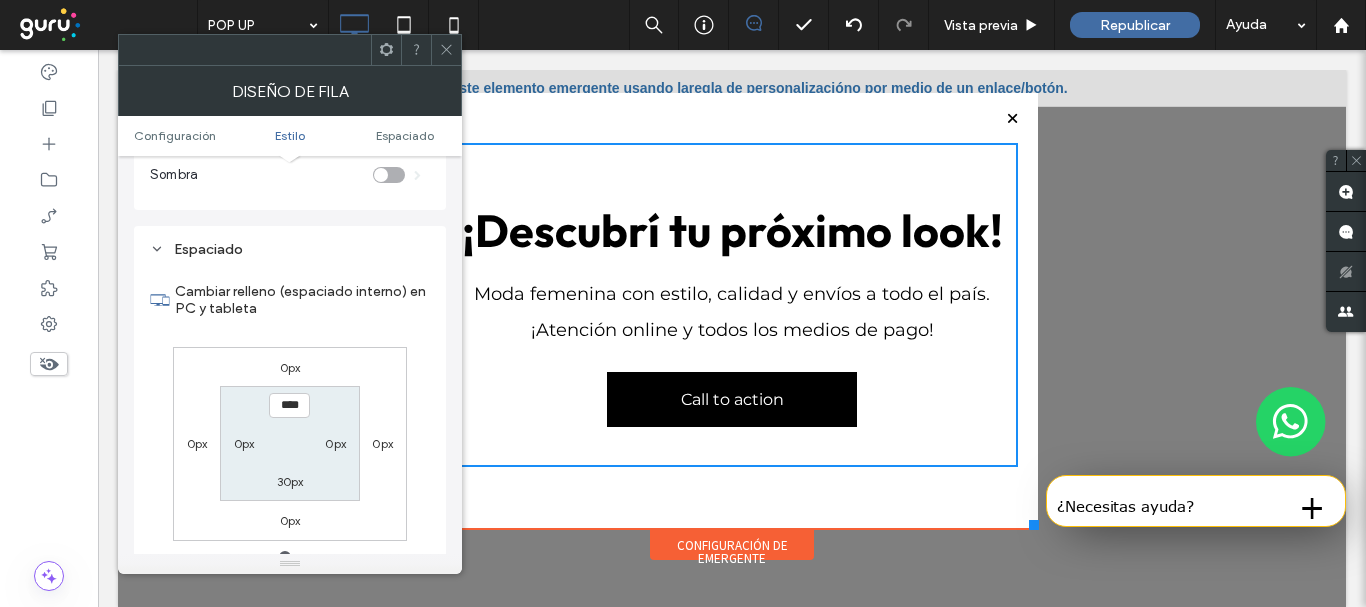 scroll, scrollTop: 493, scrollLeft: 0, axis: vertical 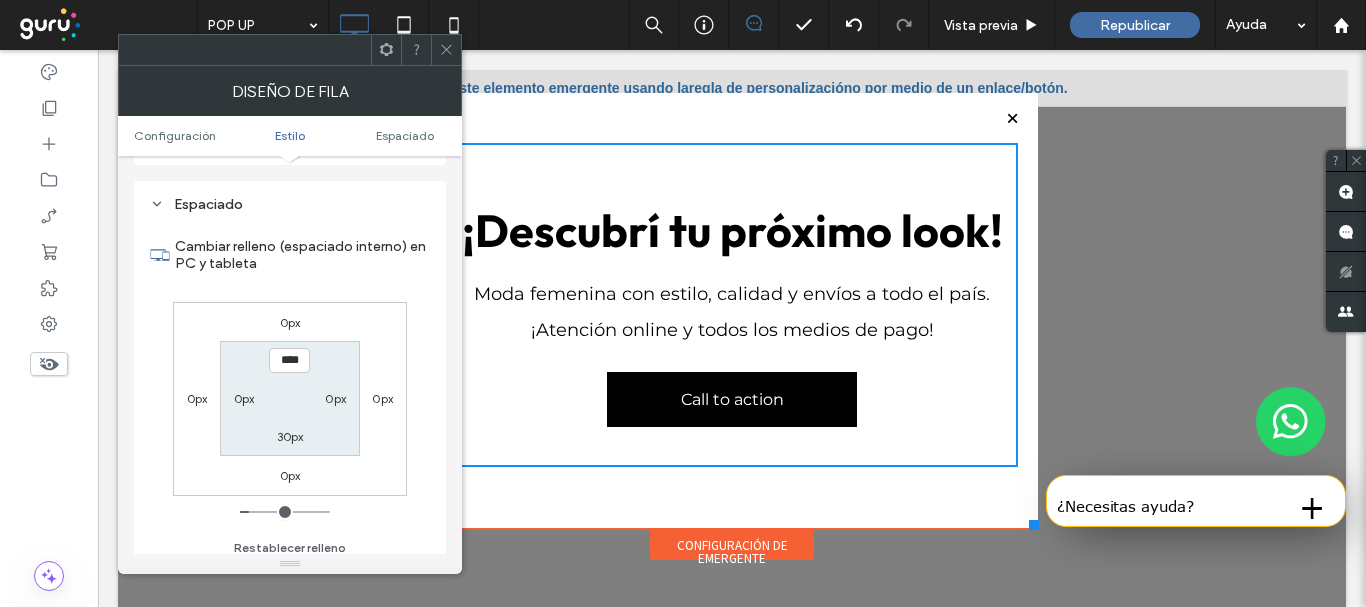 type on "*" 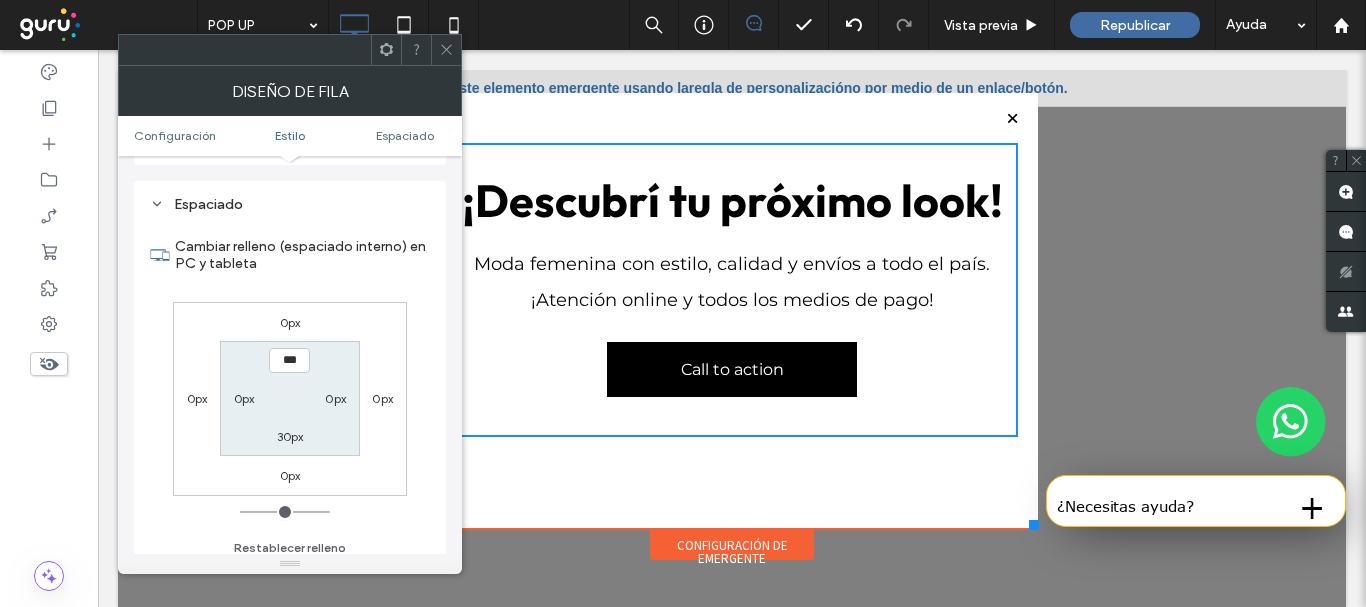 type on "*" 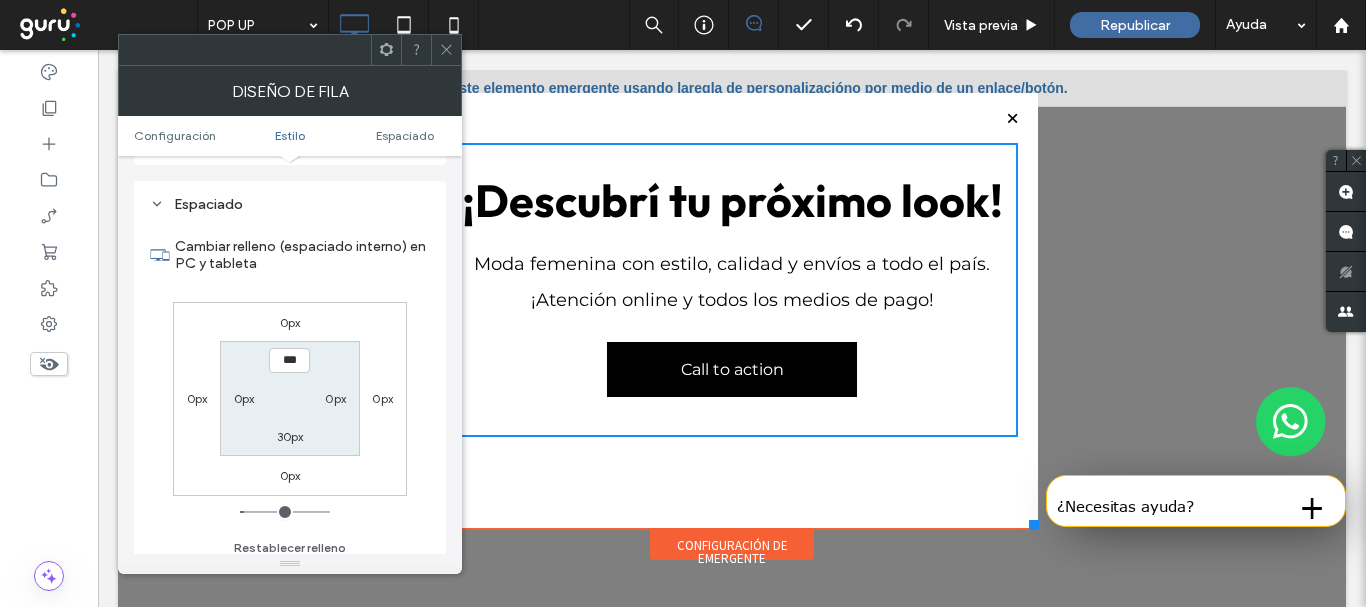type on "****" 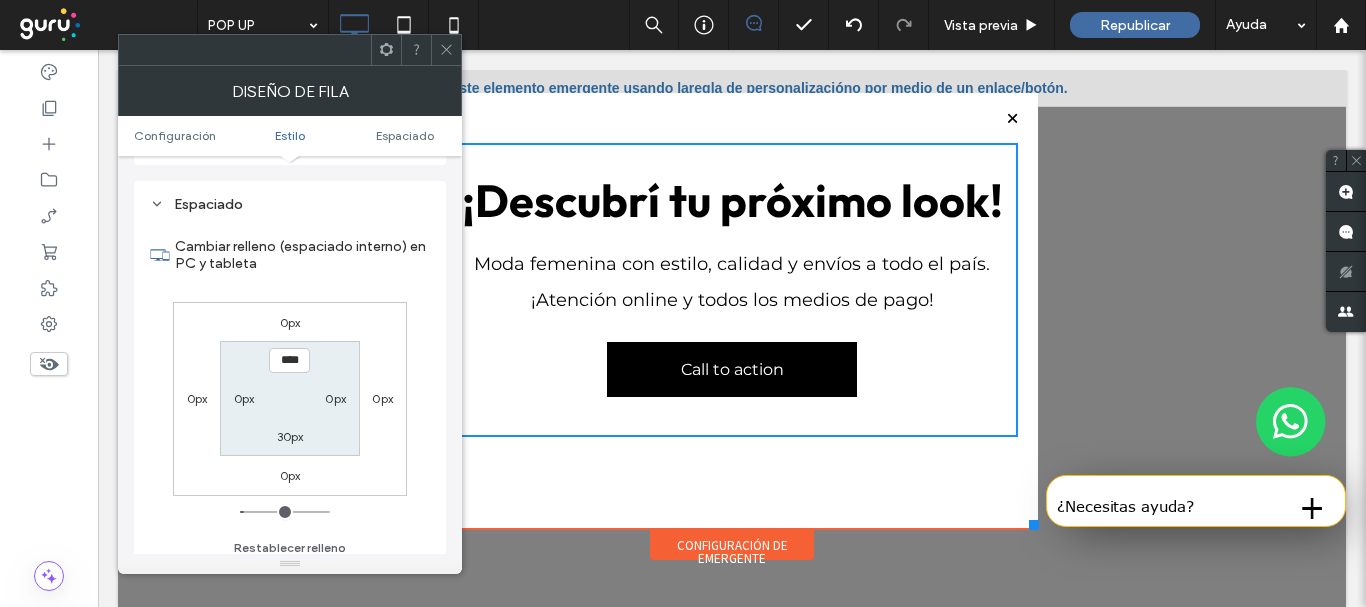 type on "**" 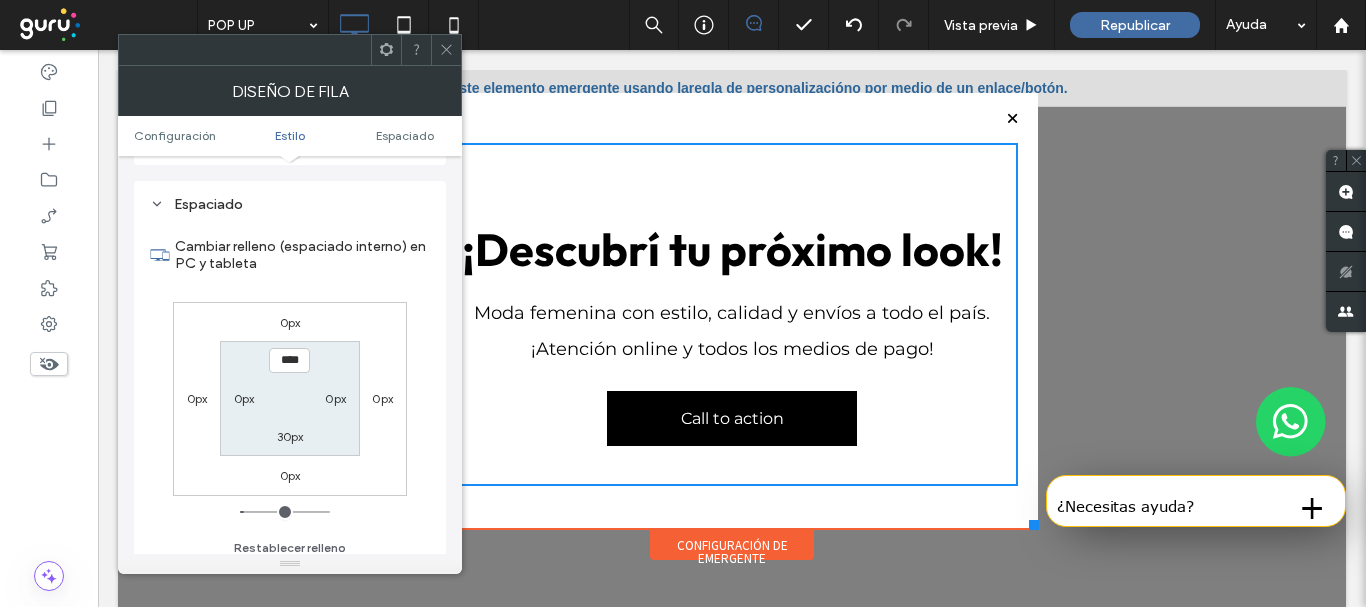 type on "****" 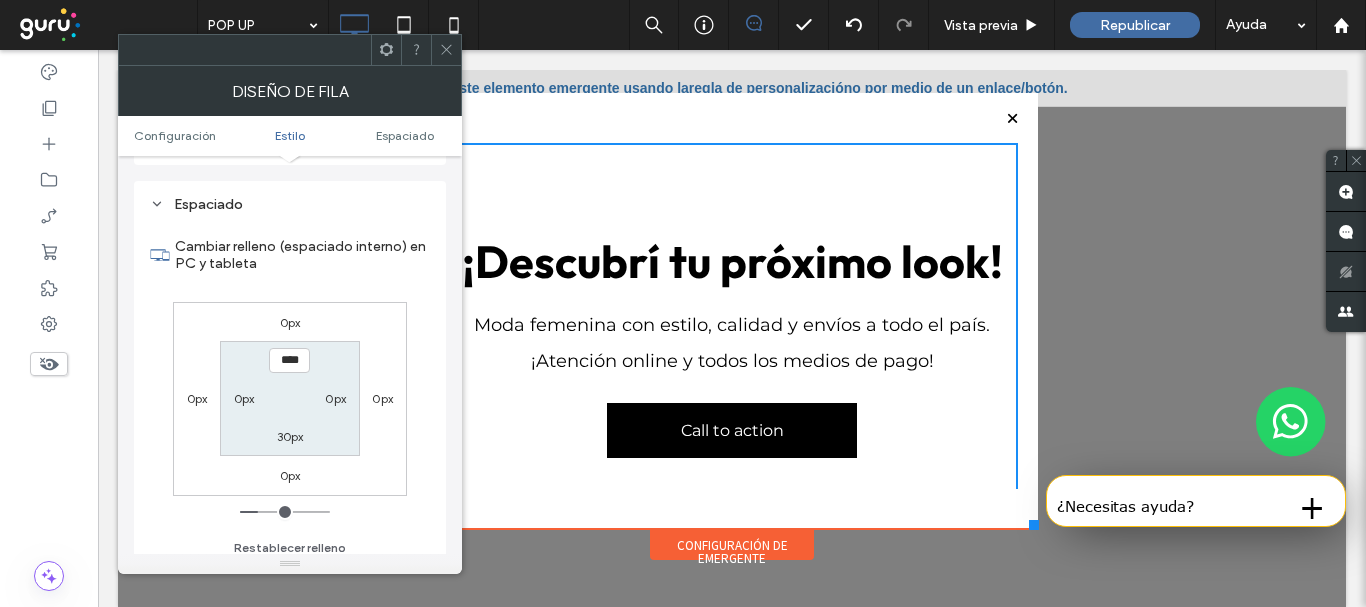 type on "**" 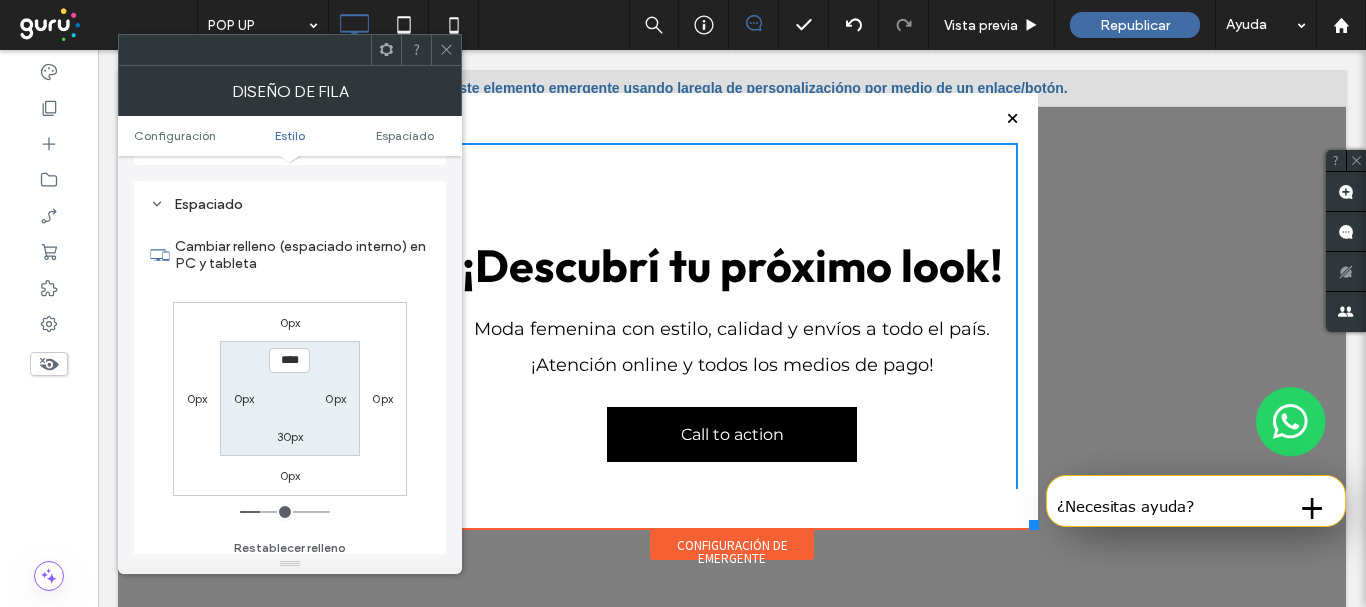 type on "**" 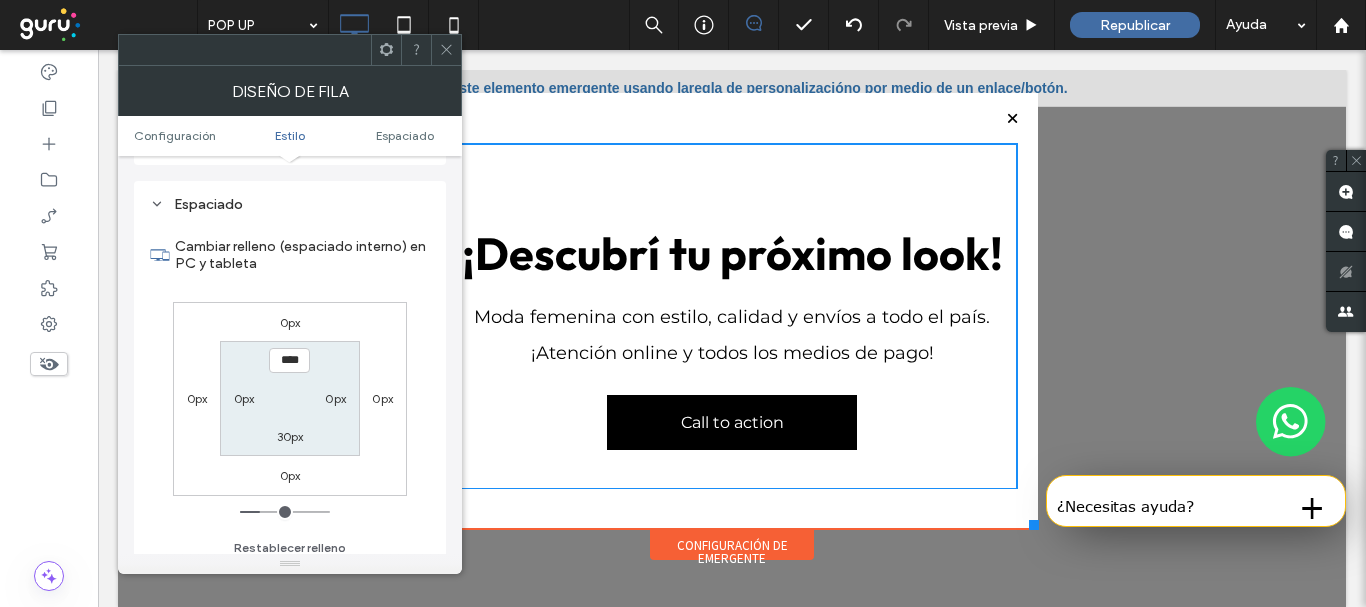 type on "****" 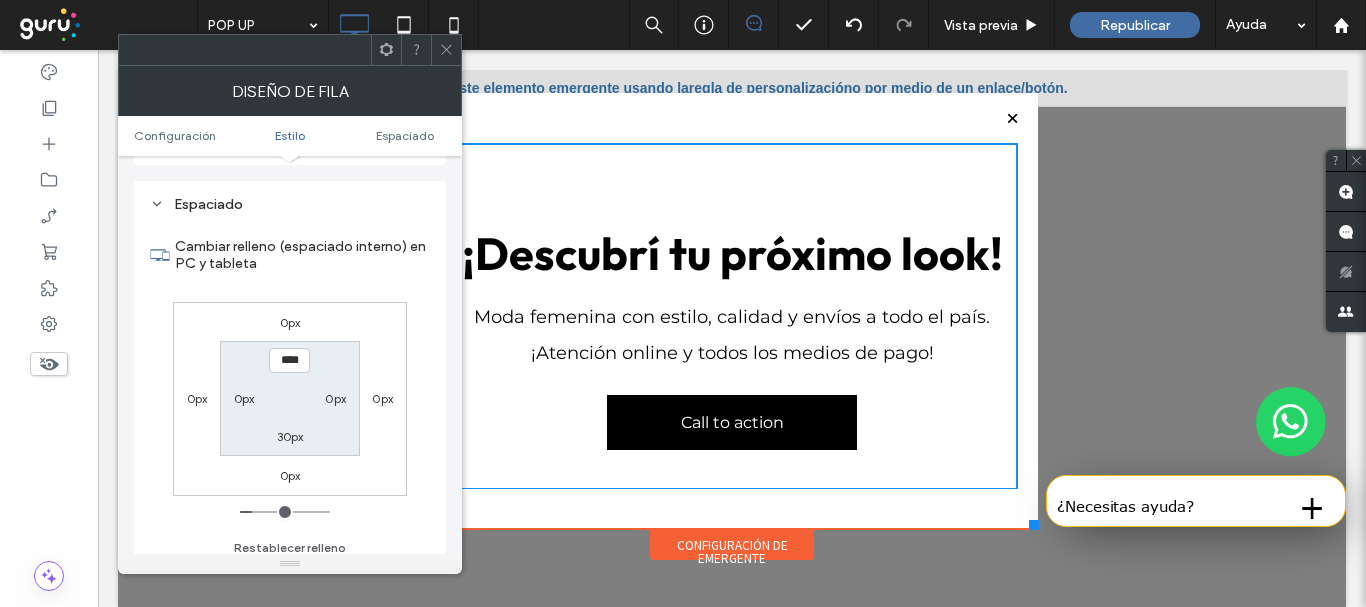 type on "**" 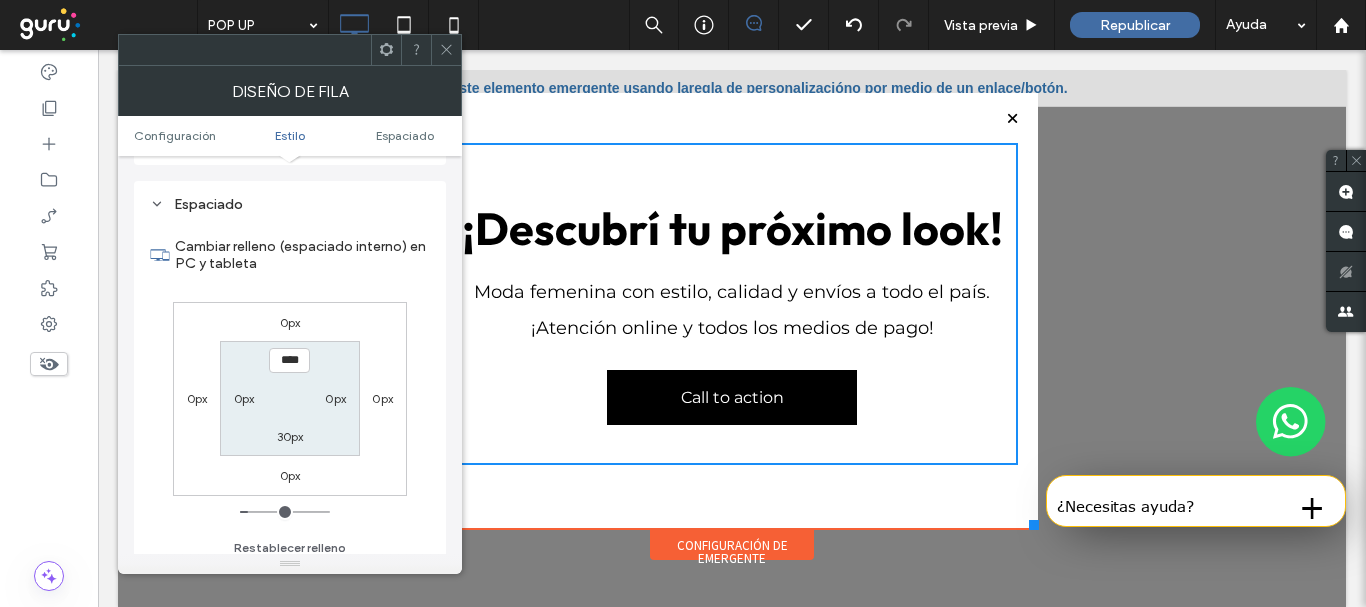 type on "**" 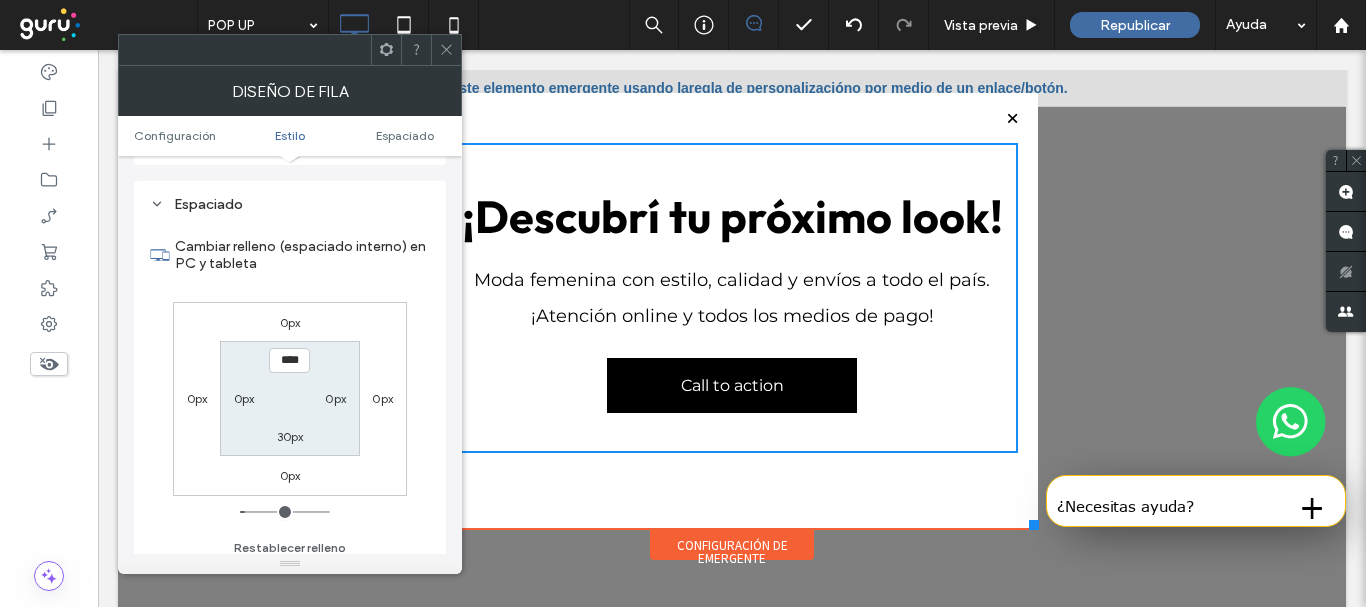 type on "*" 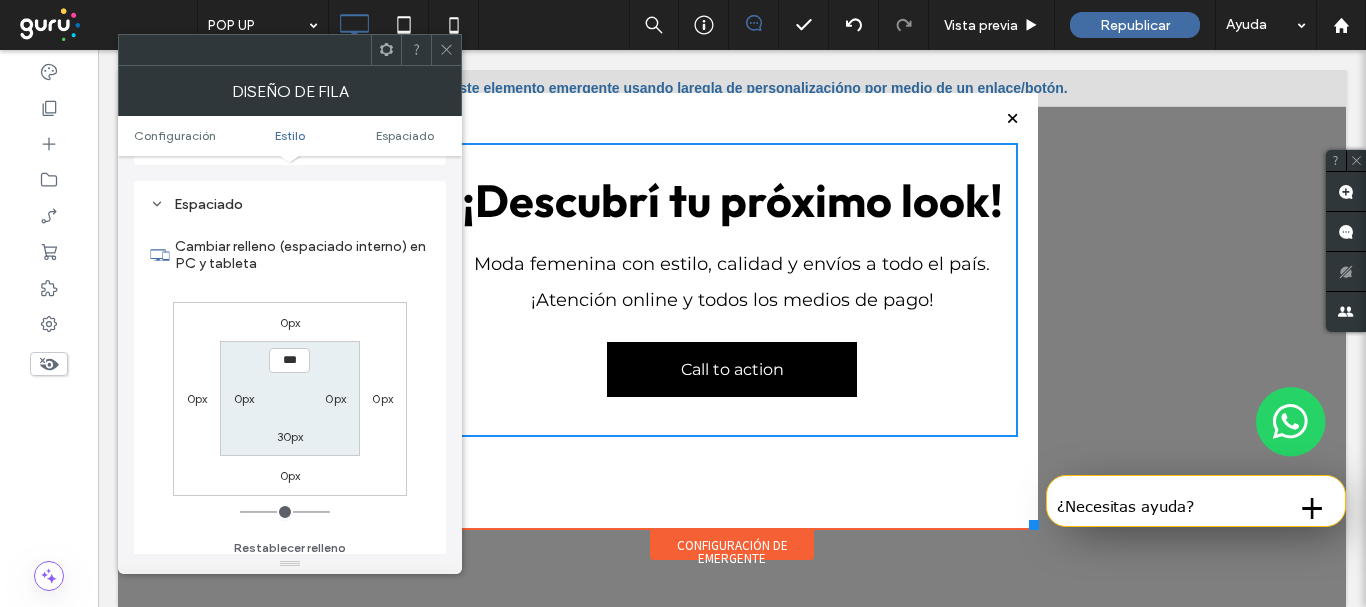type on "*" 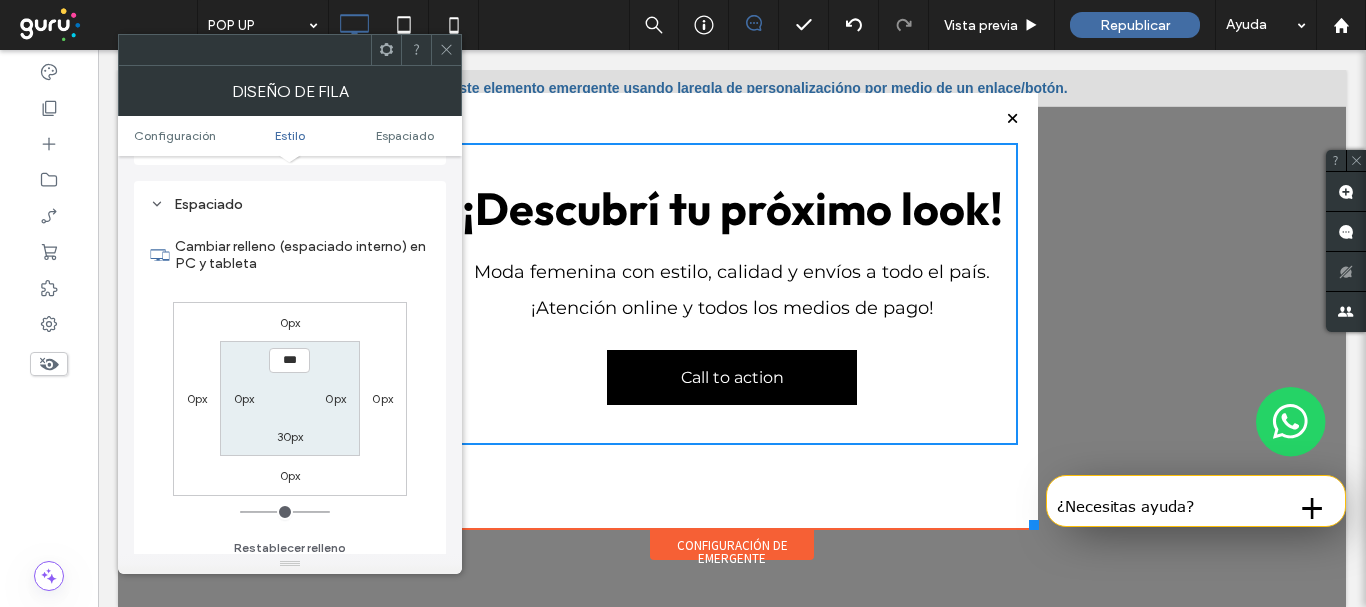 type on "**" 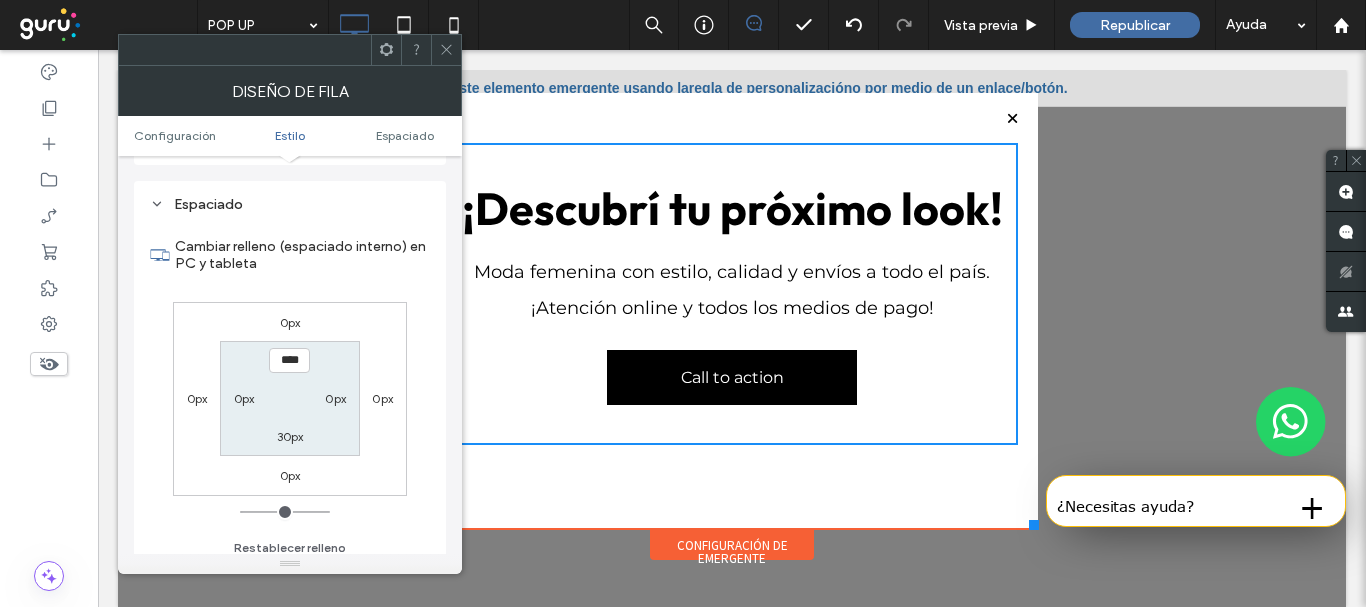 type on "**" 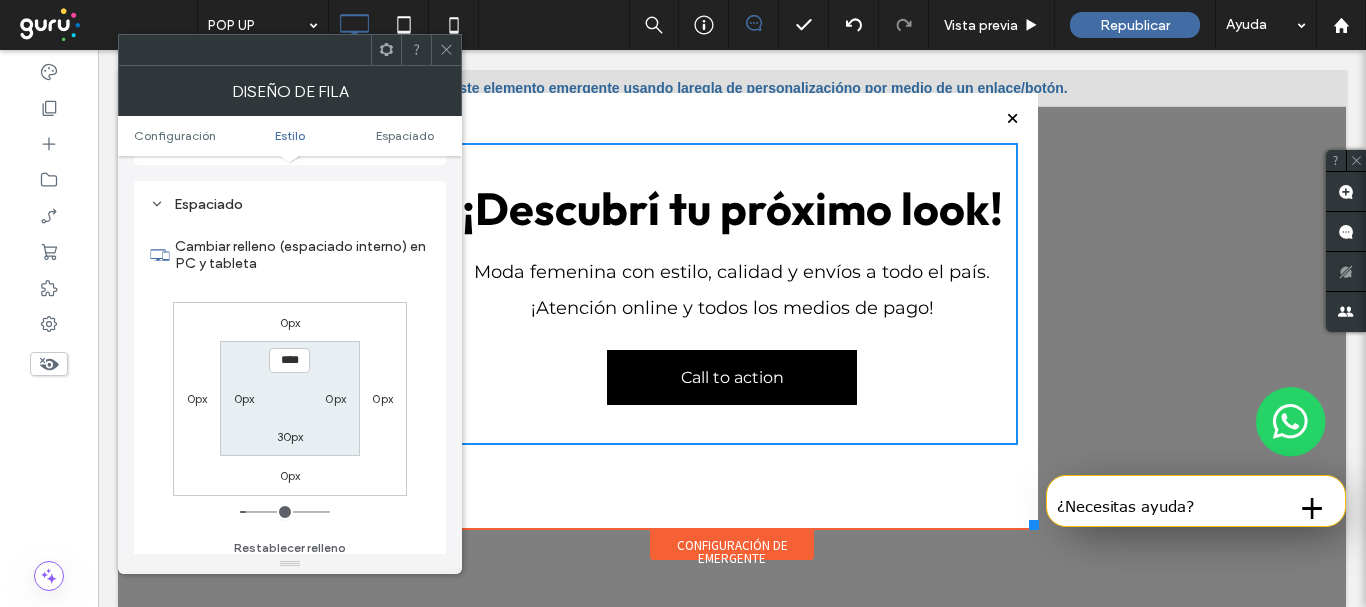 type on "**" 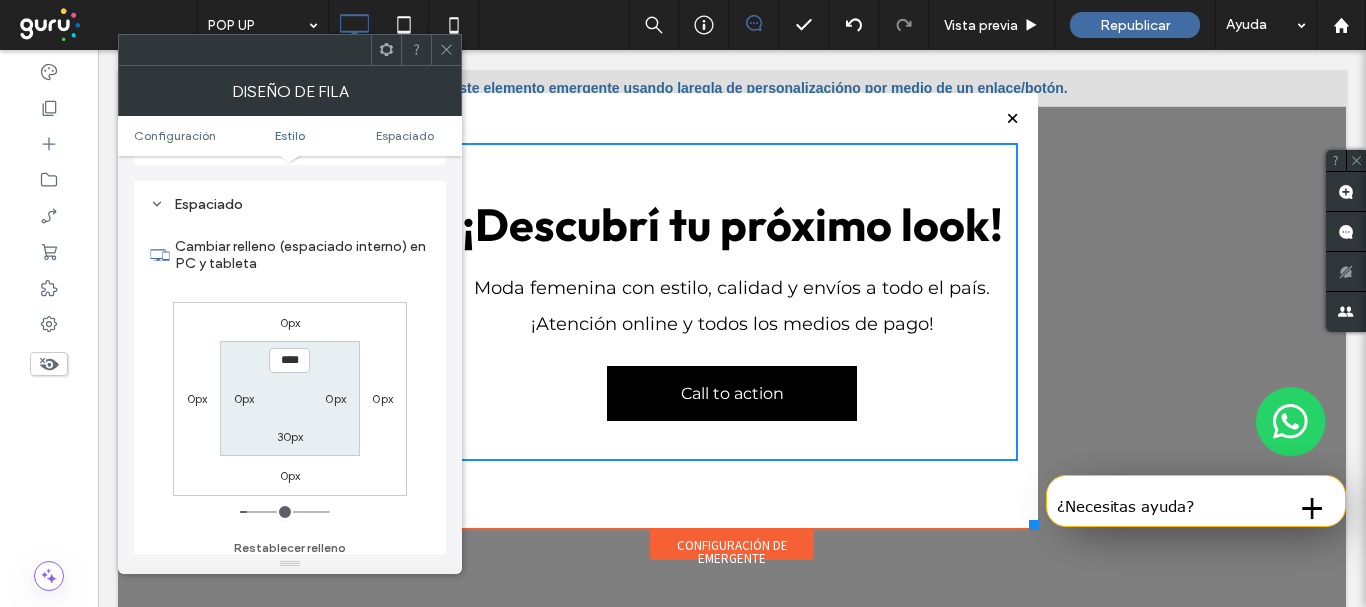 type on "**" 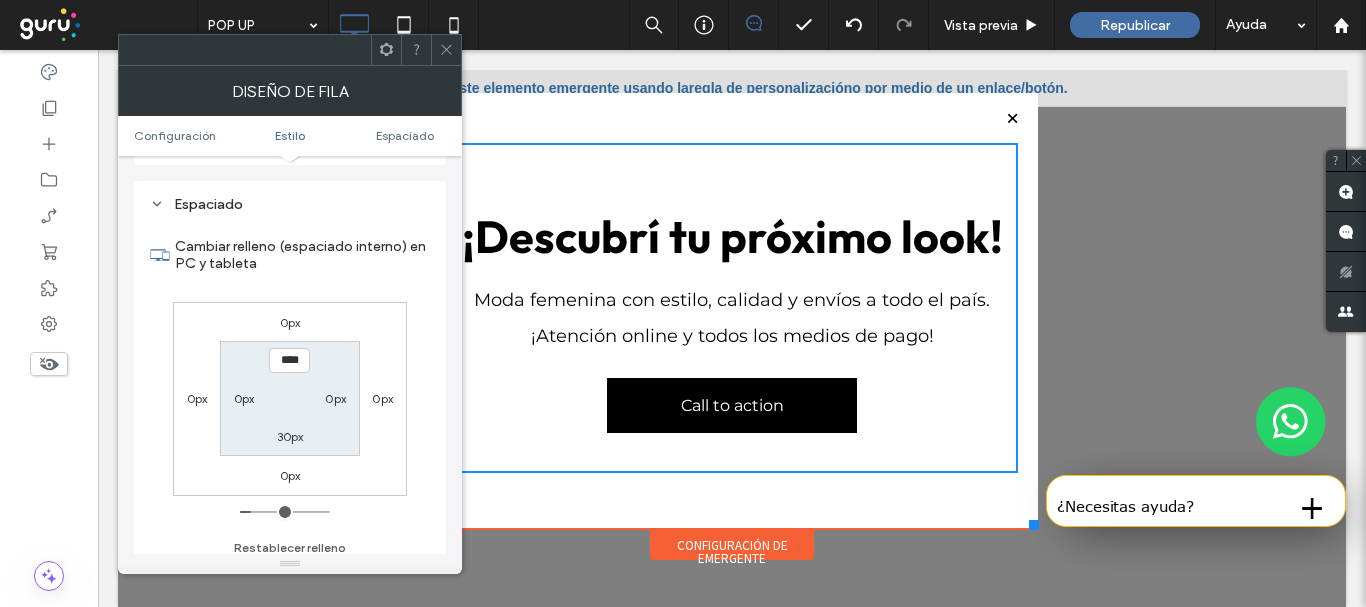 type on "**" 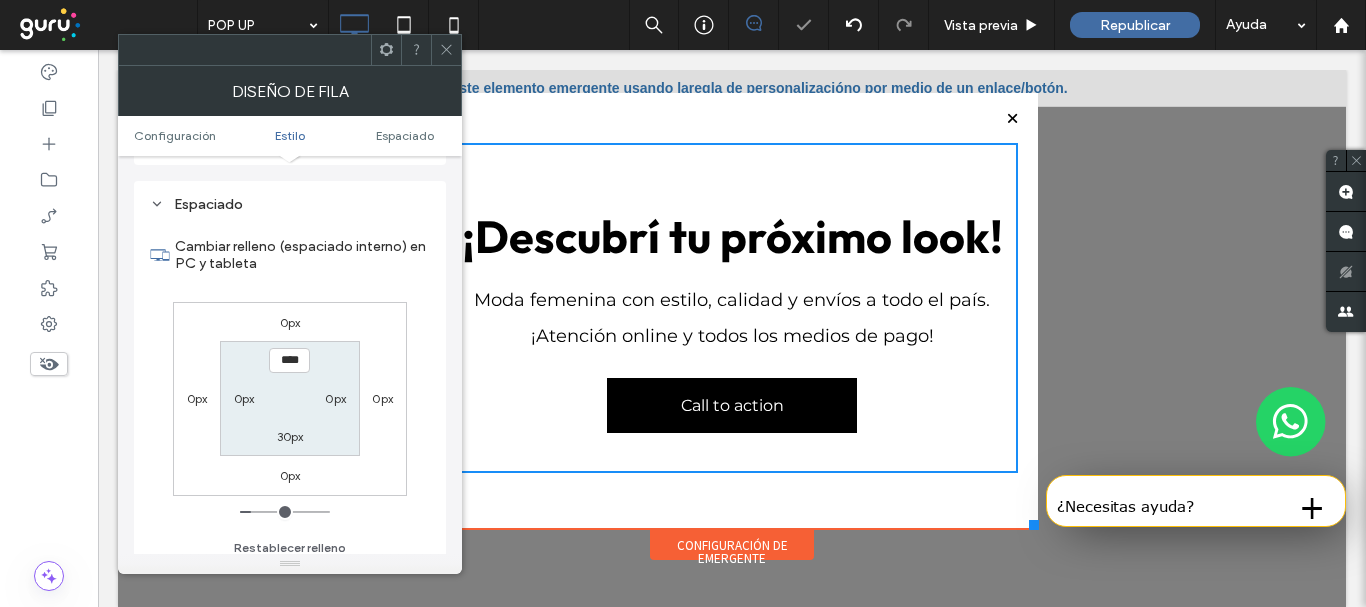 click 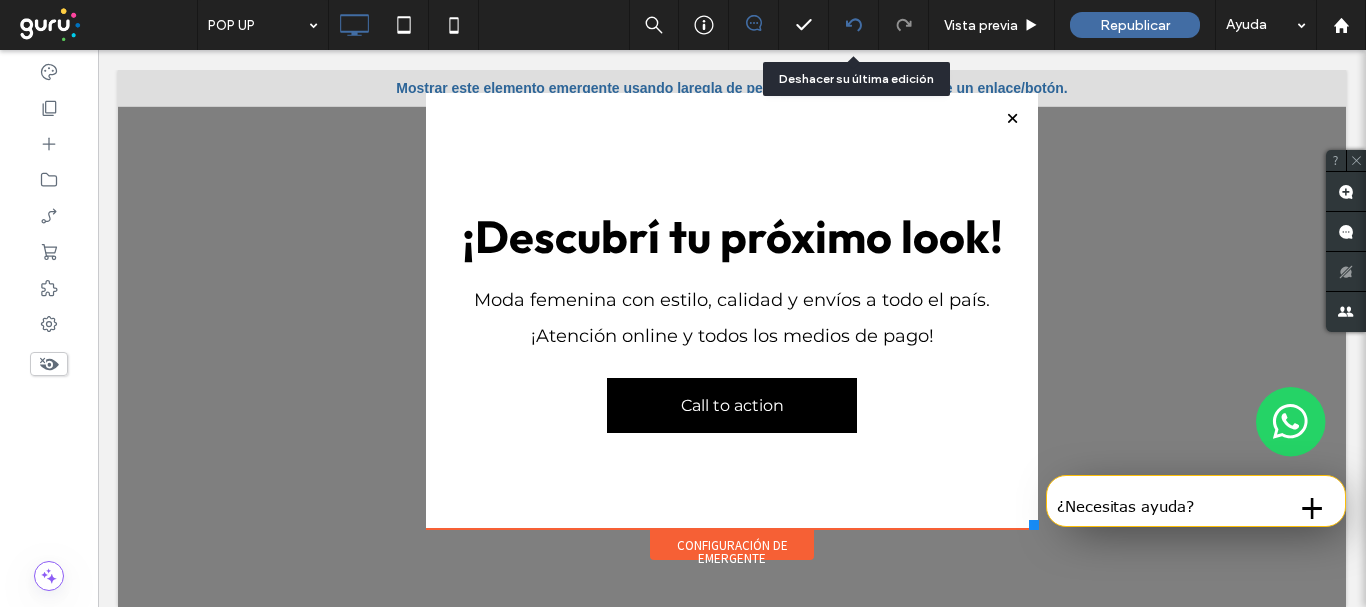 click at bounding box center (853, 25) 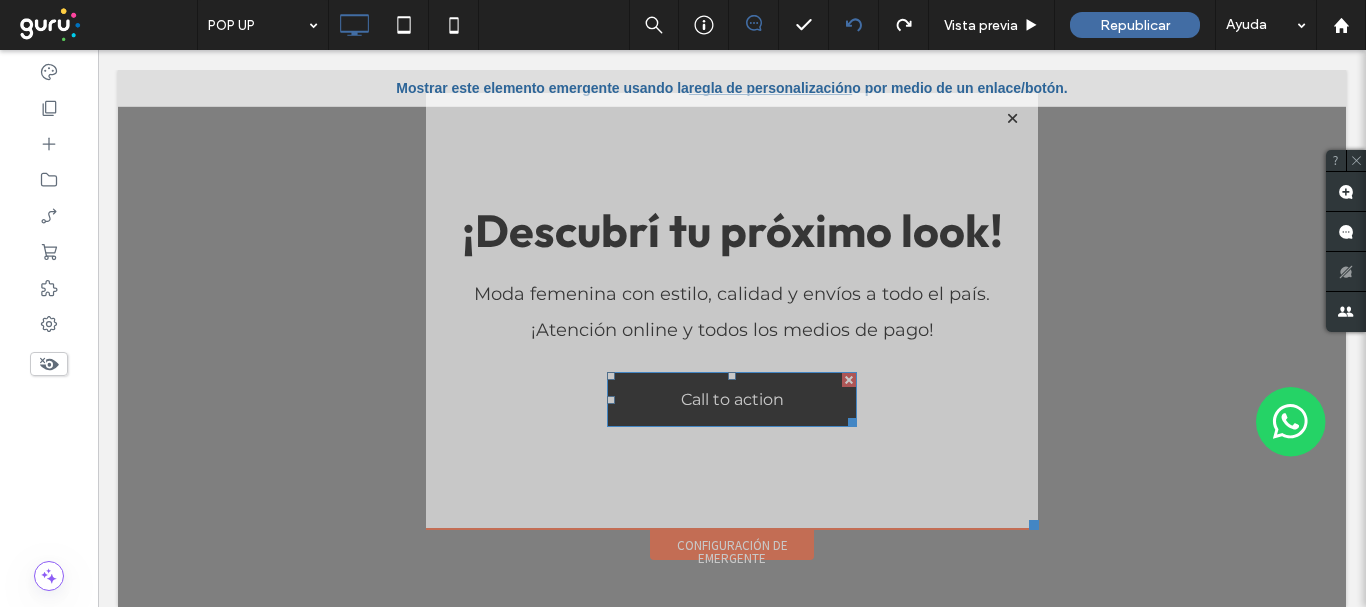 scroll, scrollTop: 0, scrollLeft: 0, axis: both 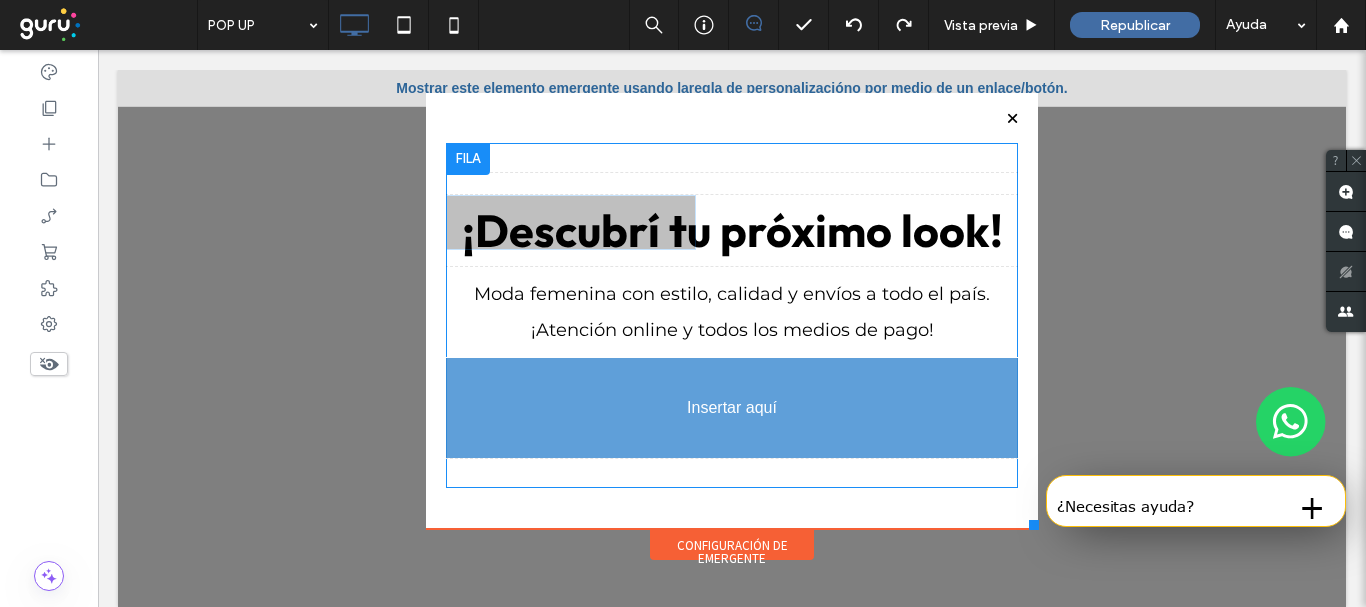 drag, startPoint x: 756, startPoint y: 426, endPoint x: 751, endPoint y: 442, distance: 16.763054 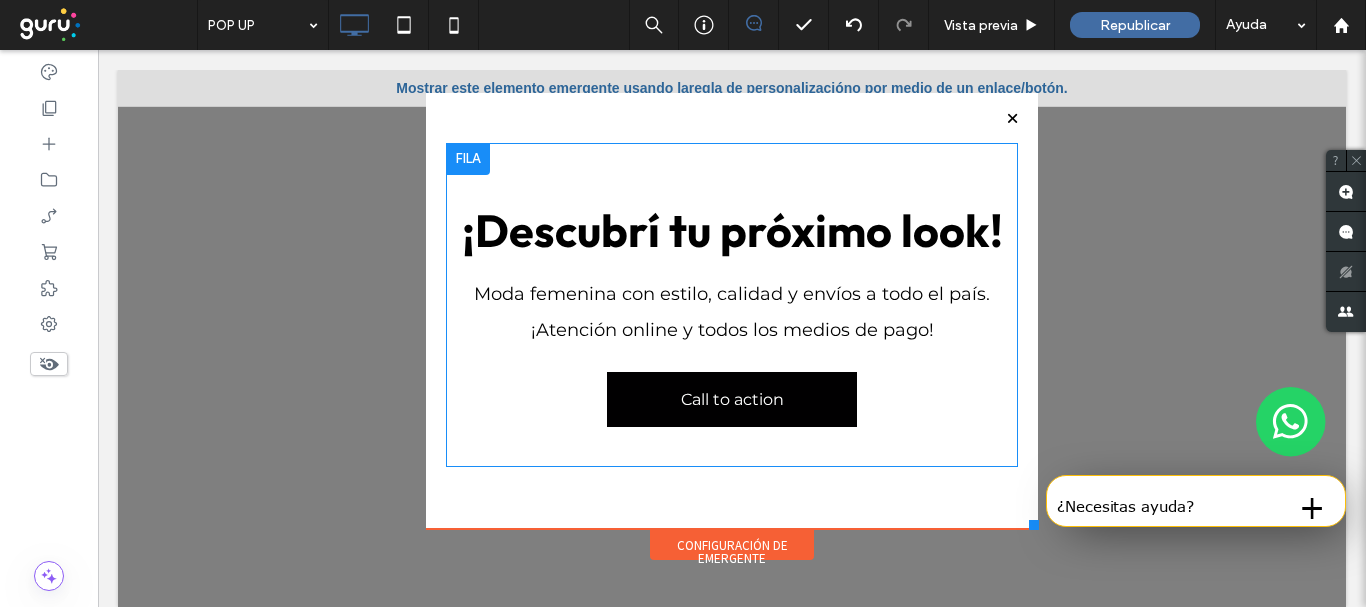 click at bounding box center [683, 303] 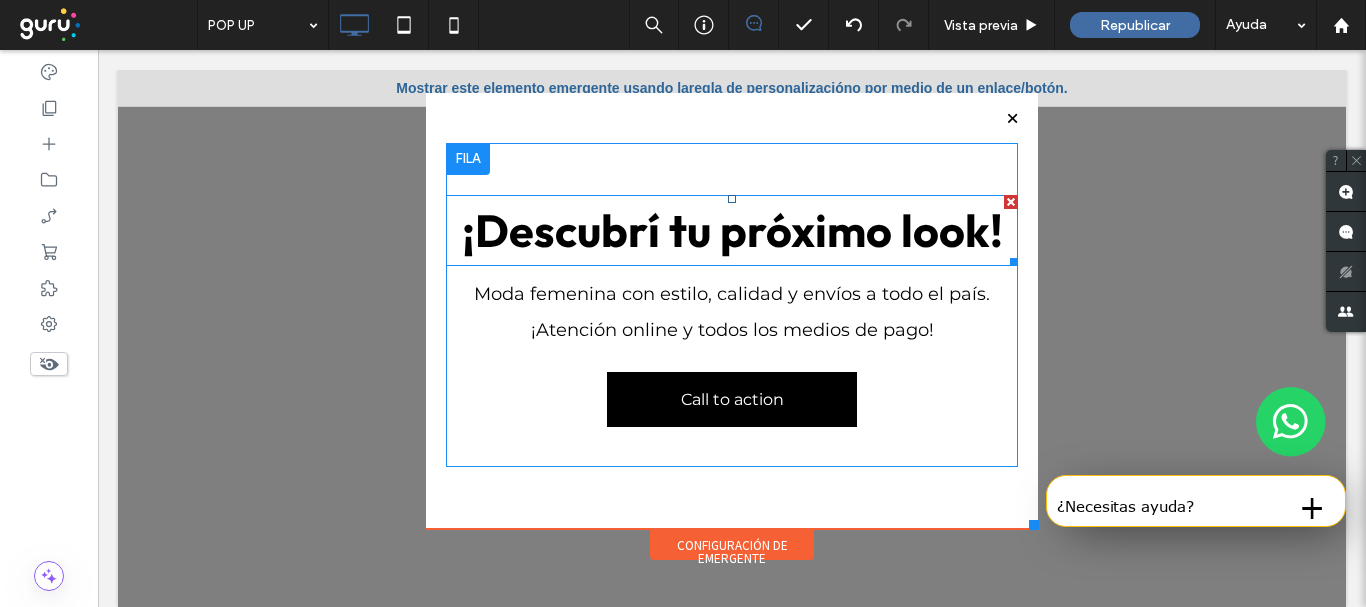 click on "¡Descubrí tu próximo look!" at bounding box center (732, 231) 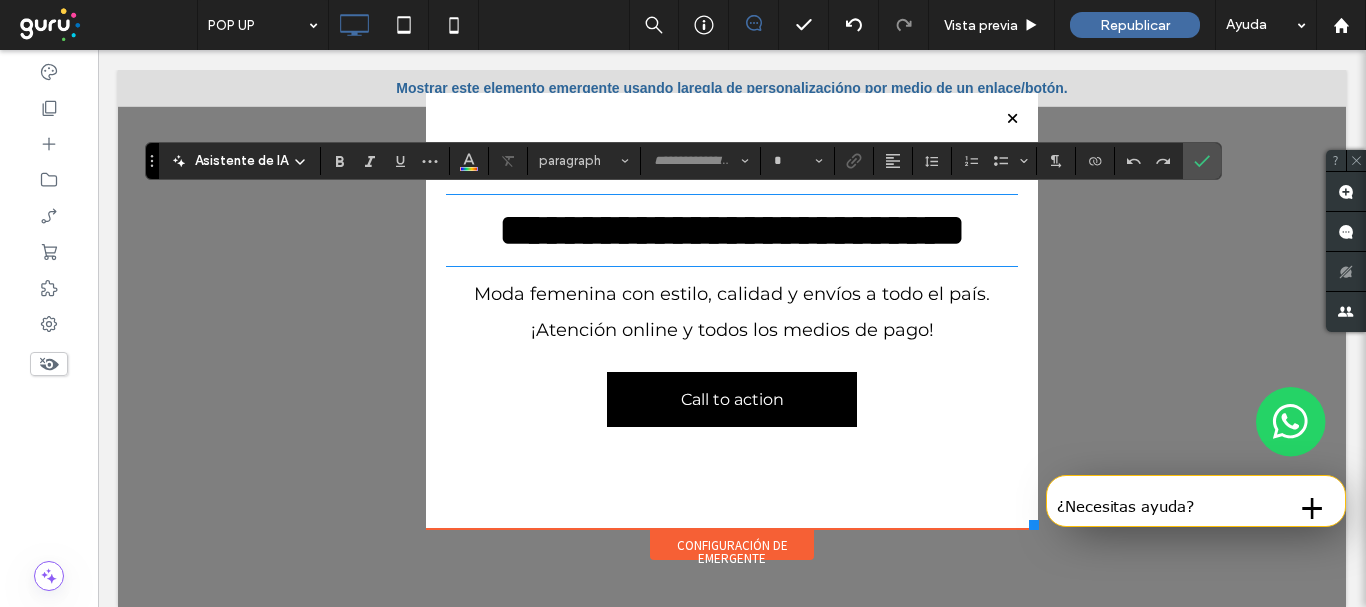 type on "******" 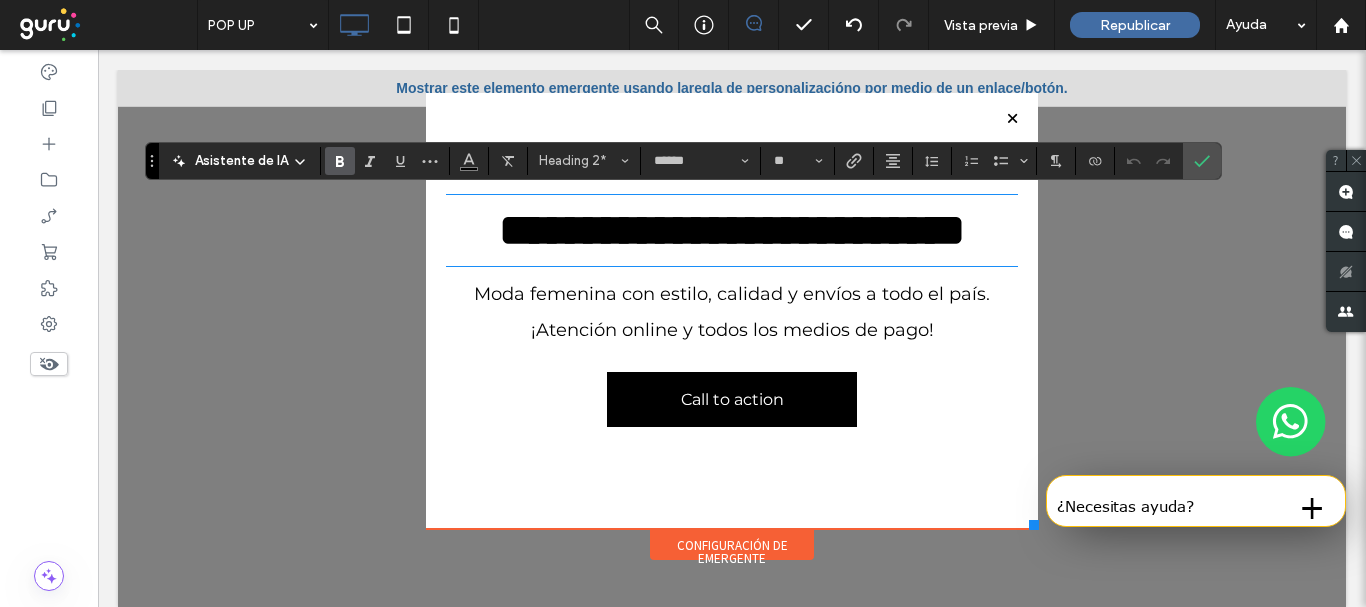 click on "**********" at bounding box center [732, 231] 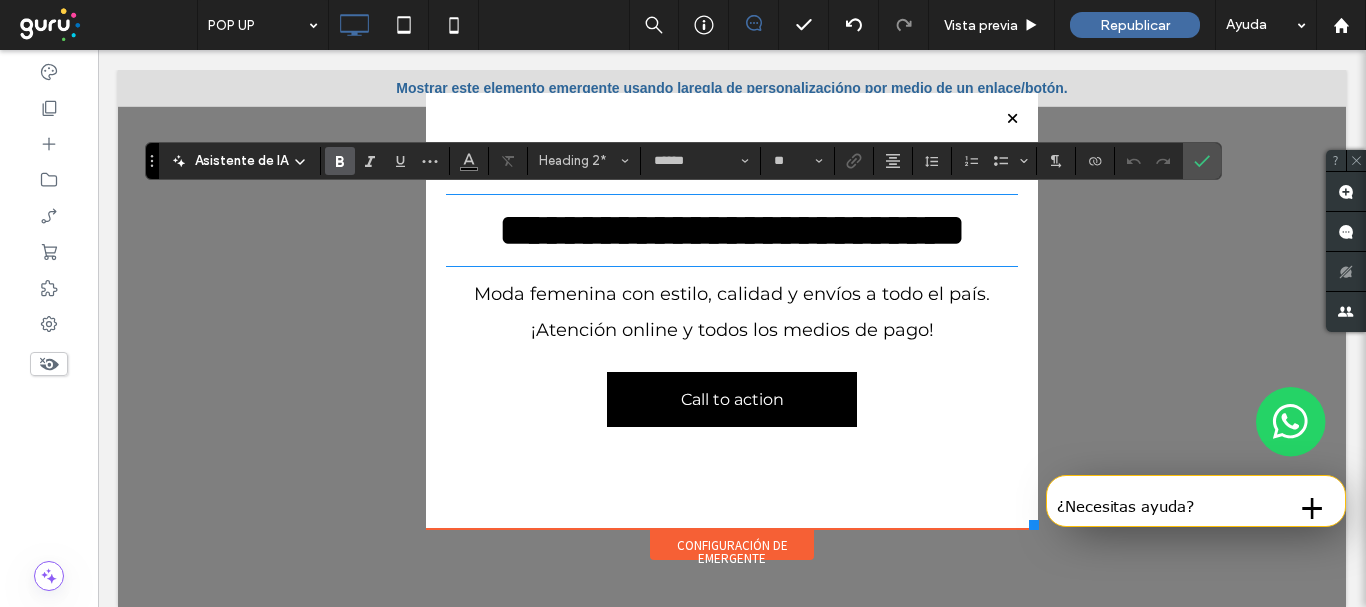 click on "Moda femenina con estilo, calidad y envíos a todo el país. ¡Atención online y todos los medios de pago!" at bounding box center [732, 312] 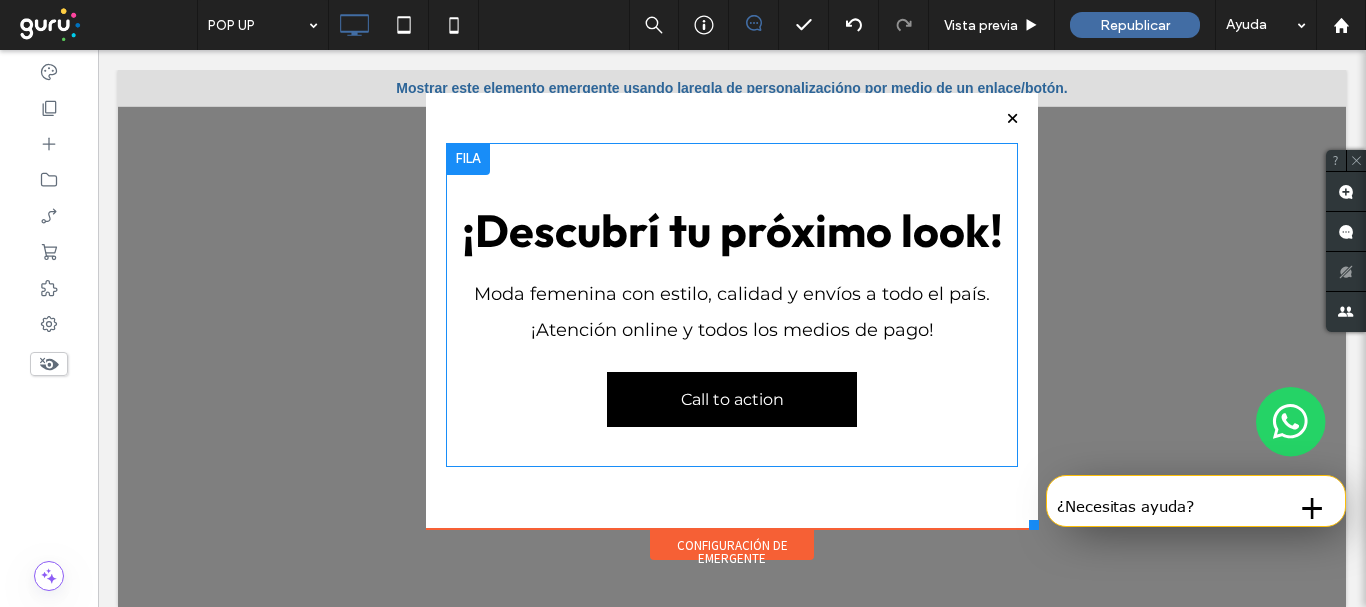 click on "¡Descubrí tu próximo look!
Moda femenina con estilo, calidad y envíos a todo el país. ¡Atención online y todos los medios de pago!
Call to action
Click To Paste" at bounding box center [732, 305] 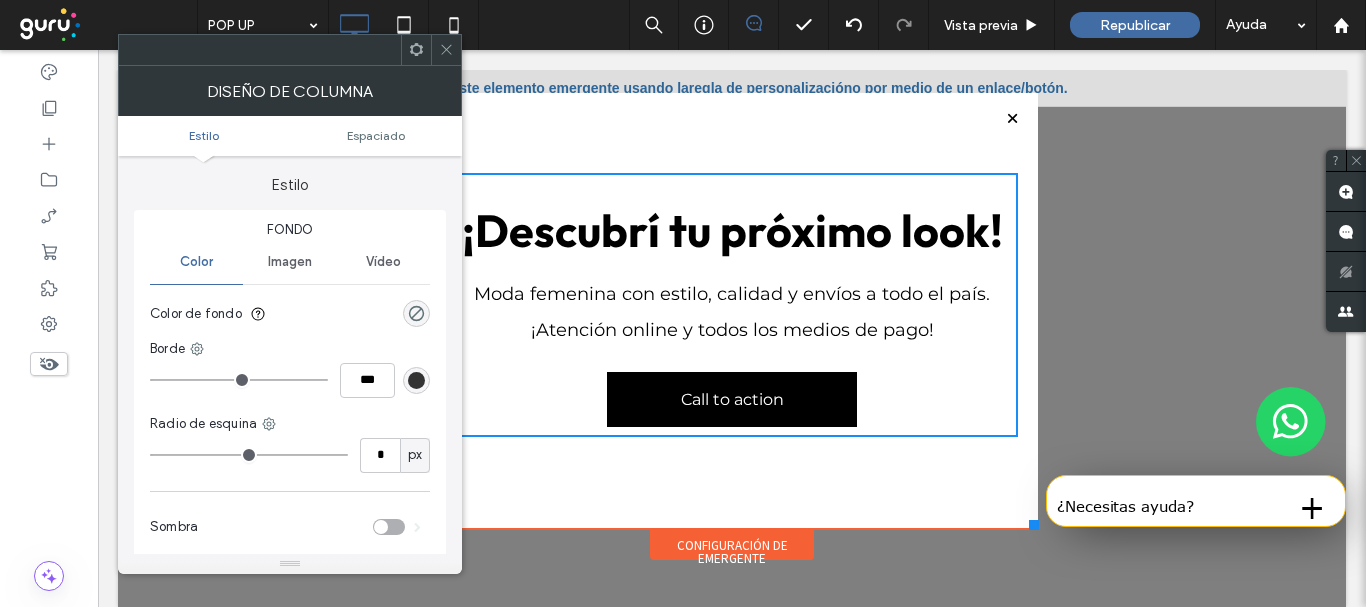 click on "Moda femenina con estilo, calidad y envíos a todo el país. ¡Atención online y todos los medios de pago!" at bounding box center [732, 312] 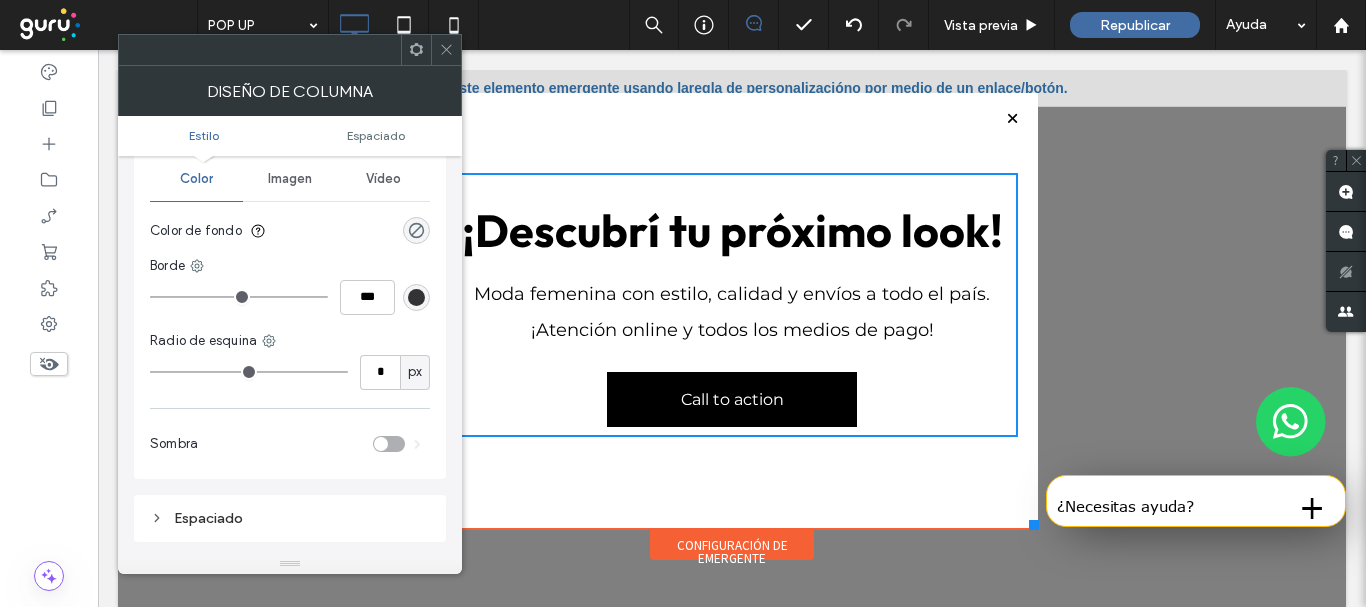 scroll, scrollTop: 93, scrollLeft: 0, axis: vertical 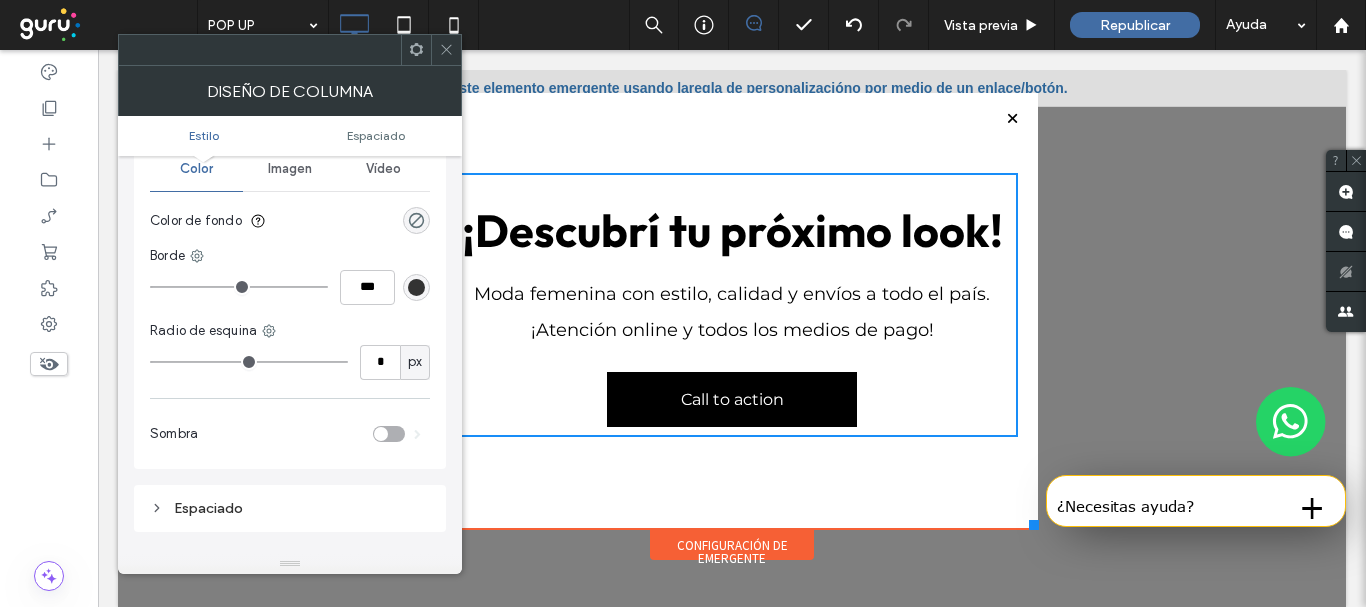 click on "Espaciado" at bounding box center [290, 508] 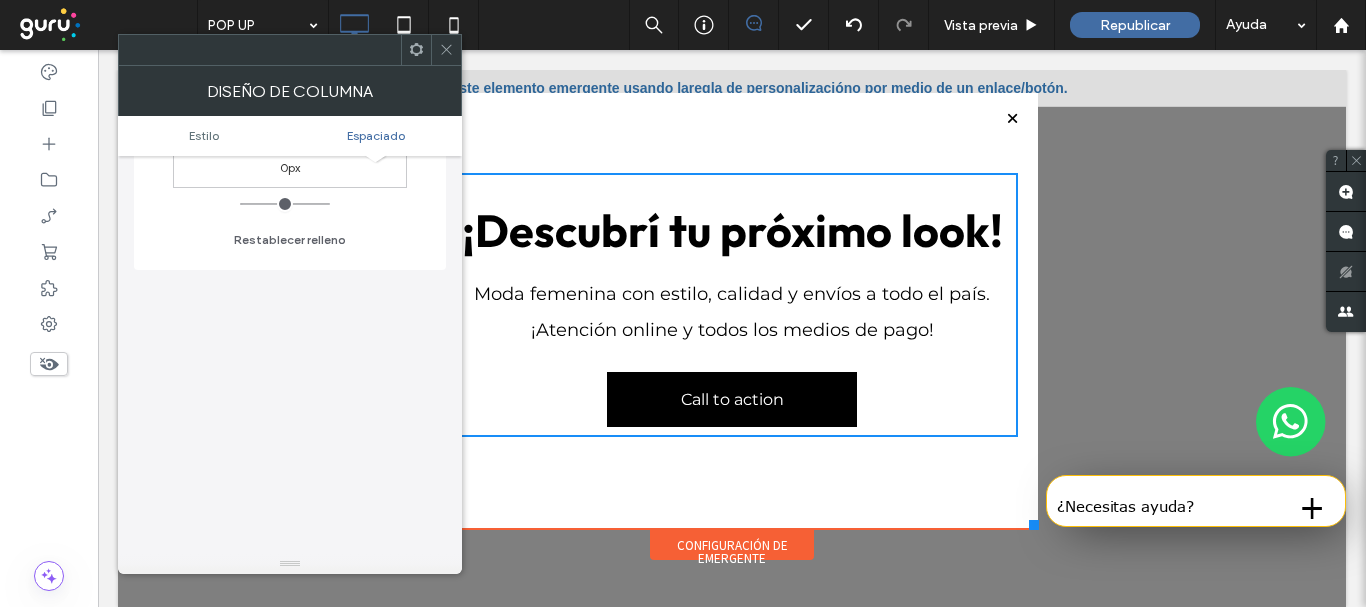 scroll, scrollTop: 713, scrollLeft: 0, axis: vertical 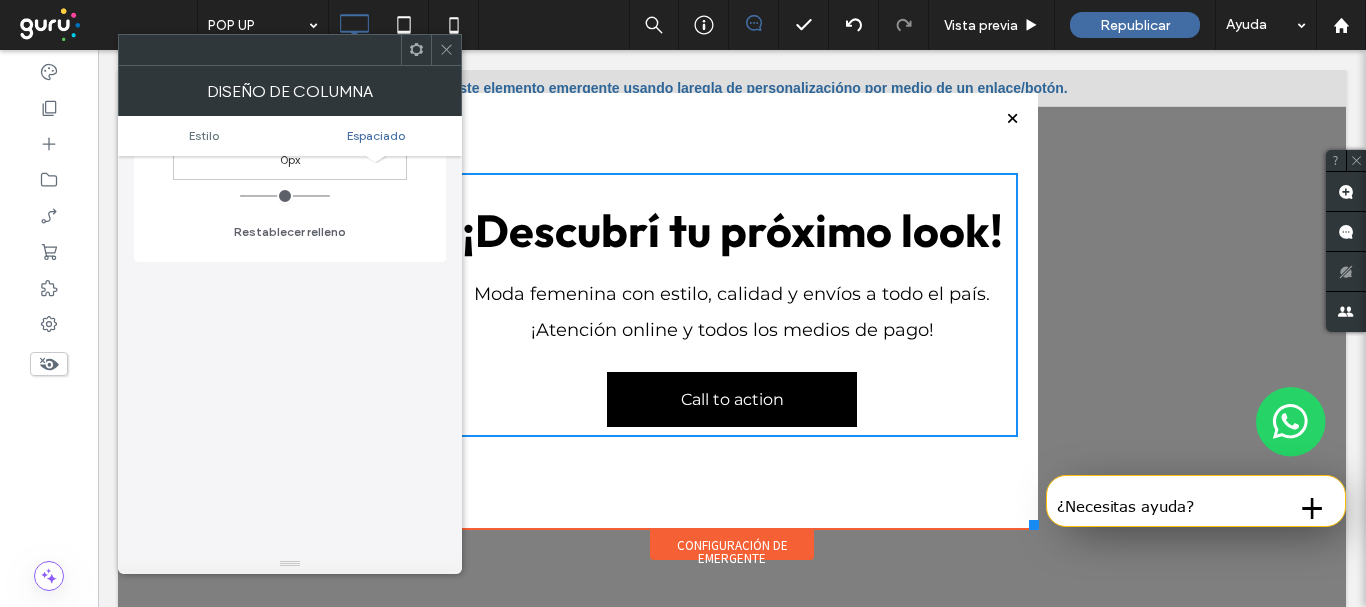 click at bounding box center [446, 50] 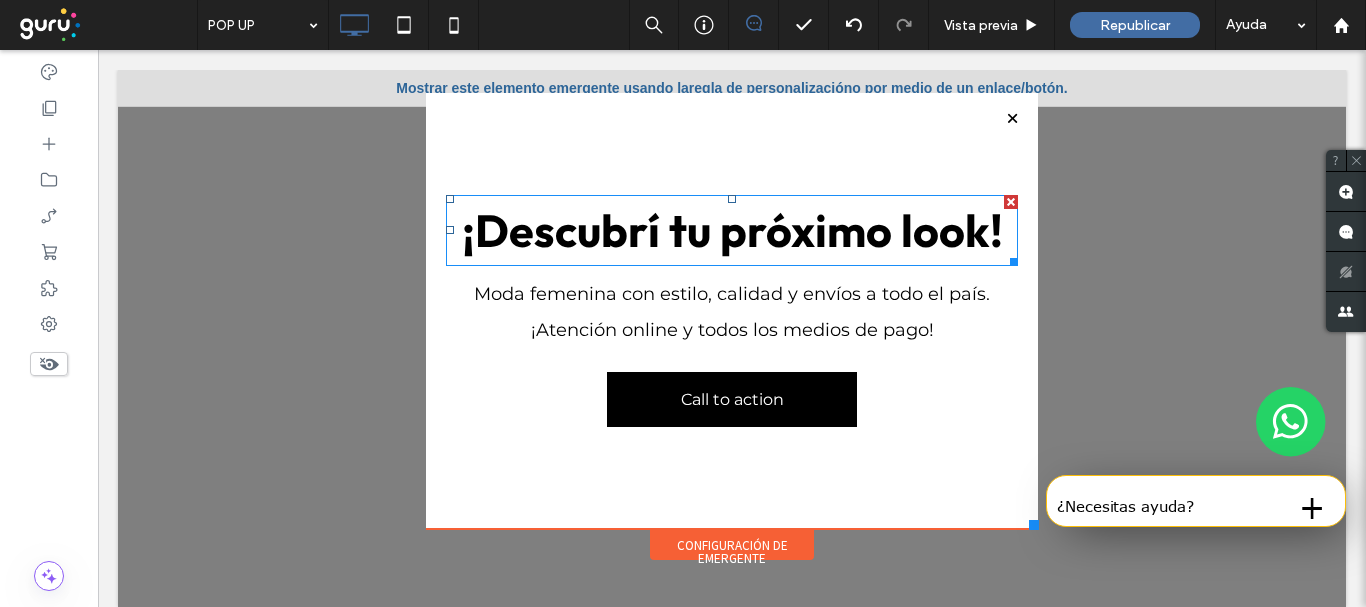 click on "¡Descubrí tu próximo look!" at bounding box center (732, 230) 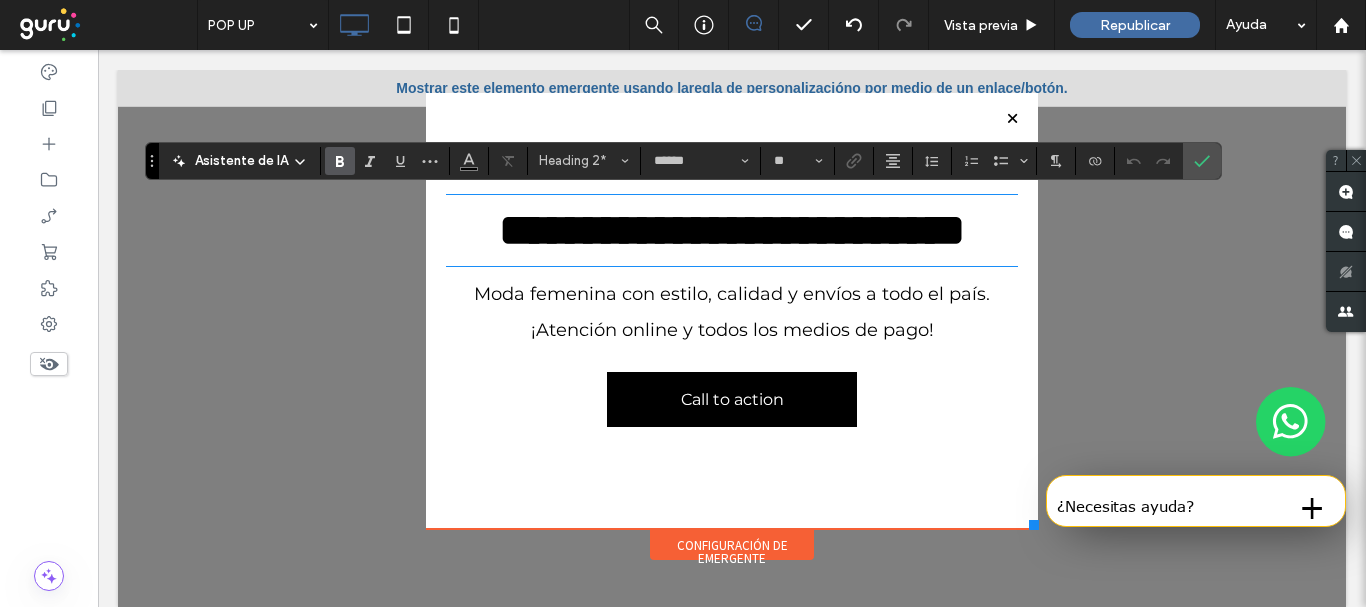 click on "Moda femenina con estilo, calidad y envíos a todo el país. ¡Atención online y todos los medios de pago!" at bounding box center (732, 312) 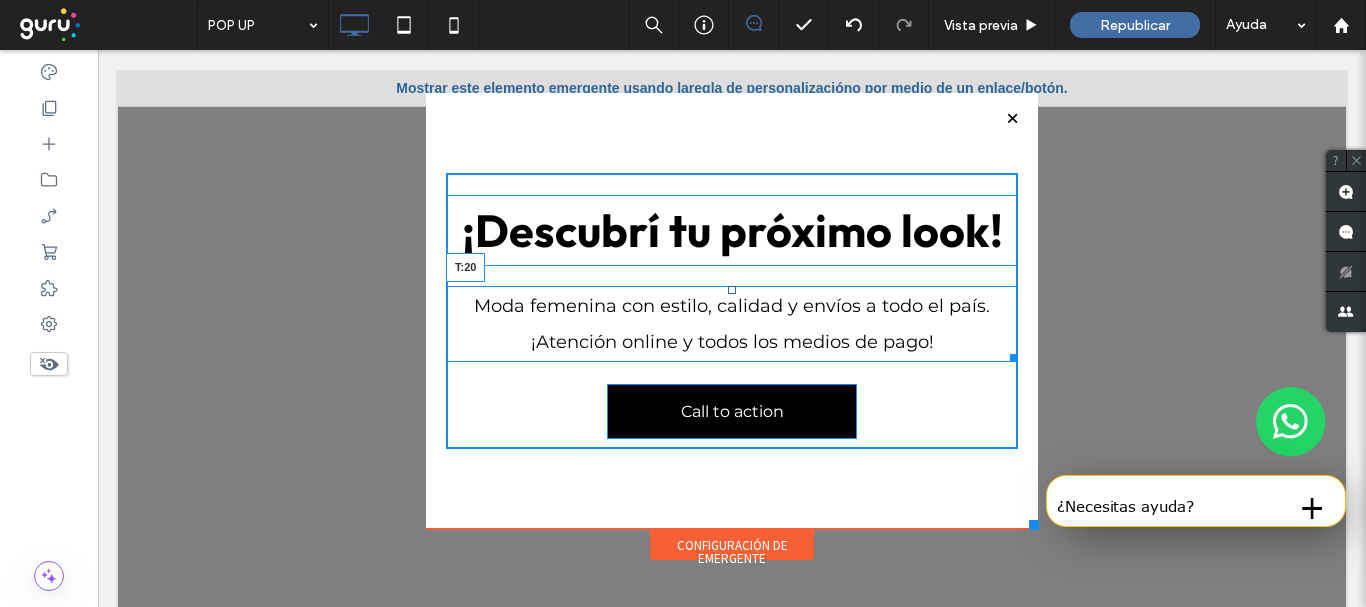 drag, startPoint x: 719, startPoint y: 278, endPoint x: 764, endPoint y: 290, distance: 46.572525 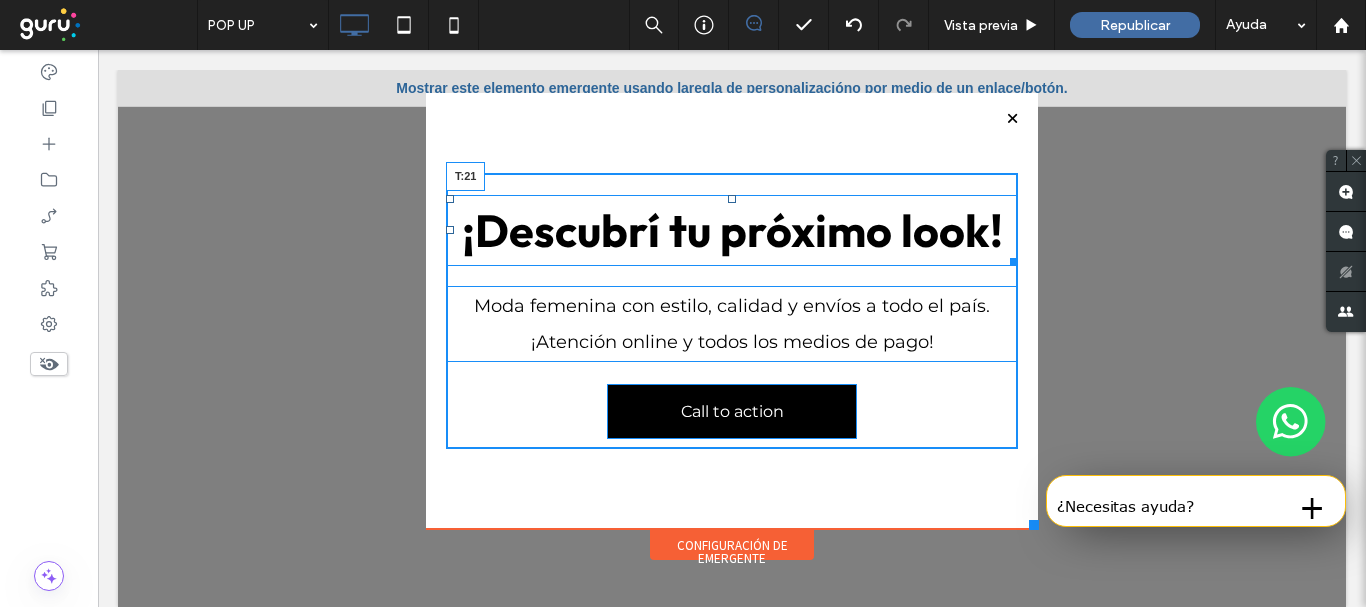 drag, startPoint x: 717, startPoint y: 198, endPoint x: 819, endPoint y: 247, distance: 113.15918 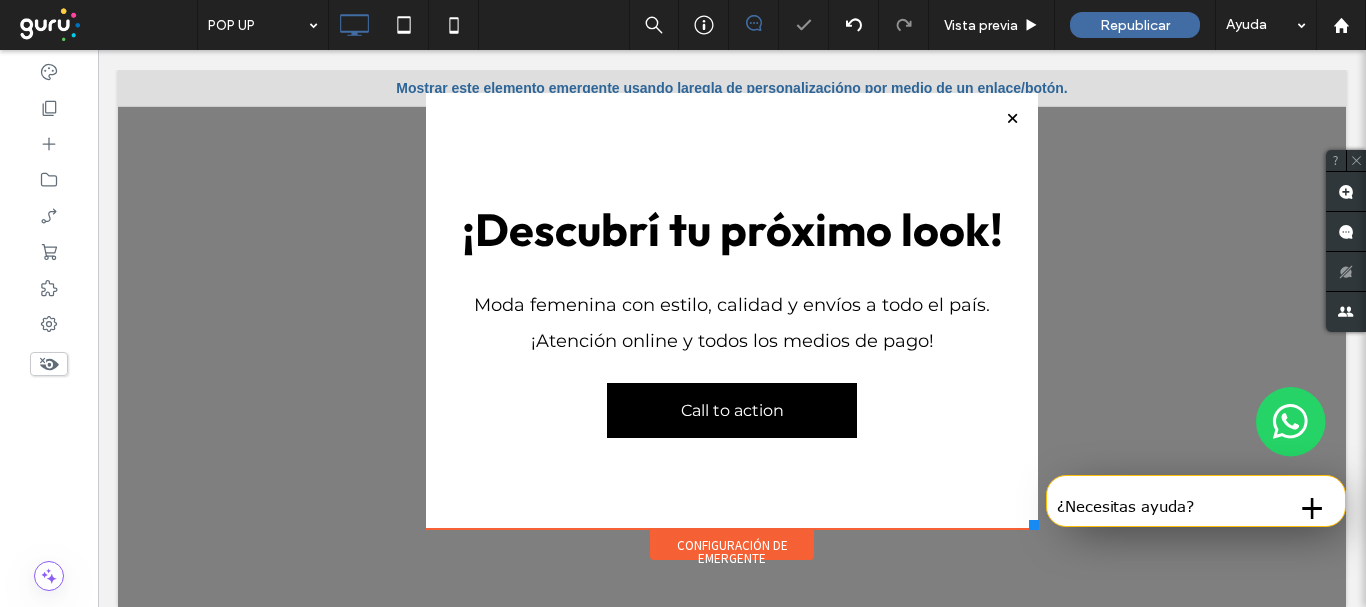 click on "¡Descubrí tu próximo look!
Moda femenina con estilo, calidad y envíos a todo el país. ¡Atención online y todos los medios de pago!
Call to action
Click To Paste" at bounding box center (732, 311) 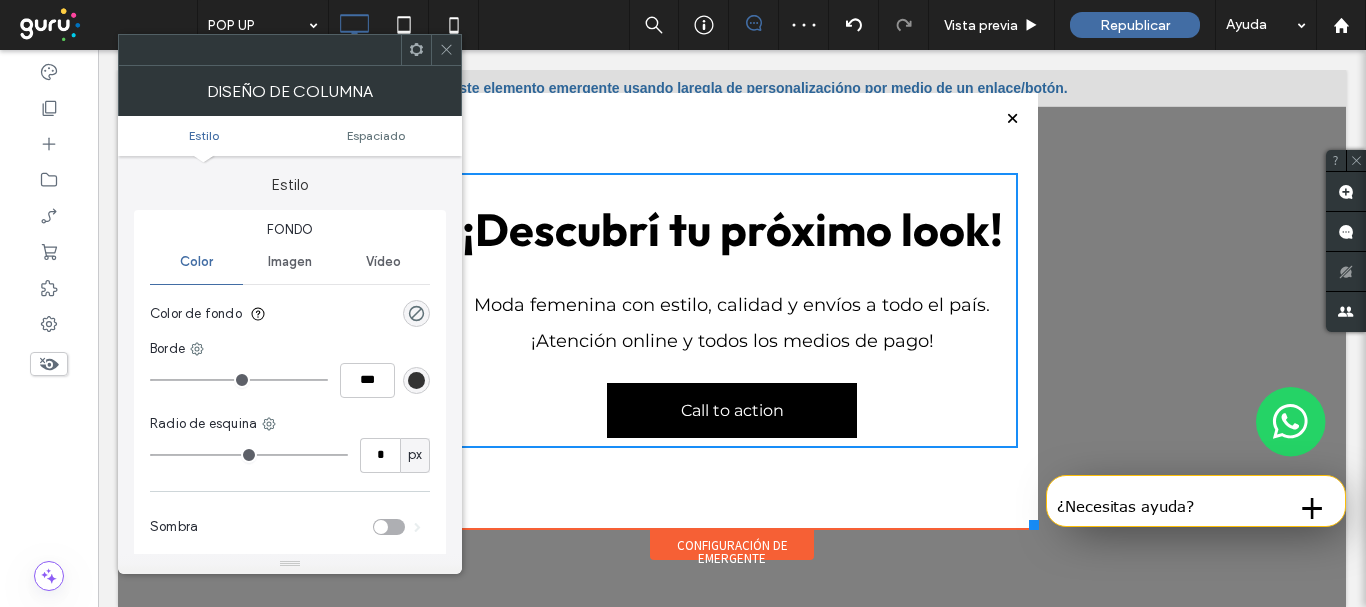 click on "¡Descubrí tu próximo look!
Moda femenina con estilo, calidad y envíos a todo el país. ¡Atención online y todos los medios de pago!
Call to action
Click To Paste" at bounding box center (732, 311) 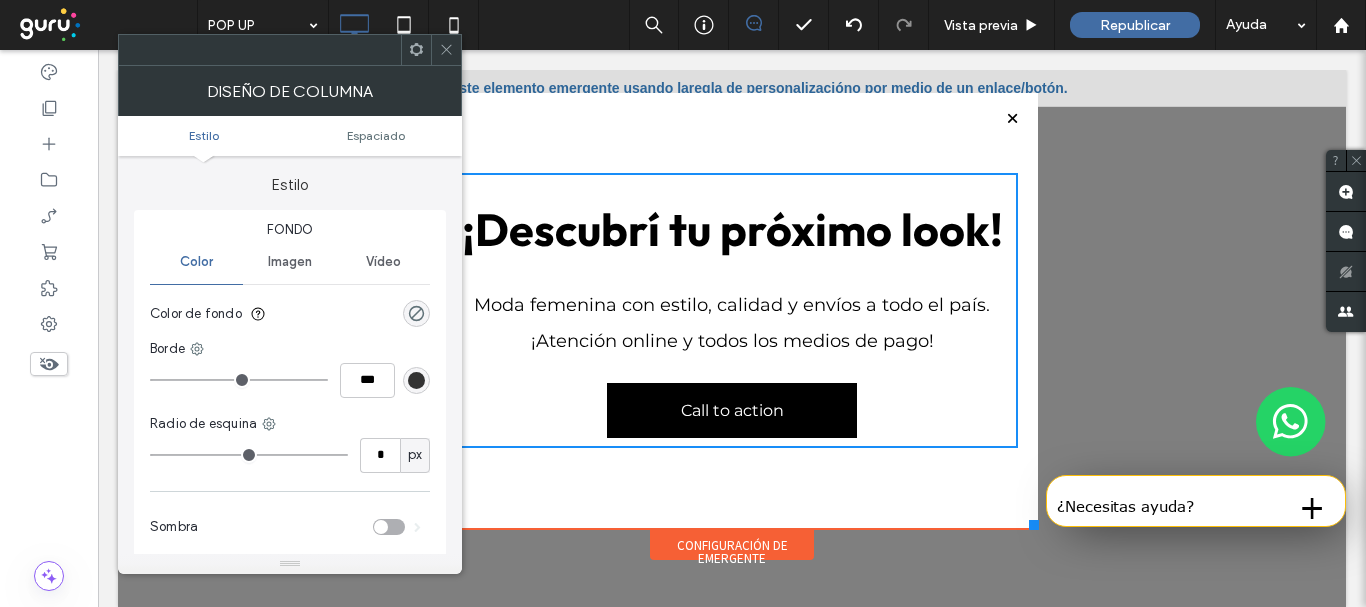 click 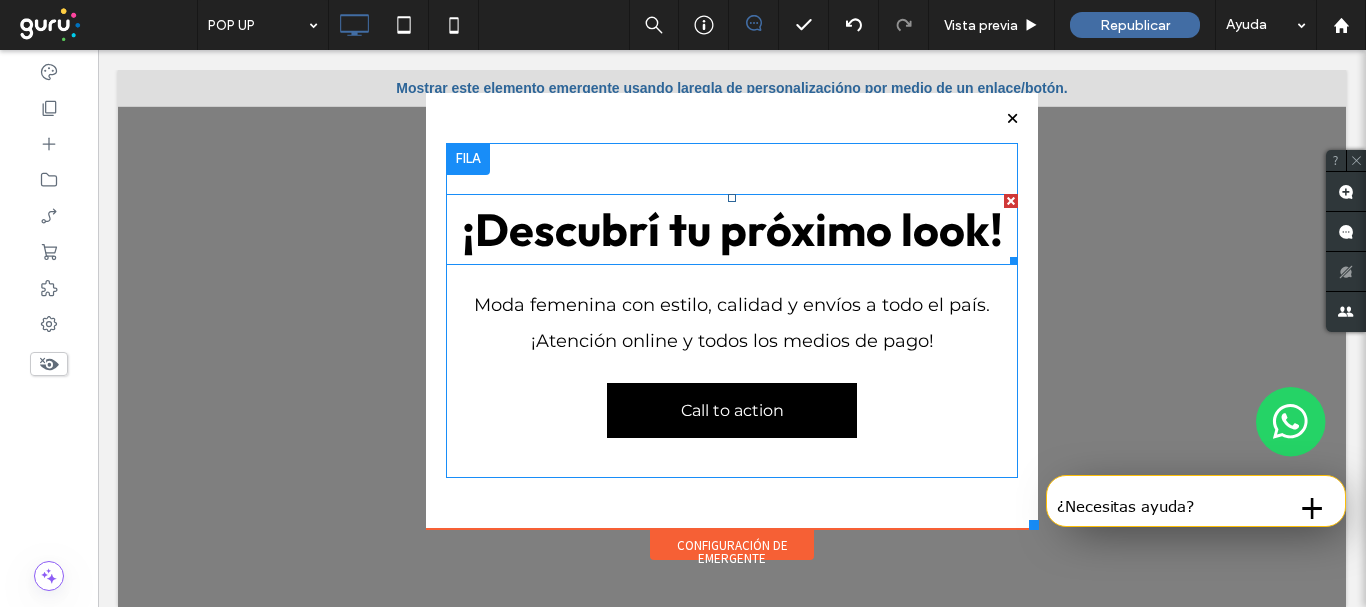 click on "¡Descubrí tu próximo look!" at bounding box center [732, 230] 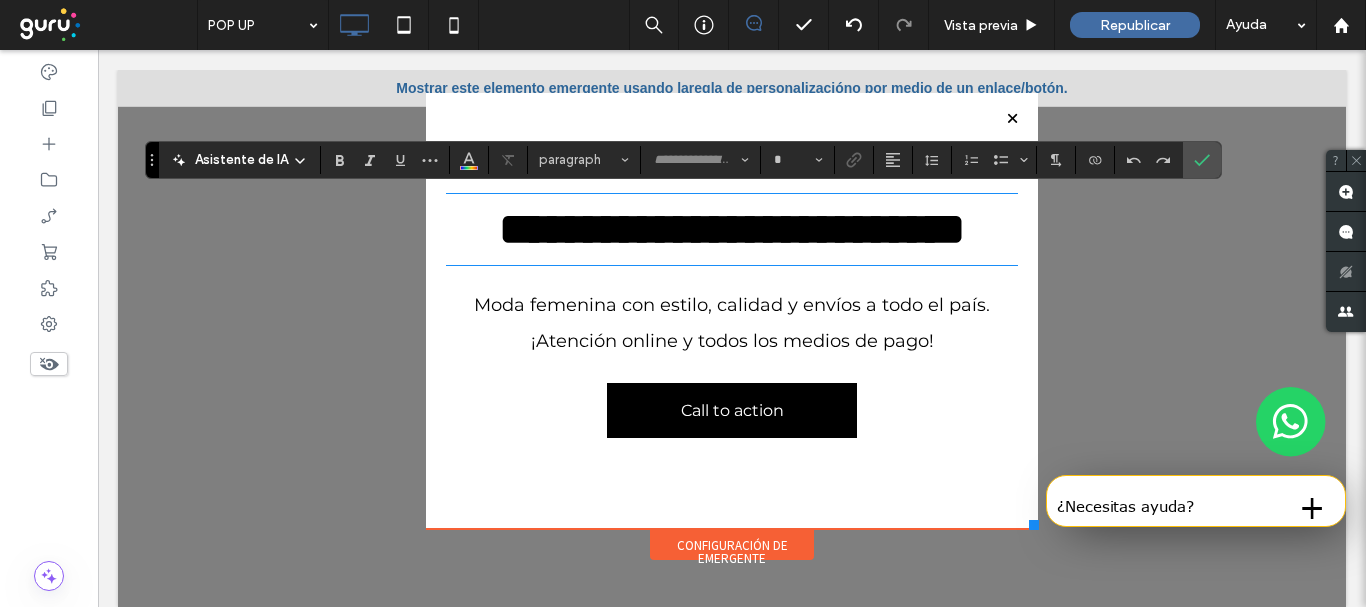 type on "******" 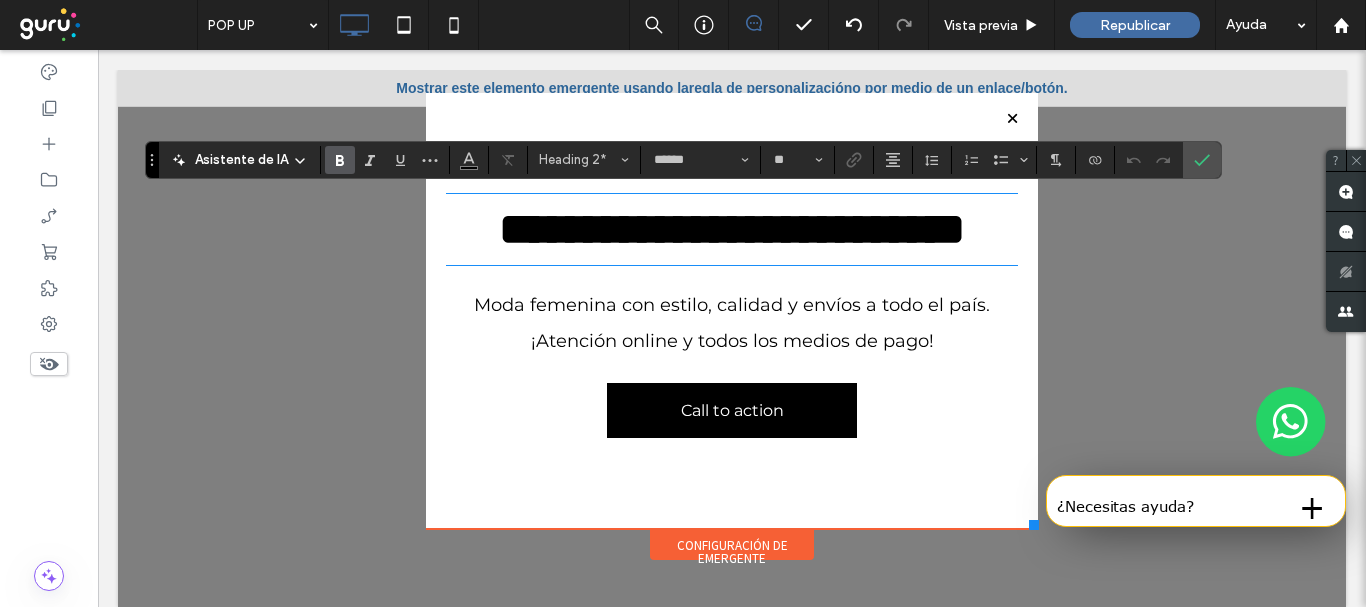 click on "Moda femenina con estilo, calidad y envíos a todo el país. ¡Atención online y todos los medios de pago!" at bounding box center [732, 323] 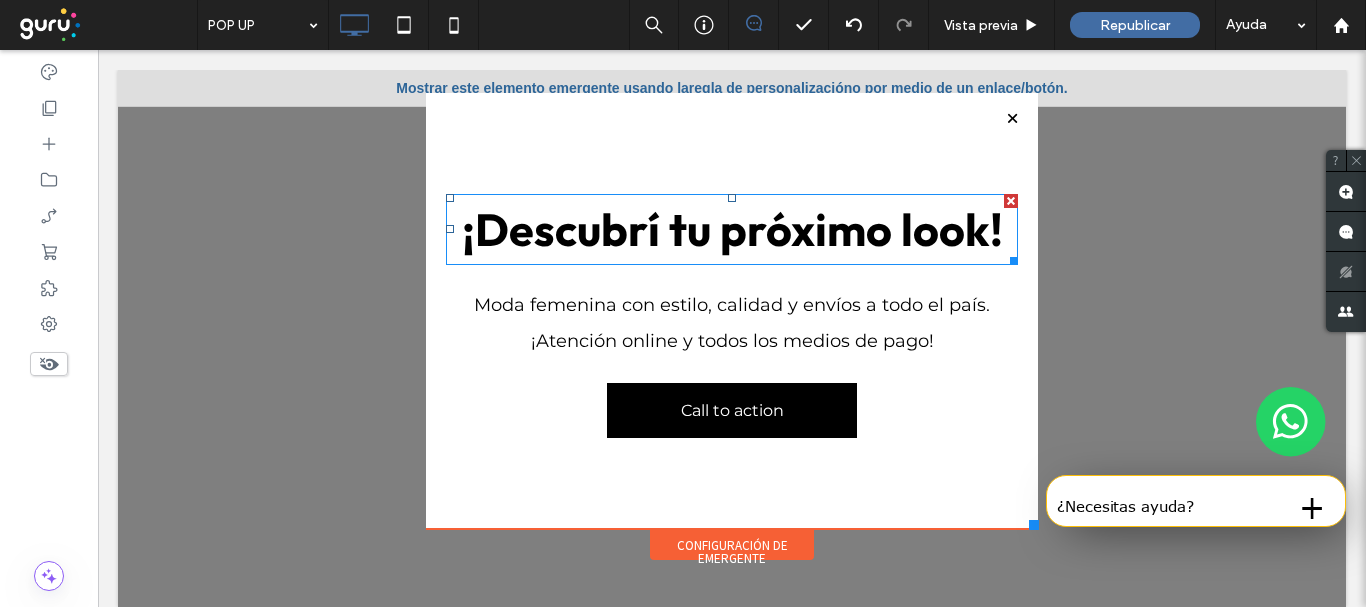 click on "¡Descubrí tu próximo look!" at bounding box center [732, 229] 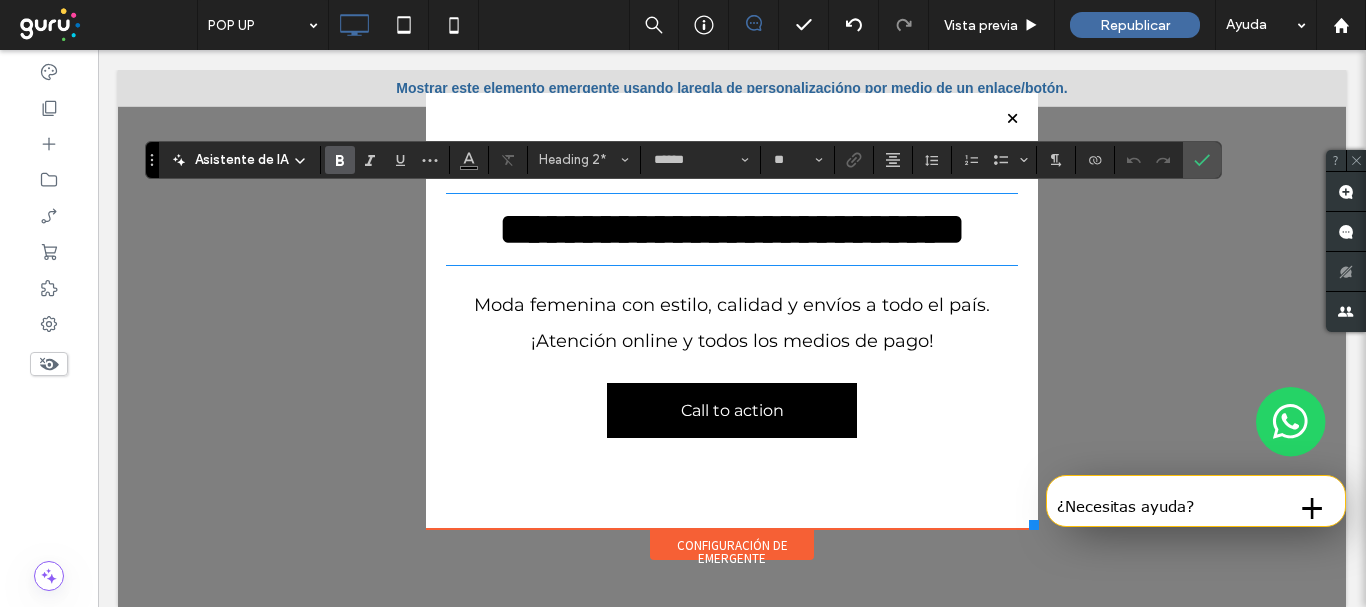 click on "**********" at bounding box center (732, 230) 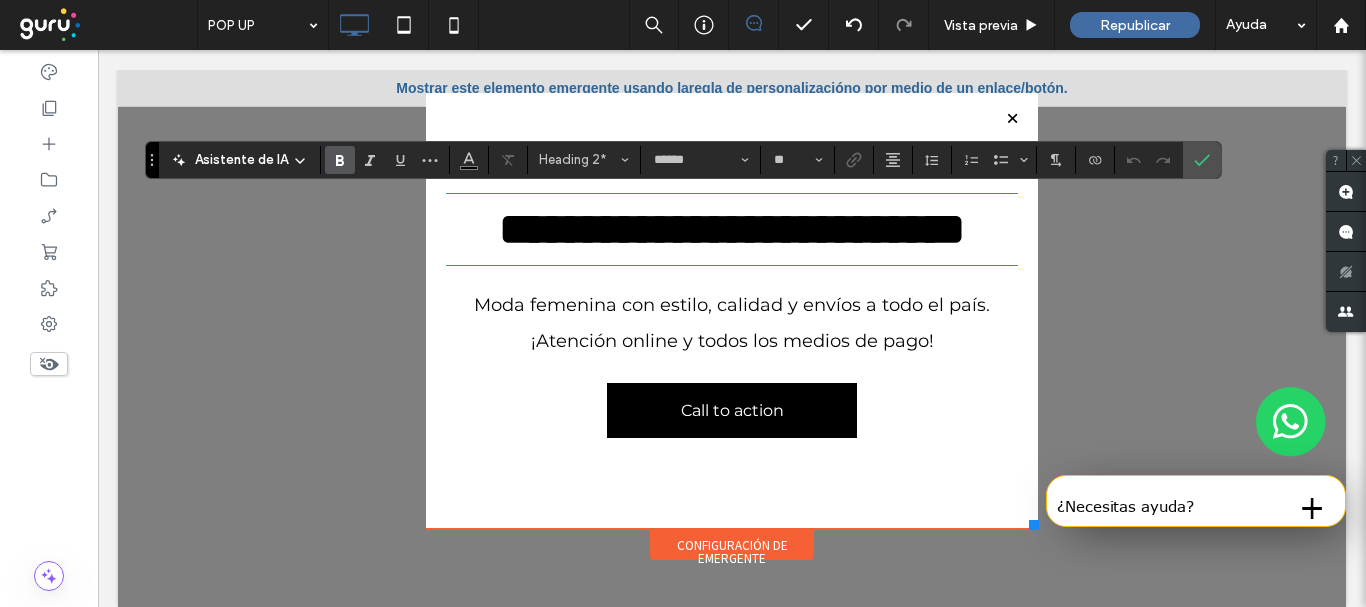 click on "**********" at bounding box center [732, 311] 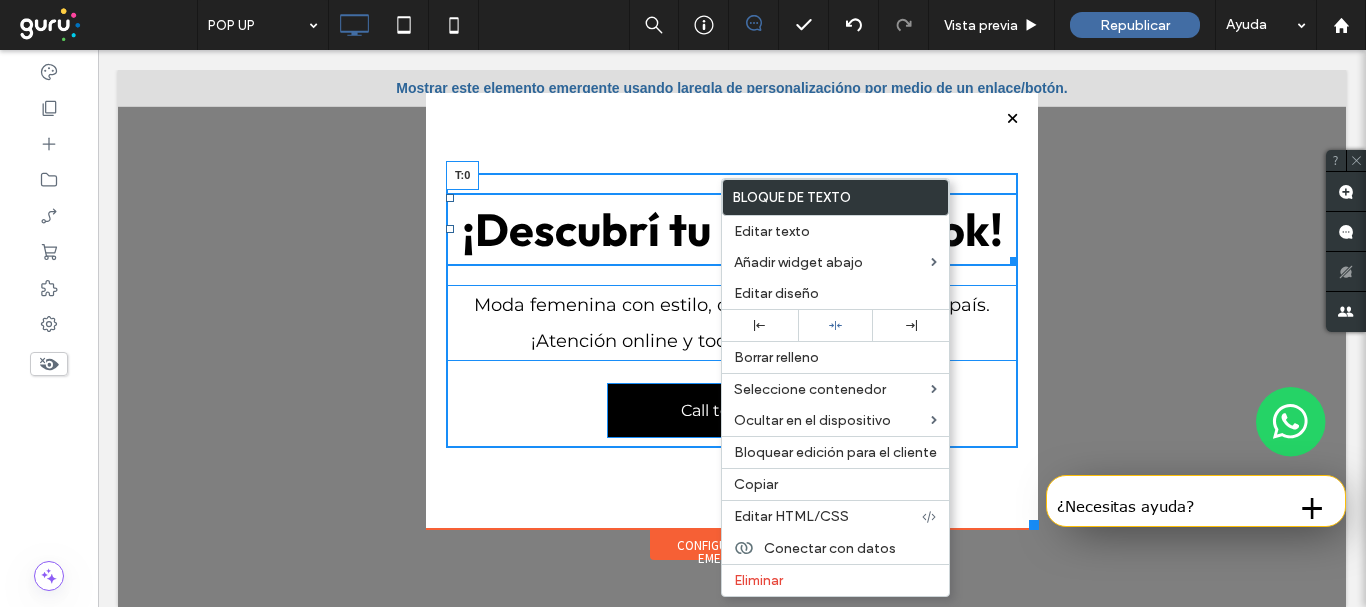 drag, startPoint x: 718, startPoint y: 198, endPoint x: 815, endPoint y: 214, distance: 98.31073 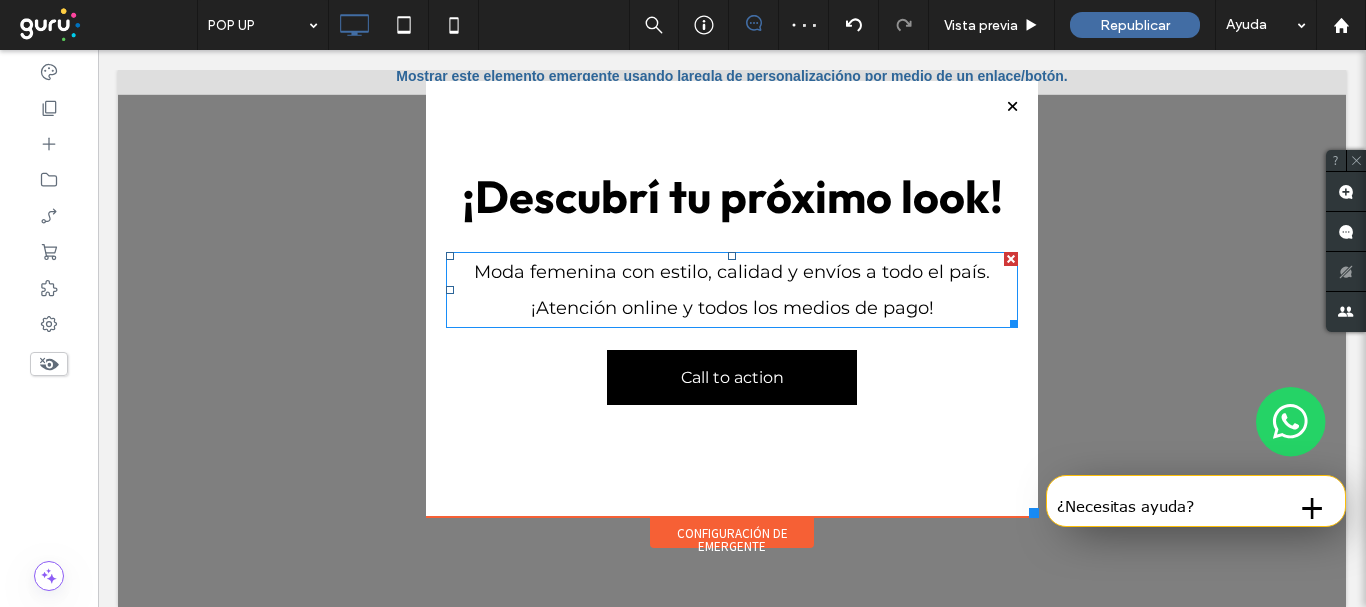 scroll, scrollTop: 20, scrollLeft: 0, axis: vertical 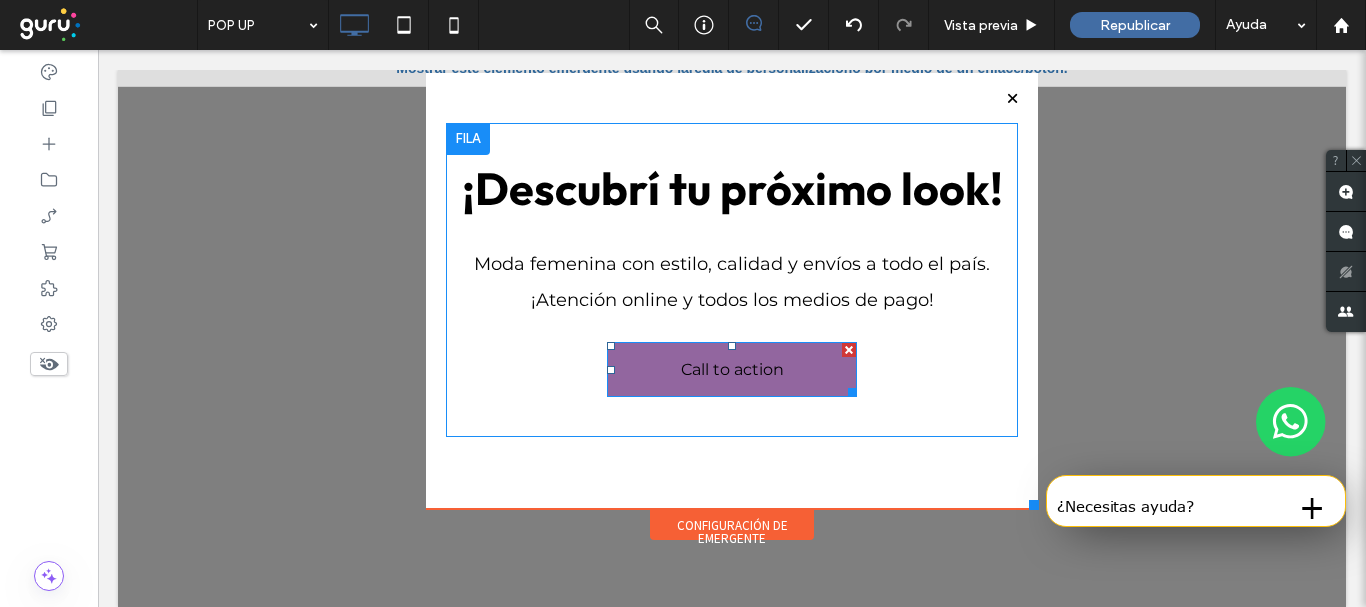 click on "Call to action" at bounding box center (732, 369) 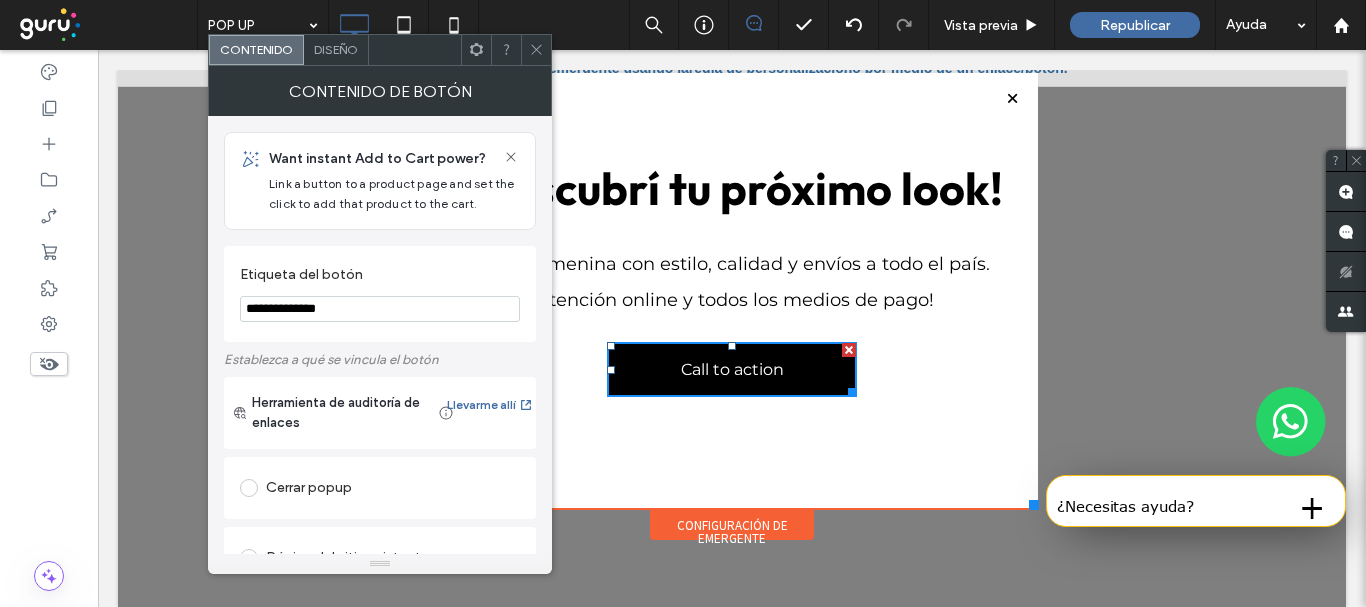 click 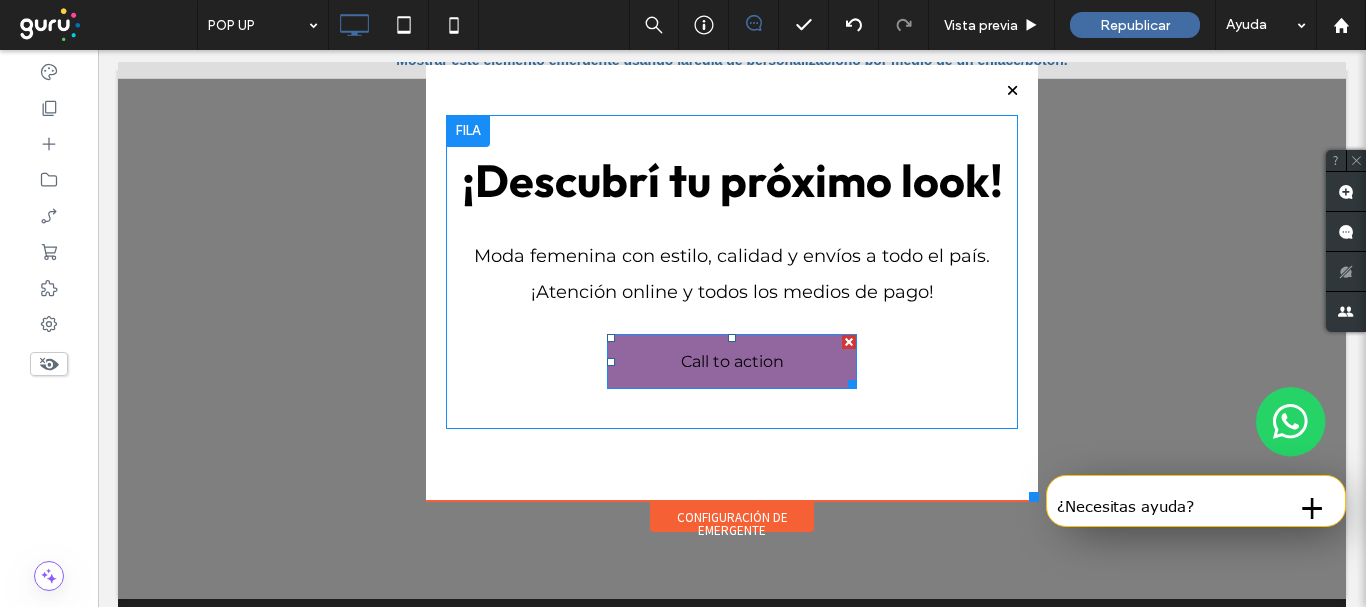 scroll, scrollTop: 0, scrollLeft: 0, axis: both 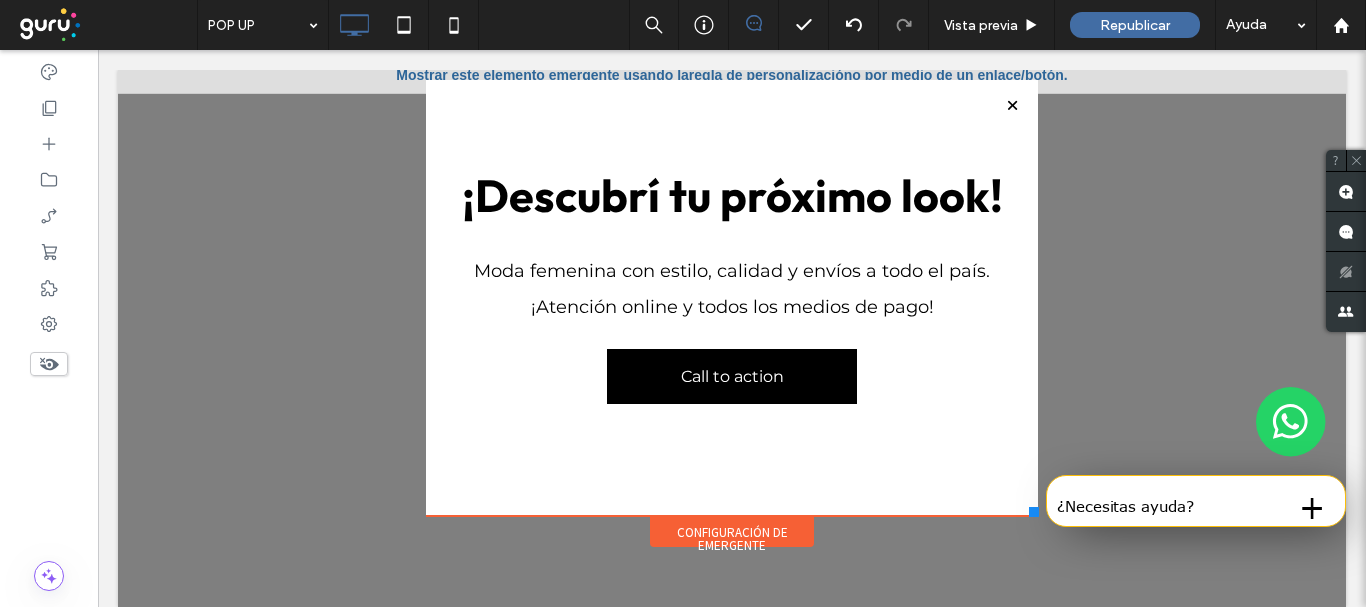 click on "¡Descubrí tu próximo look!
Moda femenina con estilo, calidad y envíos a todo el país. ¡Atención online y todos los medios de pago!
Call to action
Click To Paste" at bounding box center (732, 298) 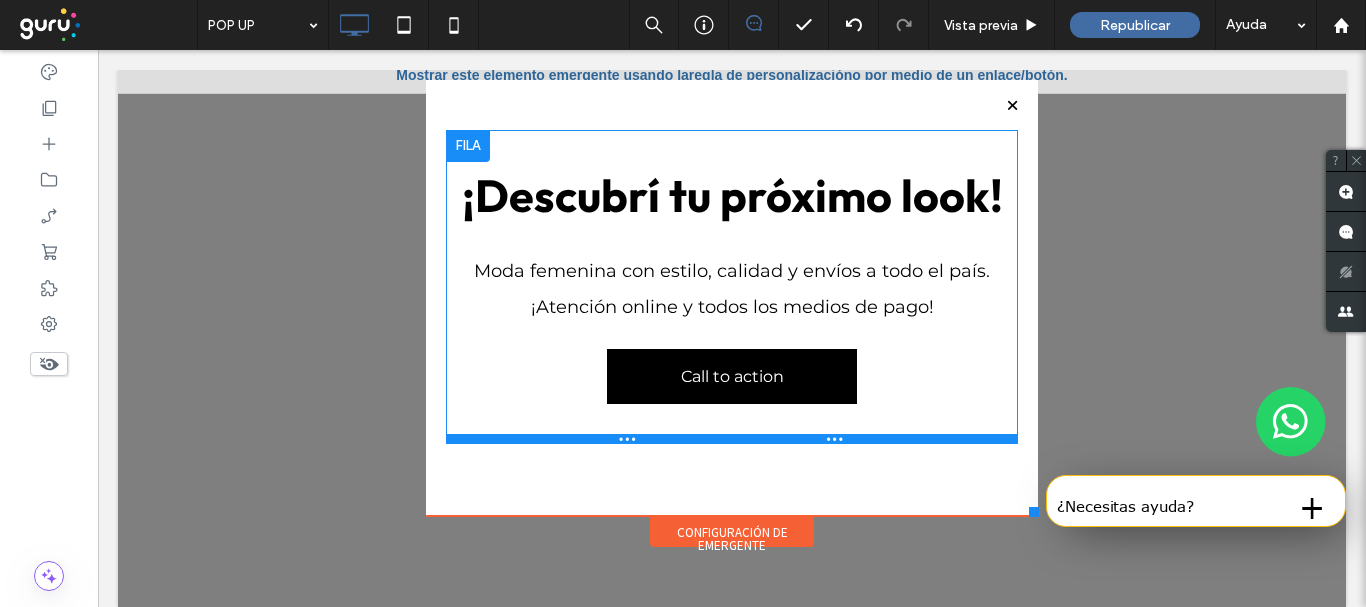 click at bounding box center [732, 439] 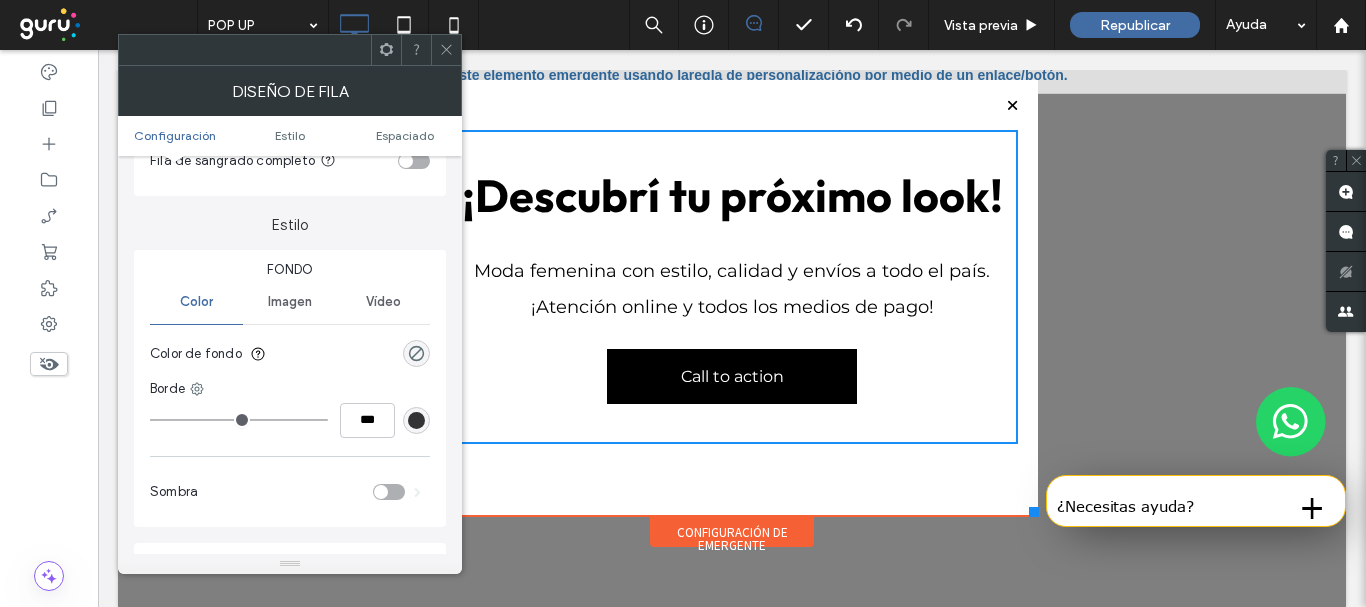 scroll, scrollTop: 147, scrollLeft: 0, axis: vertical 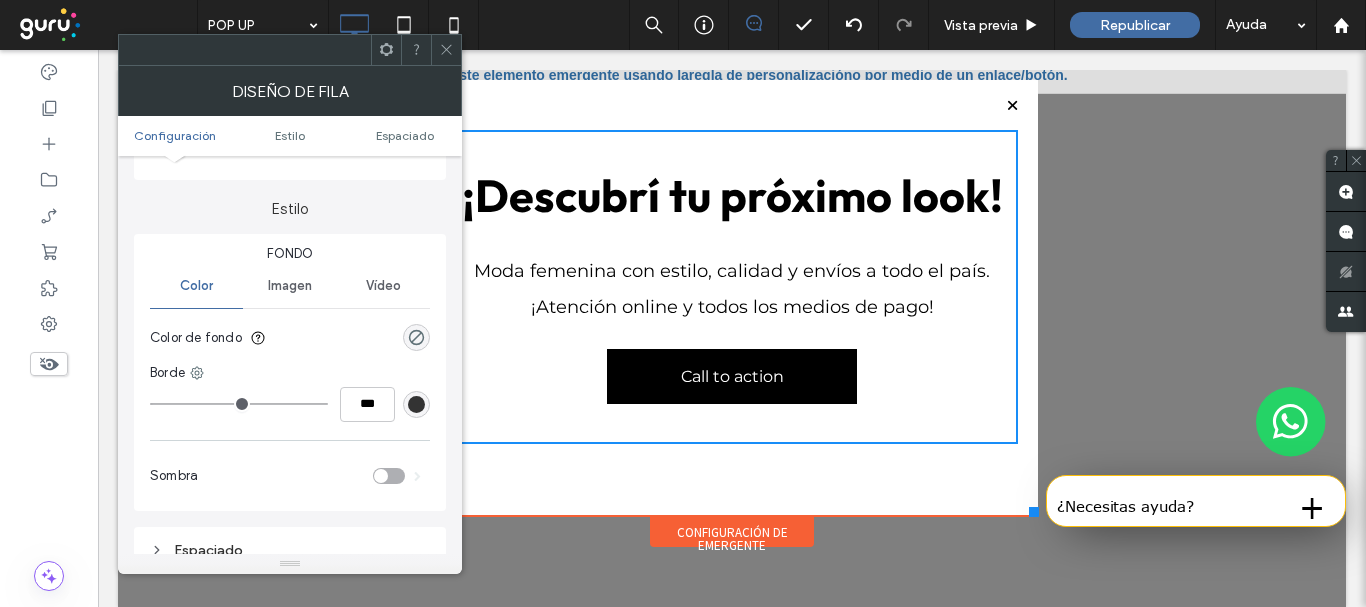 click at bounding box center (416, 404) 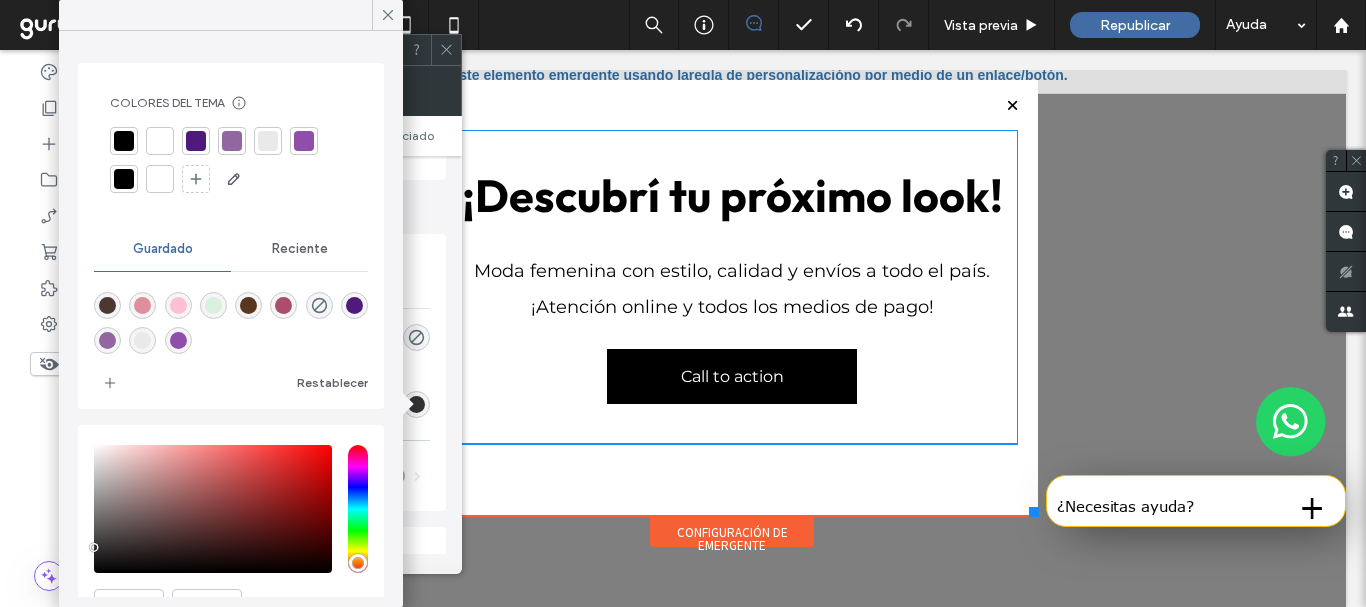 click on "¡Descubrí tu próximo look!
Moda femenina con estilo, calidad y envíos a todo el país. ¡Atención online y todos los medios de pago!
Call to action
Click To Paste" at bounding box center (732, 287) 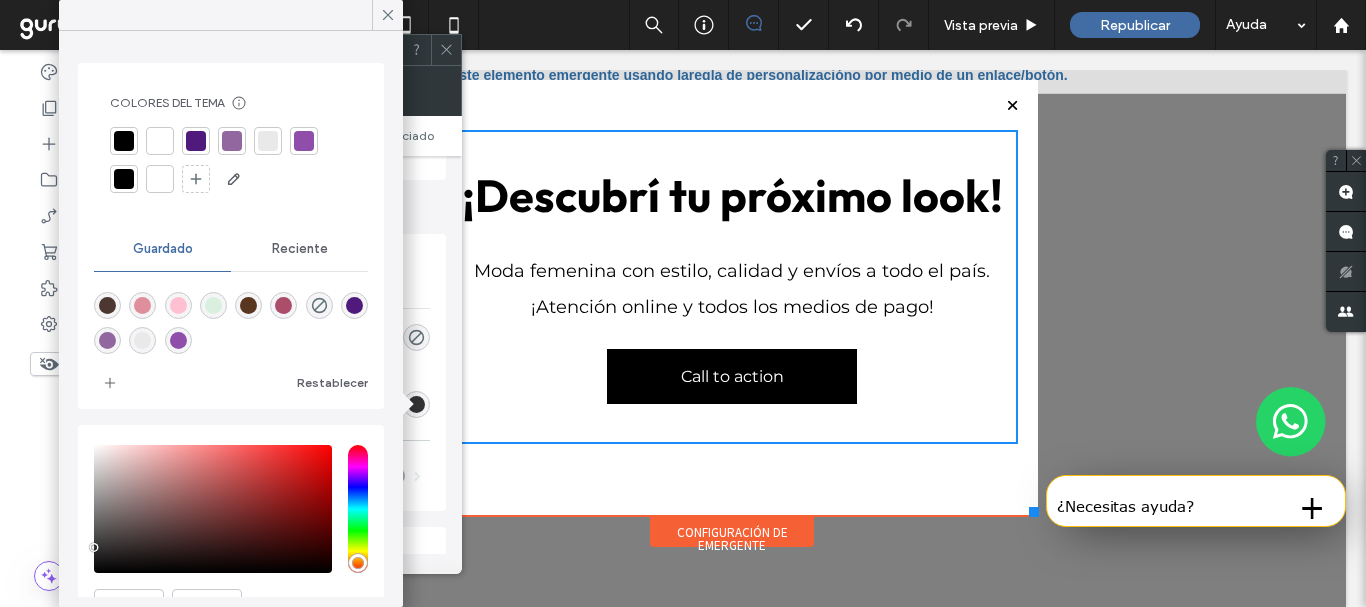 click on "¡Descubrí tu próximo look!
Moda femenina con estilo, calidad y envíos a todo el país. ¡Atención online y todos los medios de pago!
Call to action
Click To Paste" at bounding box center [732, 303] 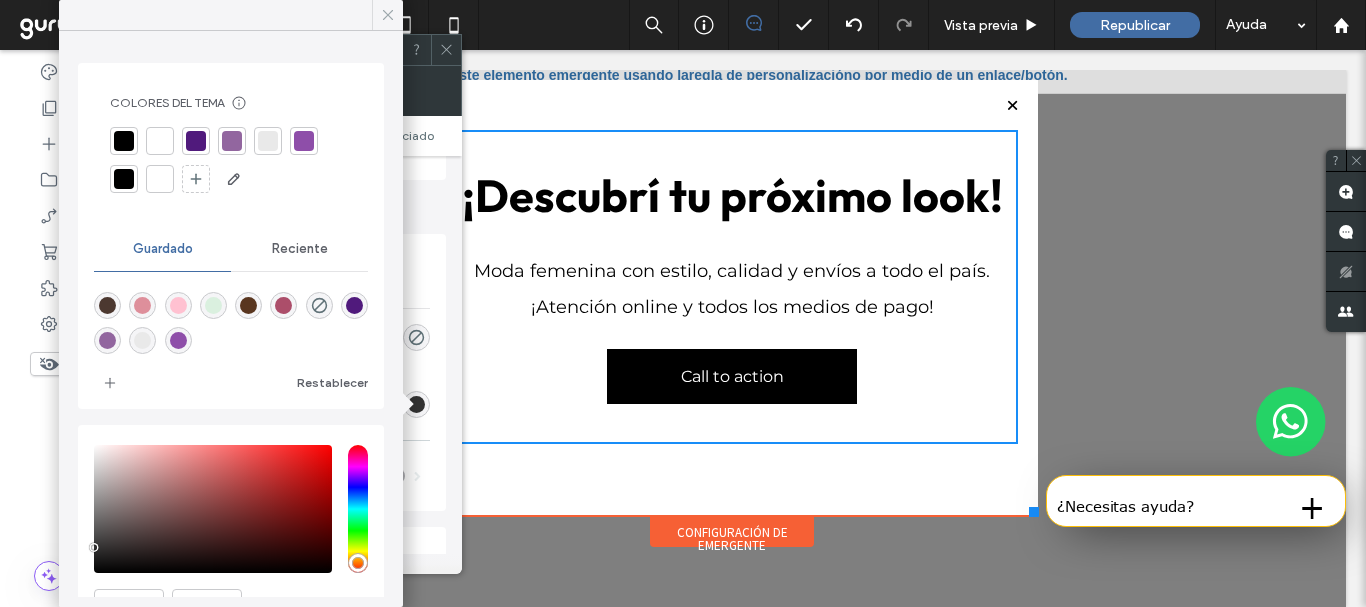 click 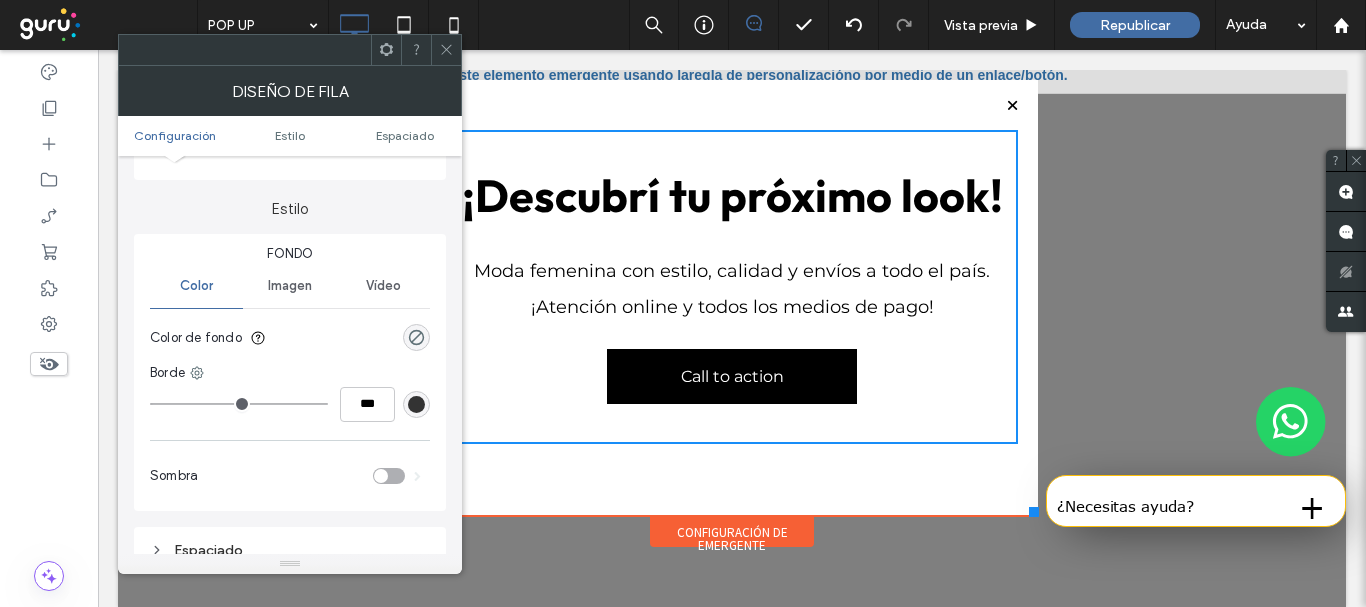 click 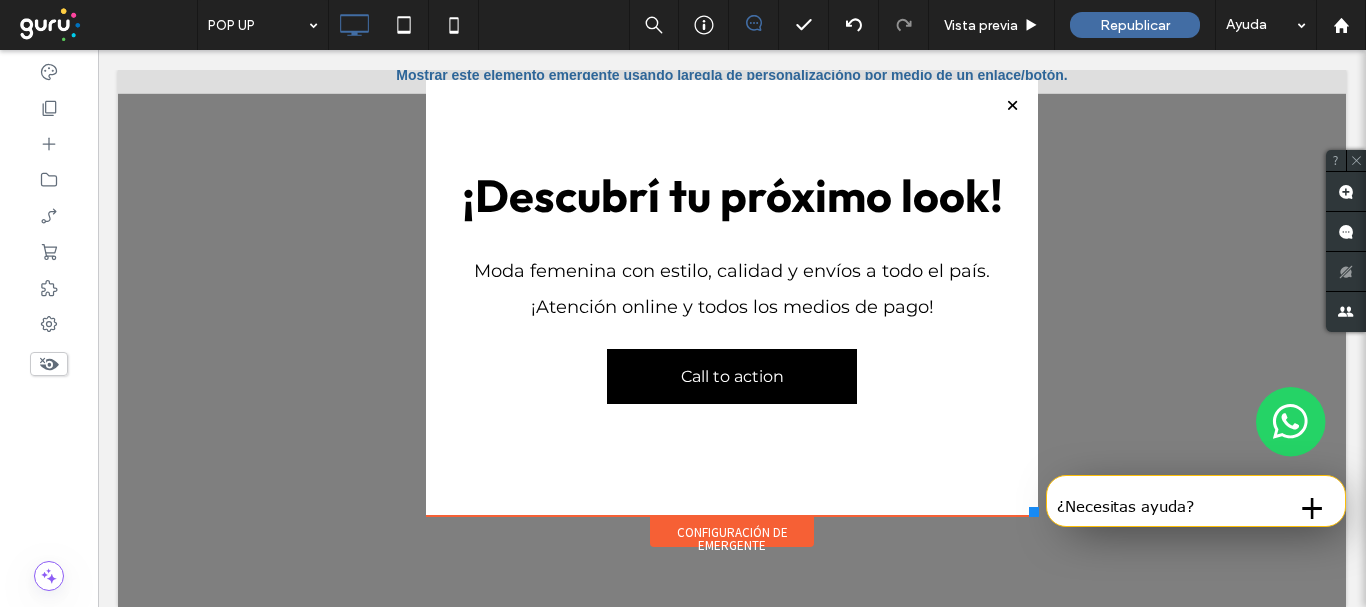 click on "¡Descubrí tu próximo look!
Moda femenina con estilo, calidad y envíos a todo el país. ¡Atención online y todos los medios de pago!
Call to action
Click To Paste" at bounding box center [732, 298] 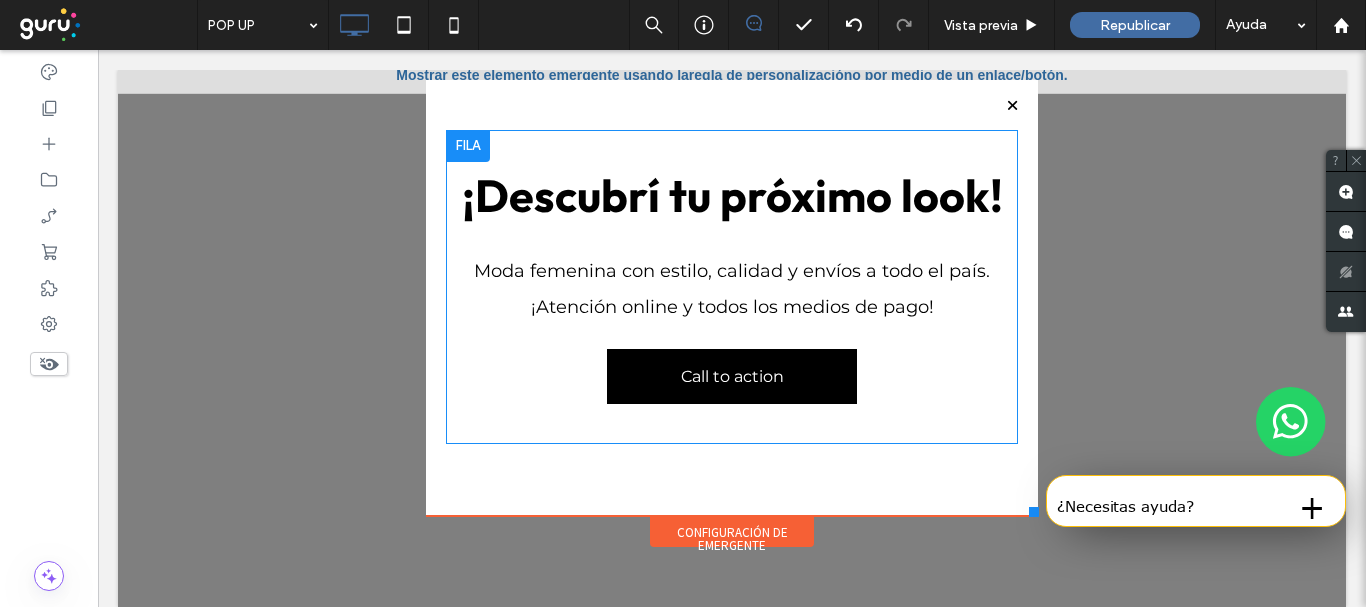 click at bounding box center [468, 146] 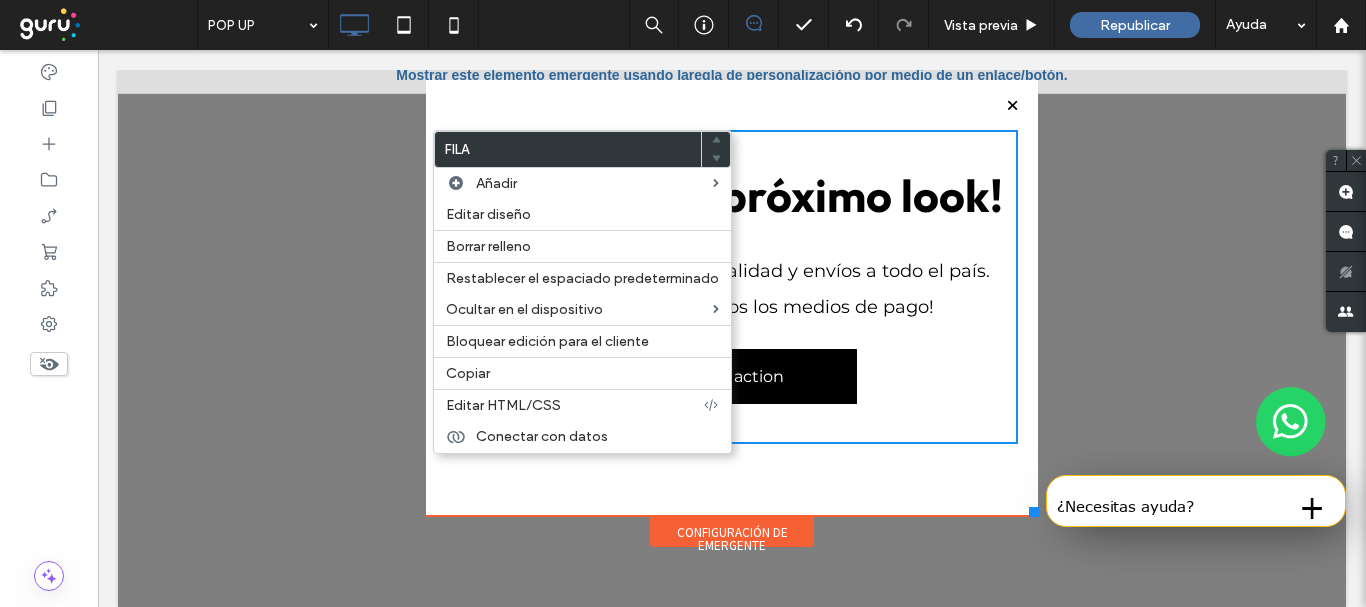 click on "¡Descubrí tu próximo look!
Moda femenina con estilo, calidad y envíos a todo el país. ¡Atención online y todos los medios de pago!
Call to action
Click To Paste" at bounding box center [732, 298] 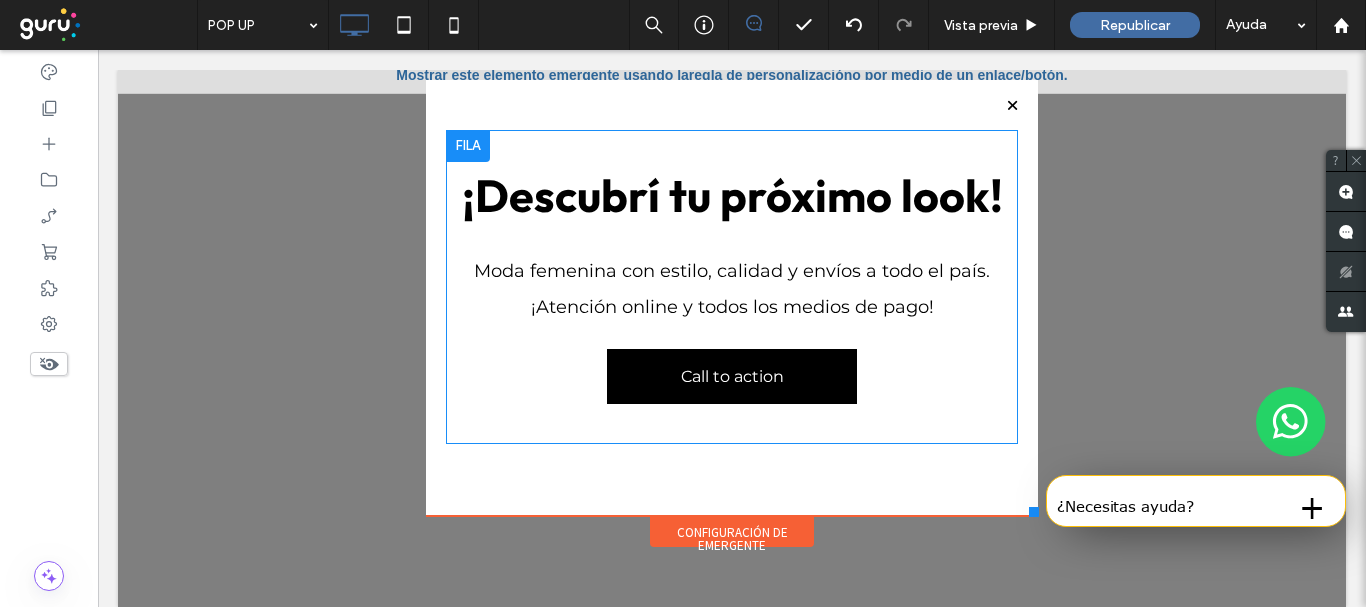 click on "¡Descubrí tu próximo look!
Moda femenina con estilo, calidad y envíos a todo el país. ¡Atención online y todos los medios de pago!
Call to action
Click To Paste" at bounding box center [732, 287] 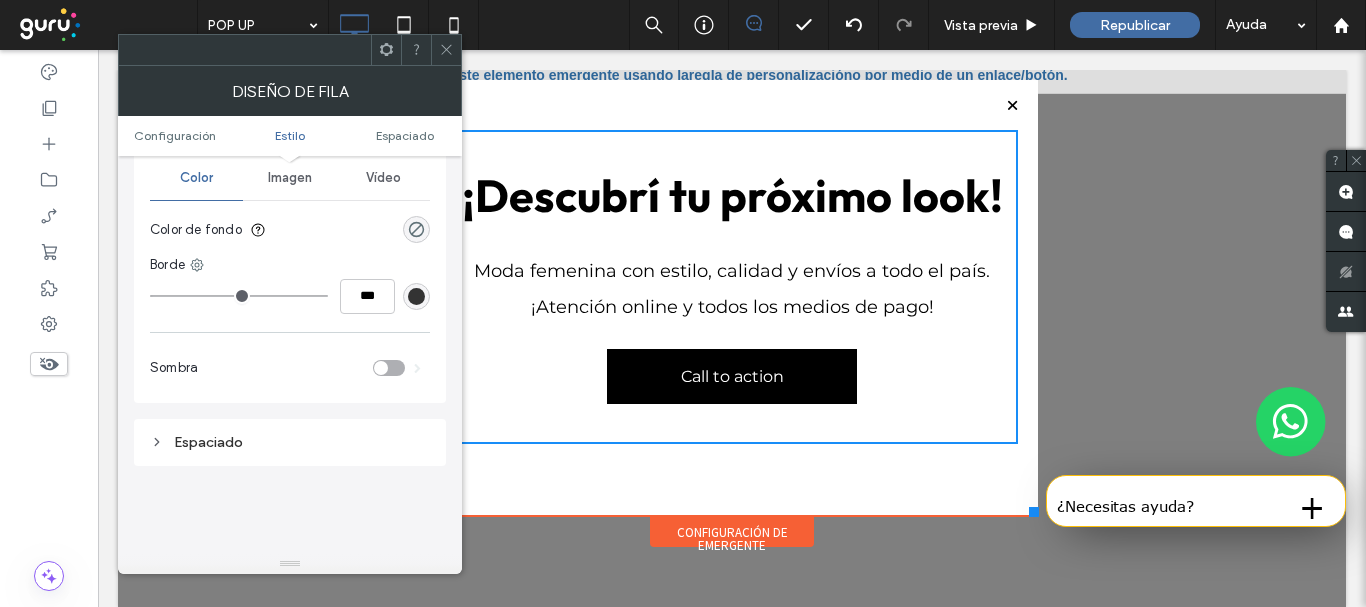 scroll, scrollTop: 280, scrollLeft: 0, axis: vertical 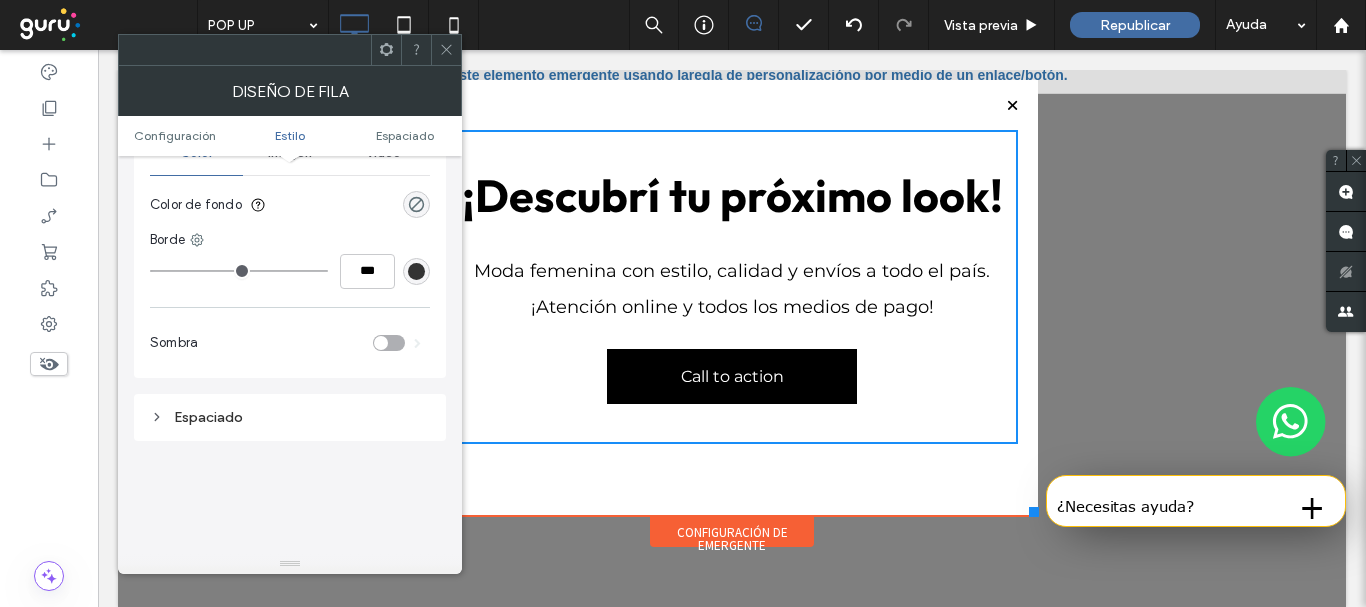 click at bounding box center (416, 271) 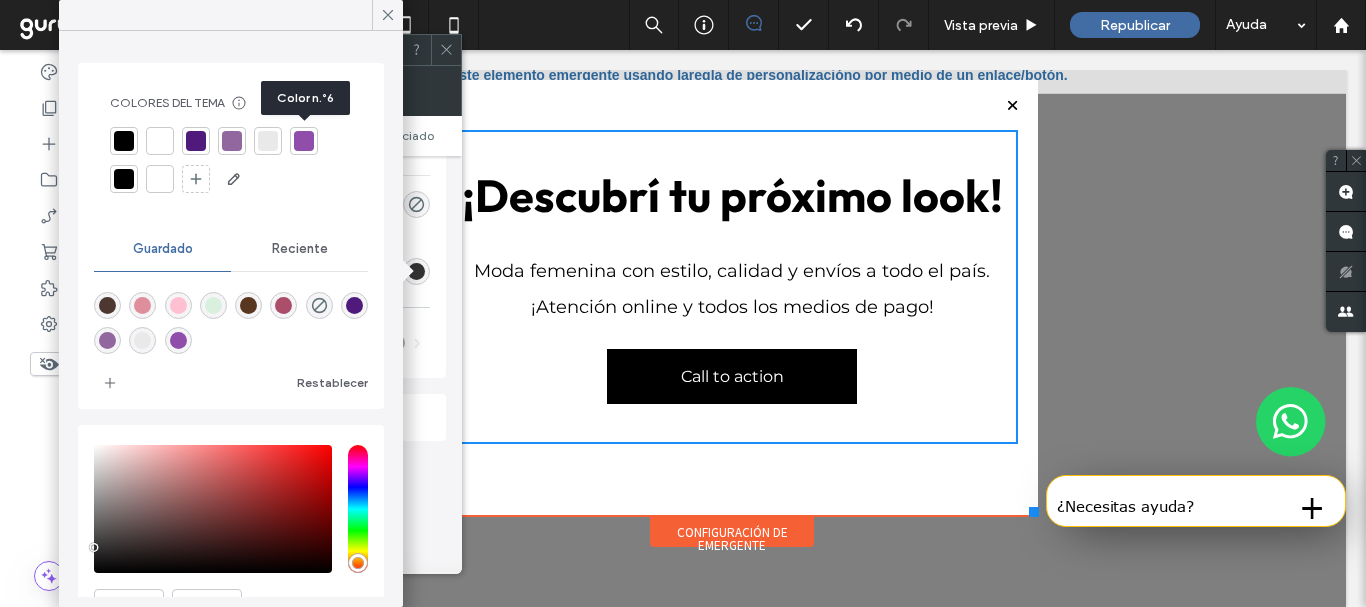 click at bounding box center [304, 141] 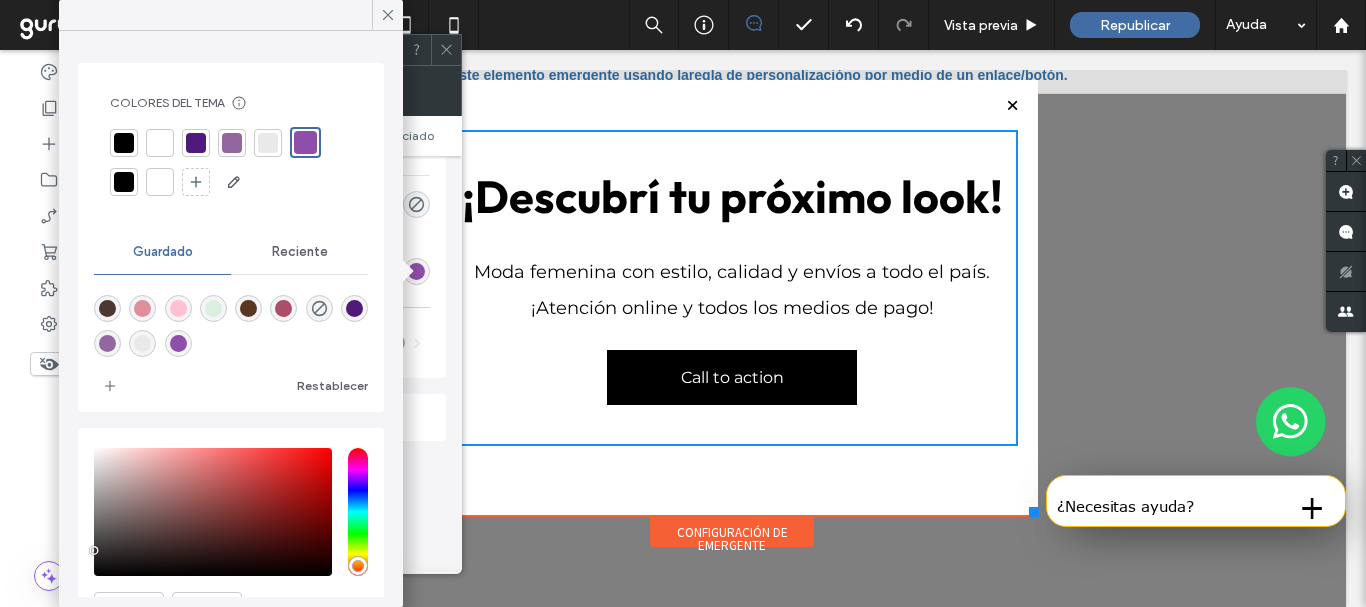 click at bounding box center [107, 343] 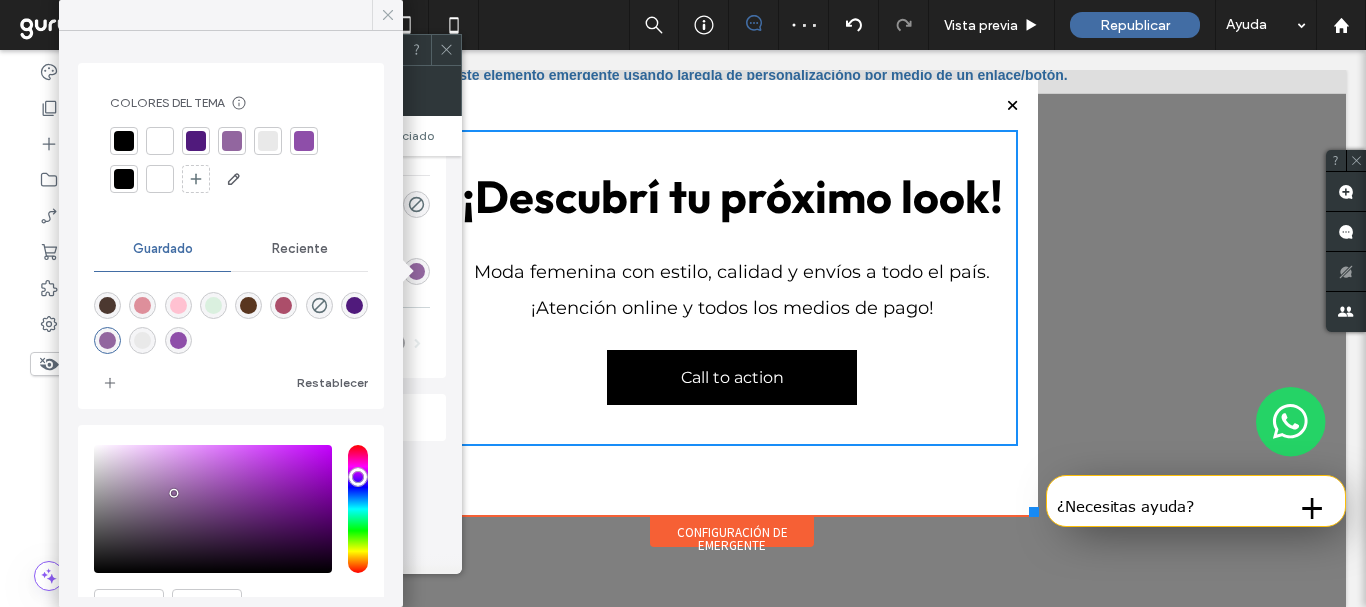 click 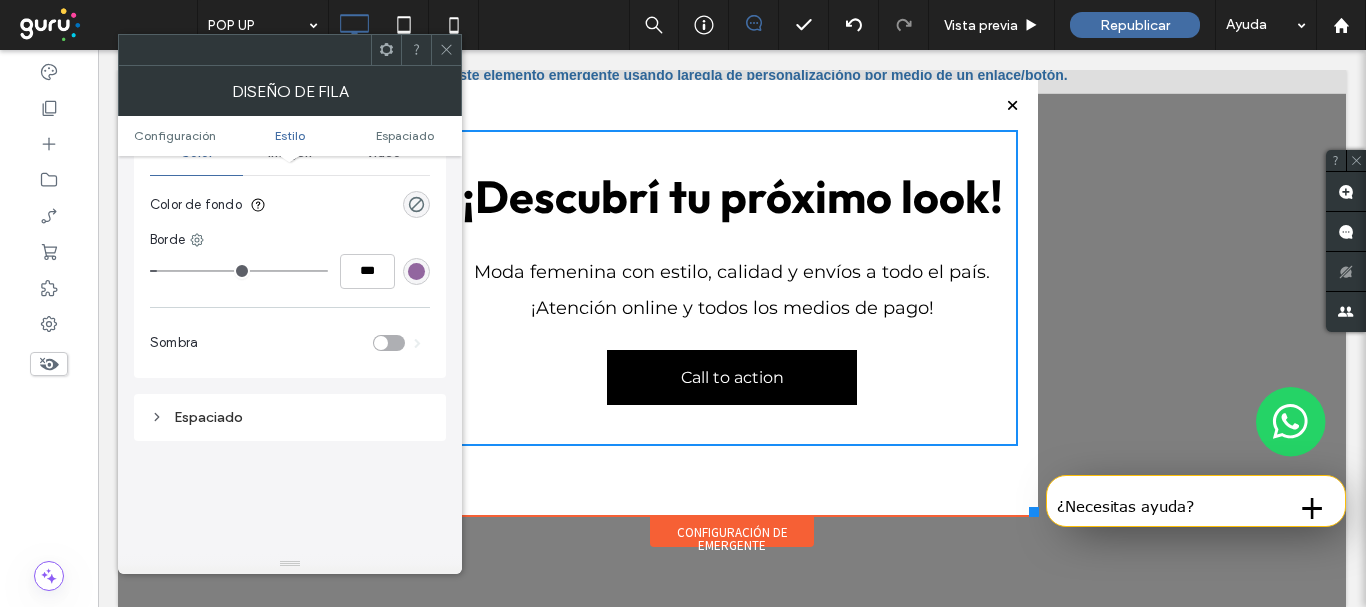 click on "¡Descubrí tu próximo look!
Moda femenina con estilo, calidad y envíos a todo el país. ¡Atención online y todos los medios de pago!
Call to action
Click To Paste" at bounding box center [732, 298] 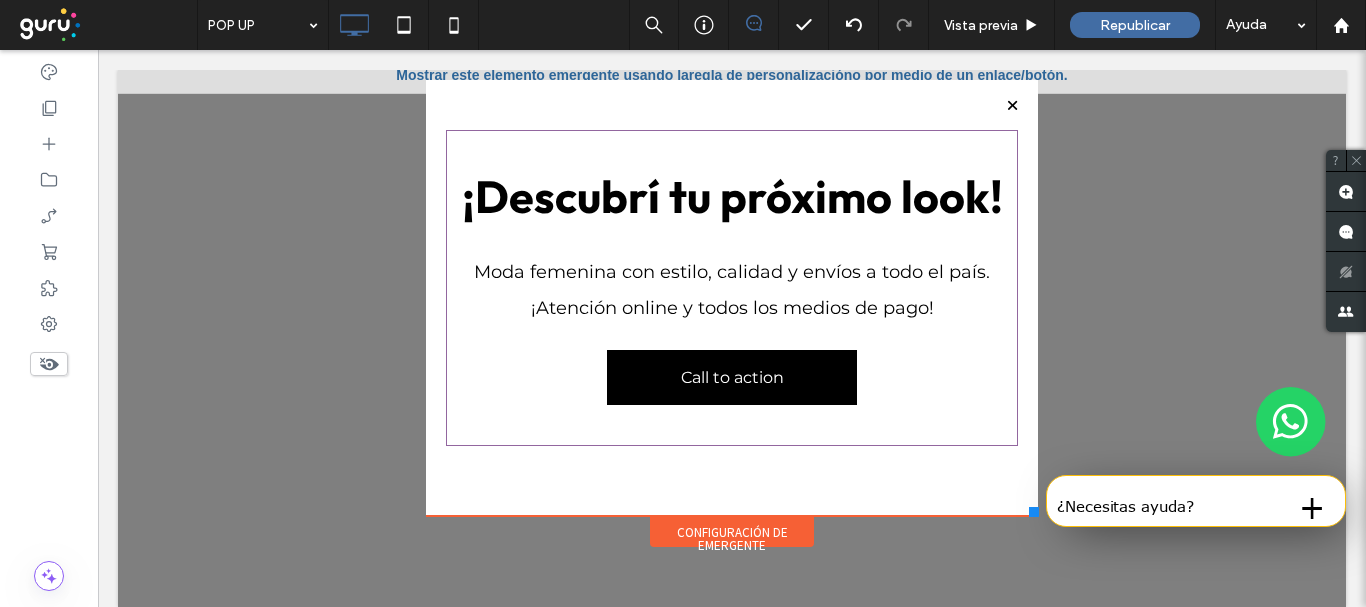 click on "Configuración de emergente" at bounding box center [732, 532] 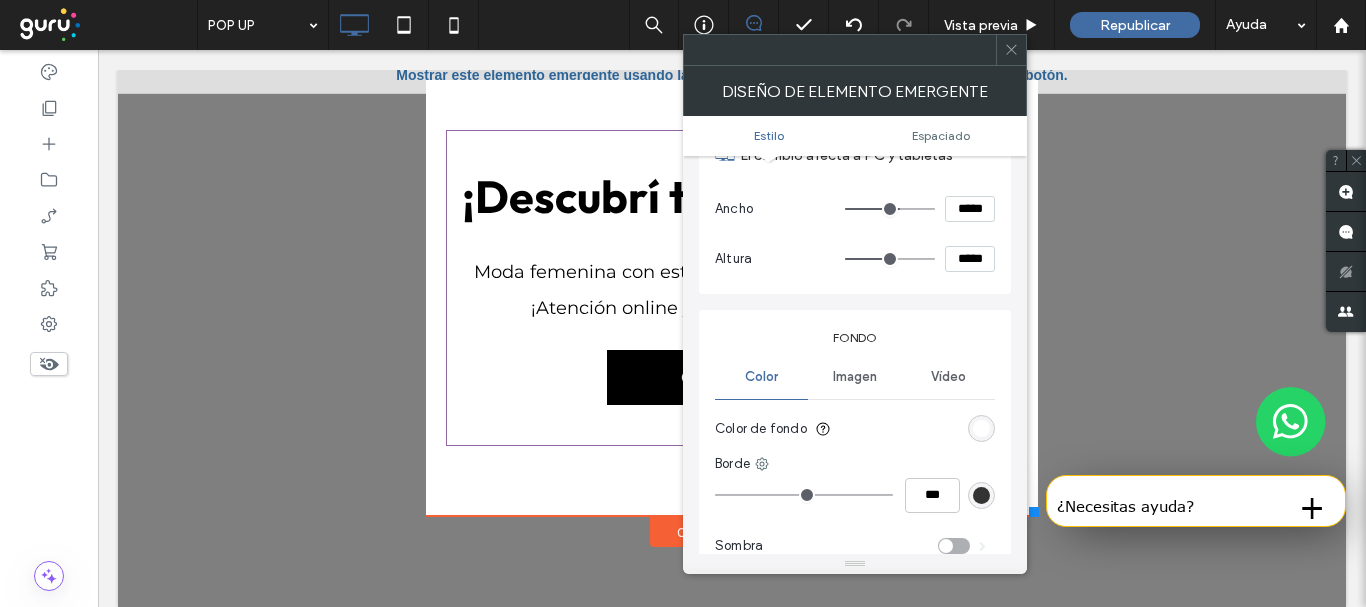 scroll, scrollTop: 127, scrollLeft: 0, axis: vertical 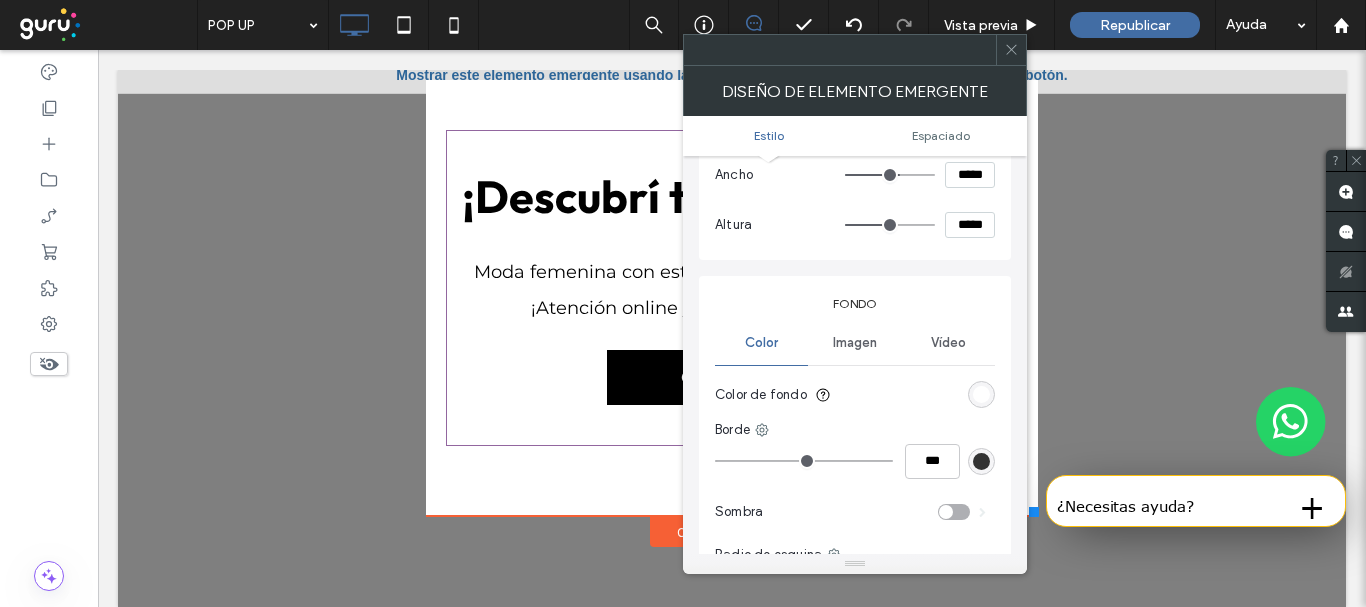click at bounding box center (981, 394) 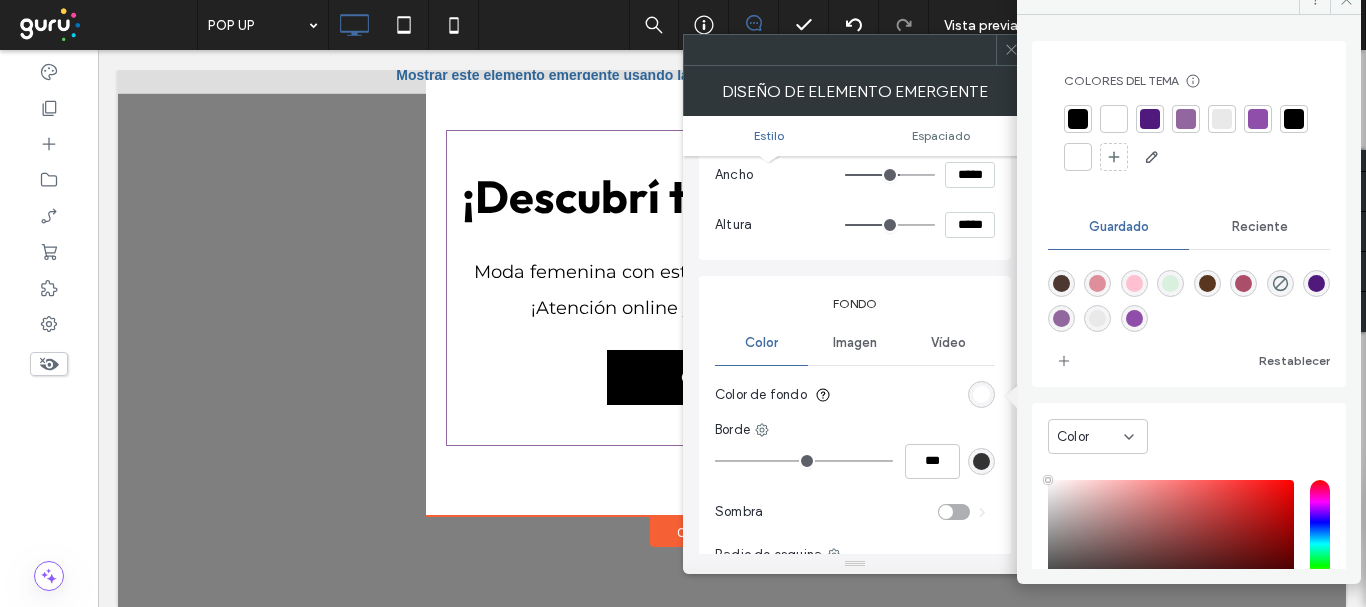 click at bounding box center [1061, 318] 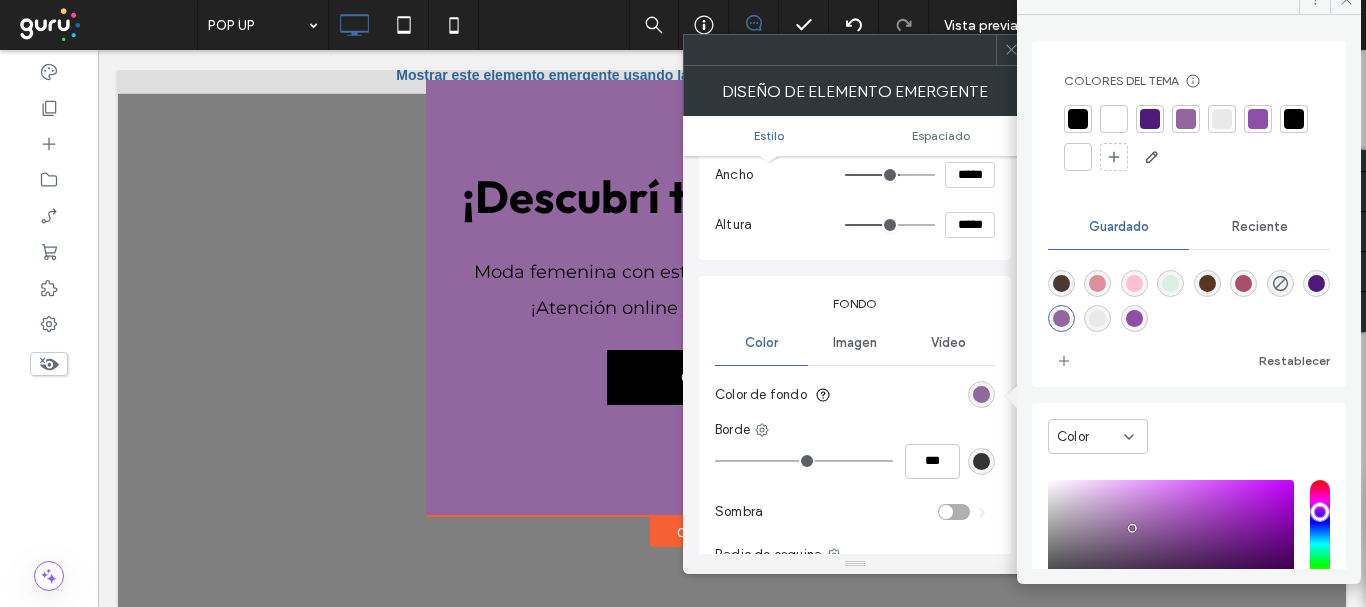click at bounding box center [1134, 318] 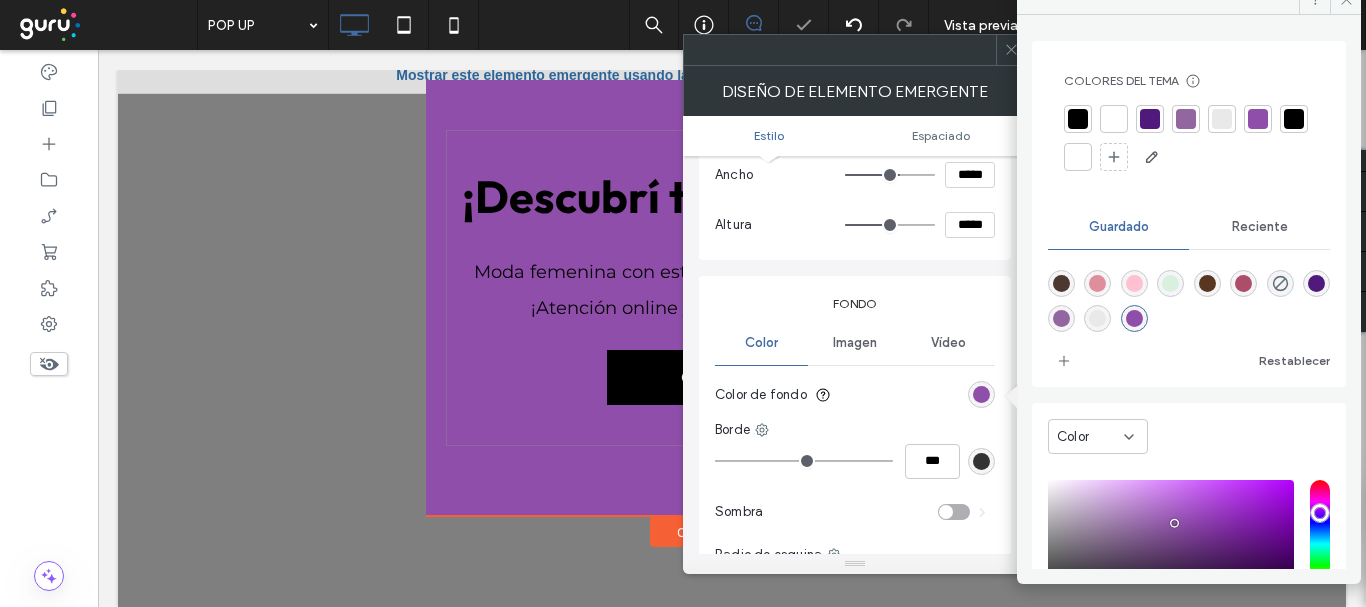 click at bounding box center [1316, 283] 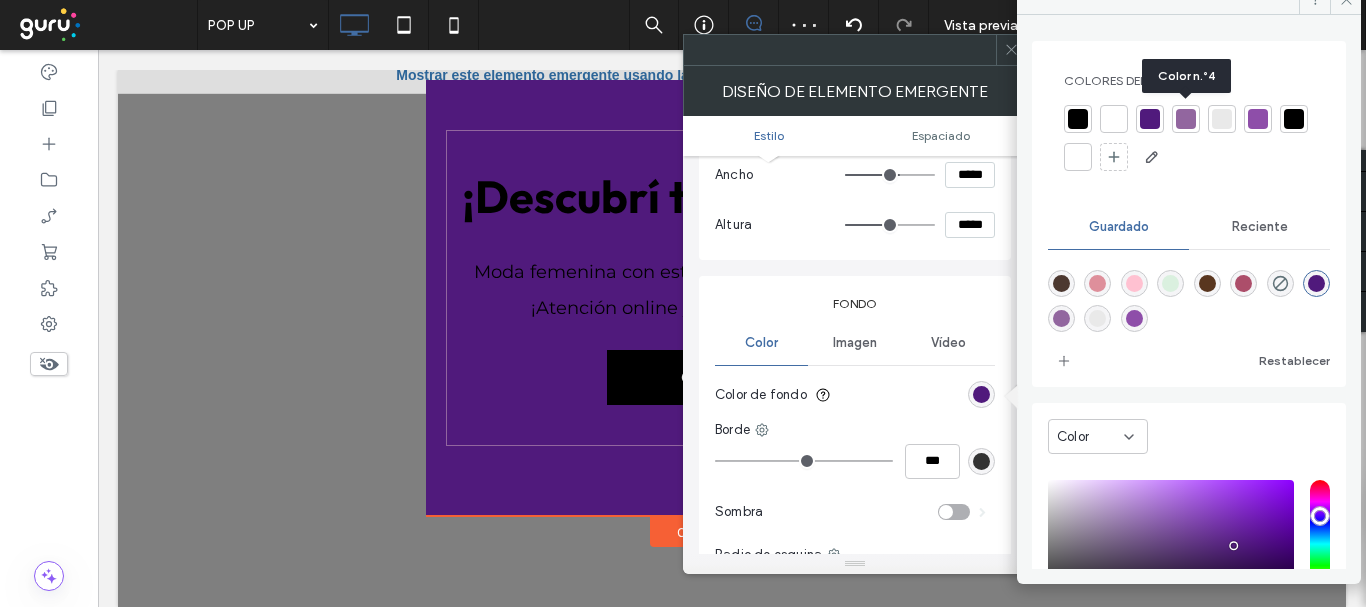 click at bounding box center (1186, 119) 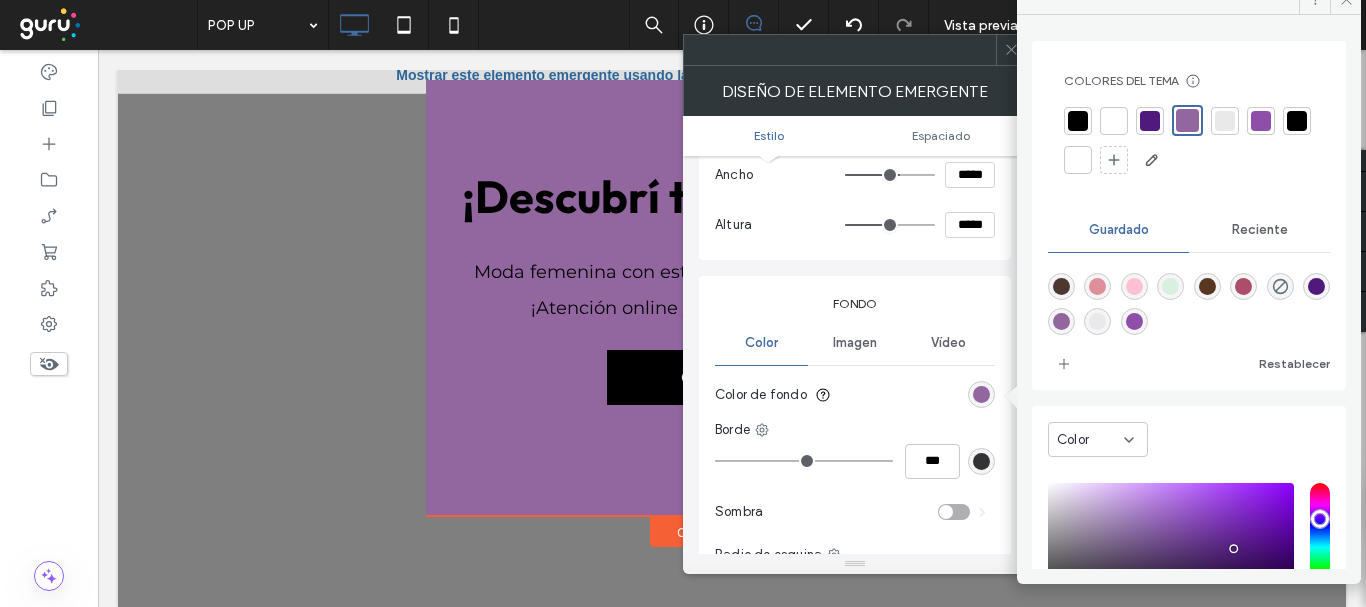 click at bounding box center [1097, 321] 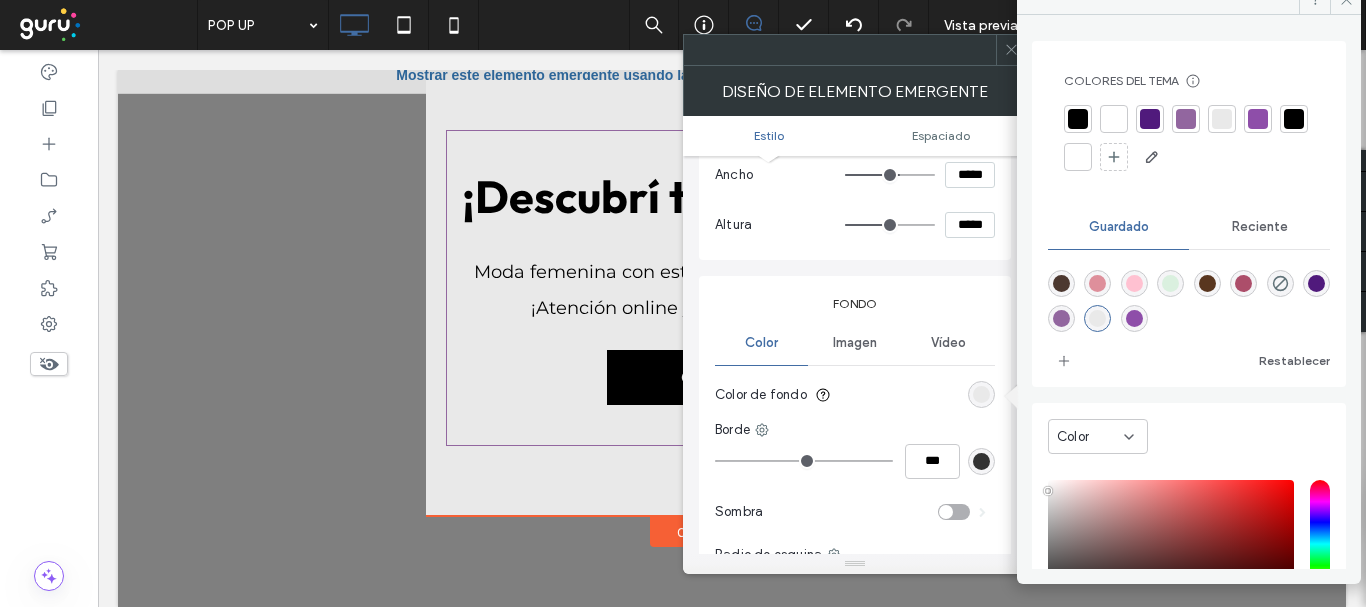 click at bounding box center (1061, 318) 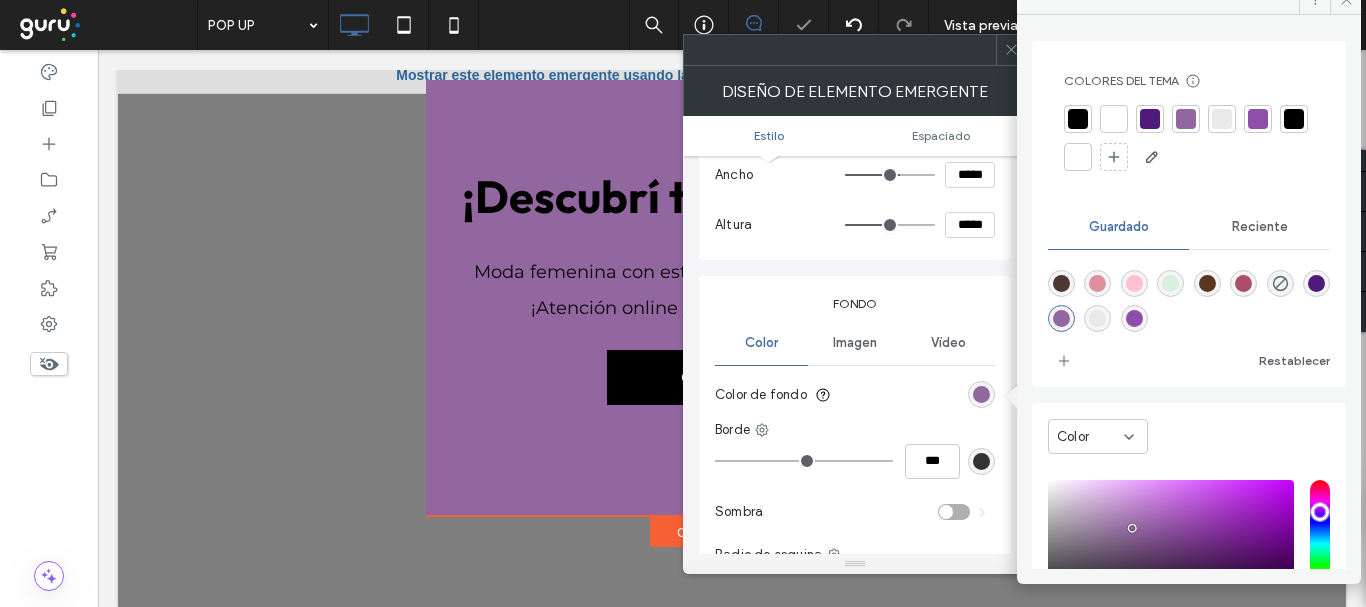 click at bounding box center [1134, 318] 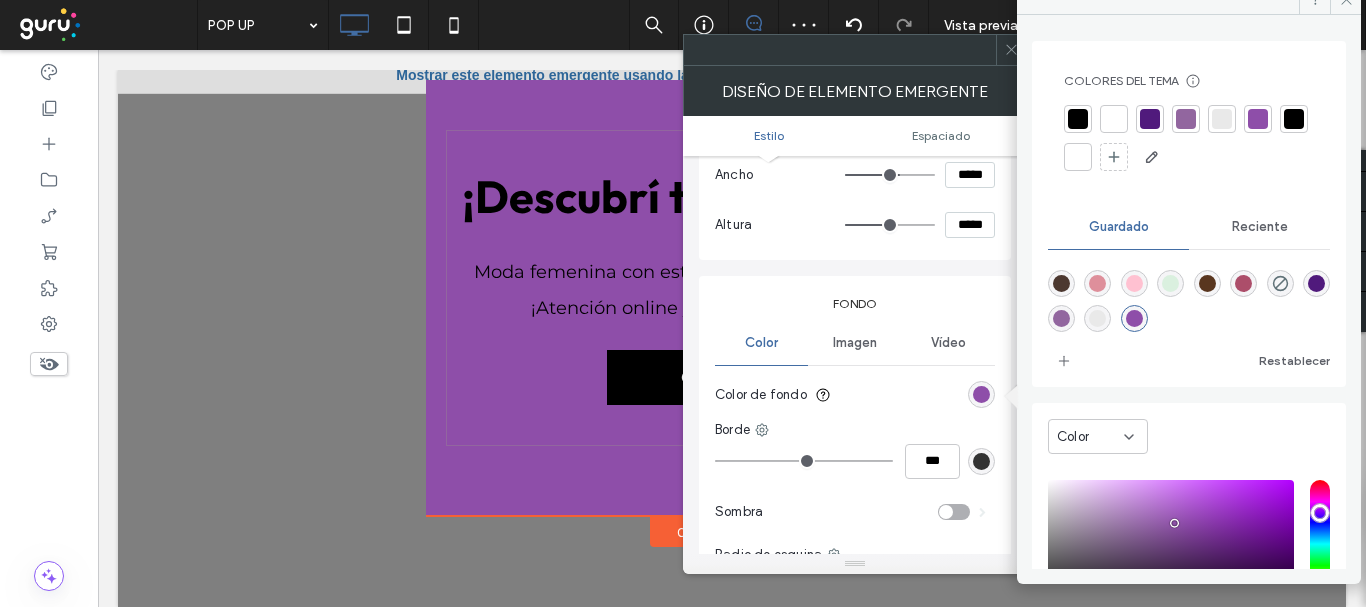click at bounding box center (1097, 318) 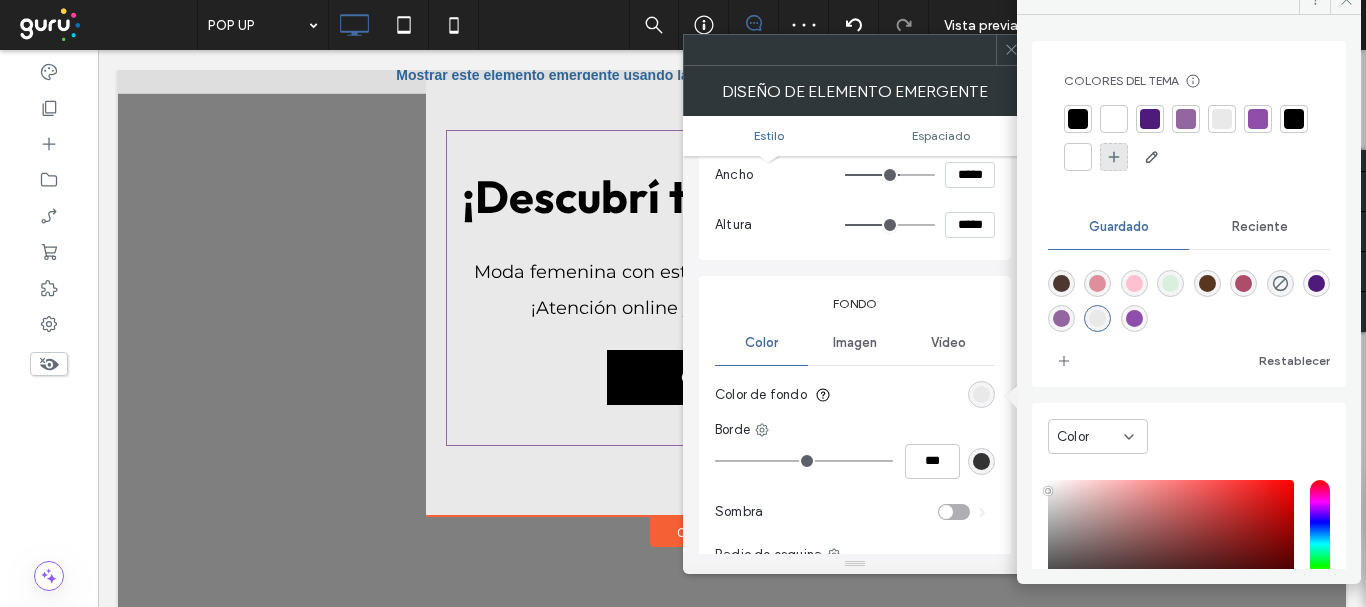 click at bounding box center (1114, 157) 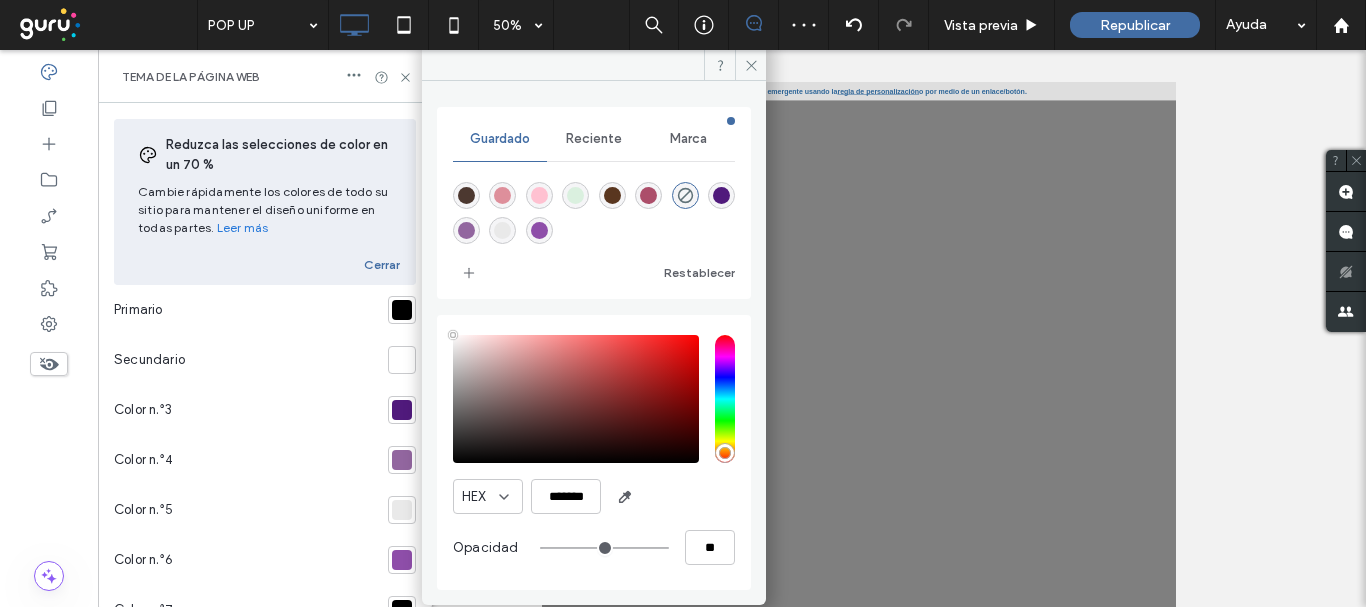 scroll, scrollTop: 0, scrollLeft: 0, axis: both 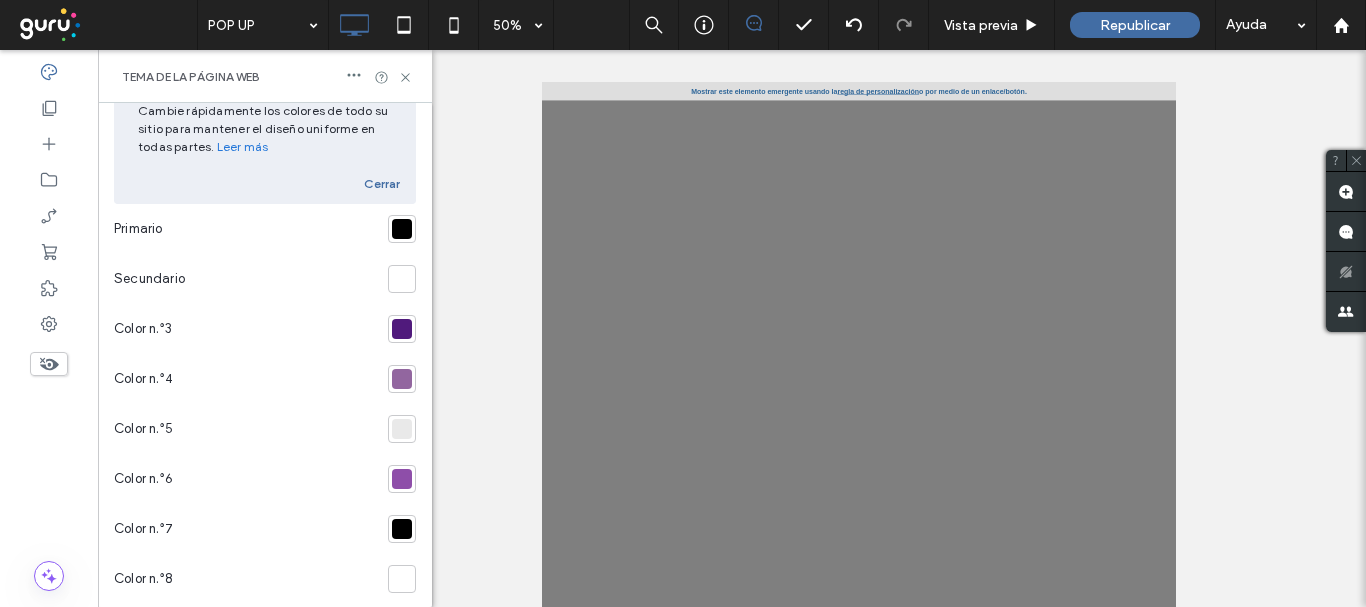 click at bounding box center [402, 429] 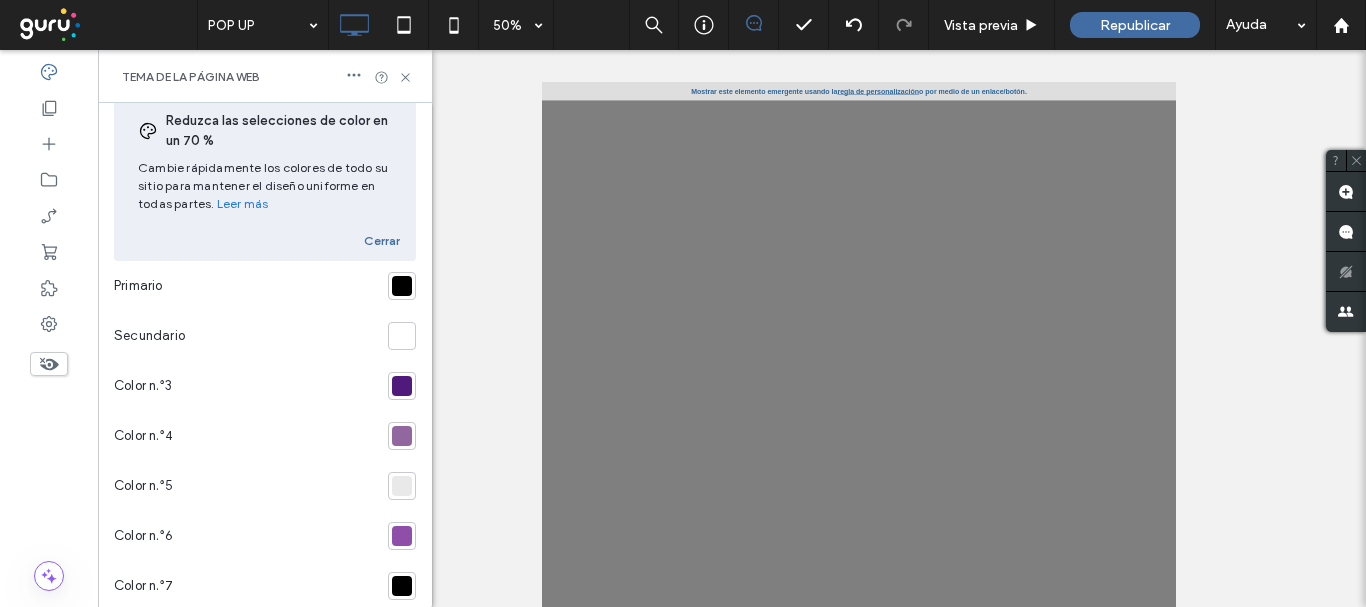 scroll, scrollTop: 0, scrollLeft: 0, axis: both 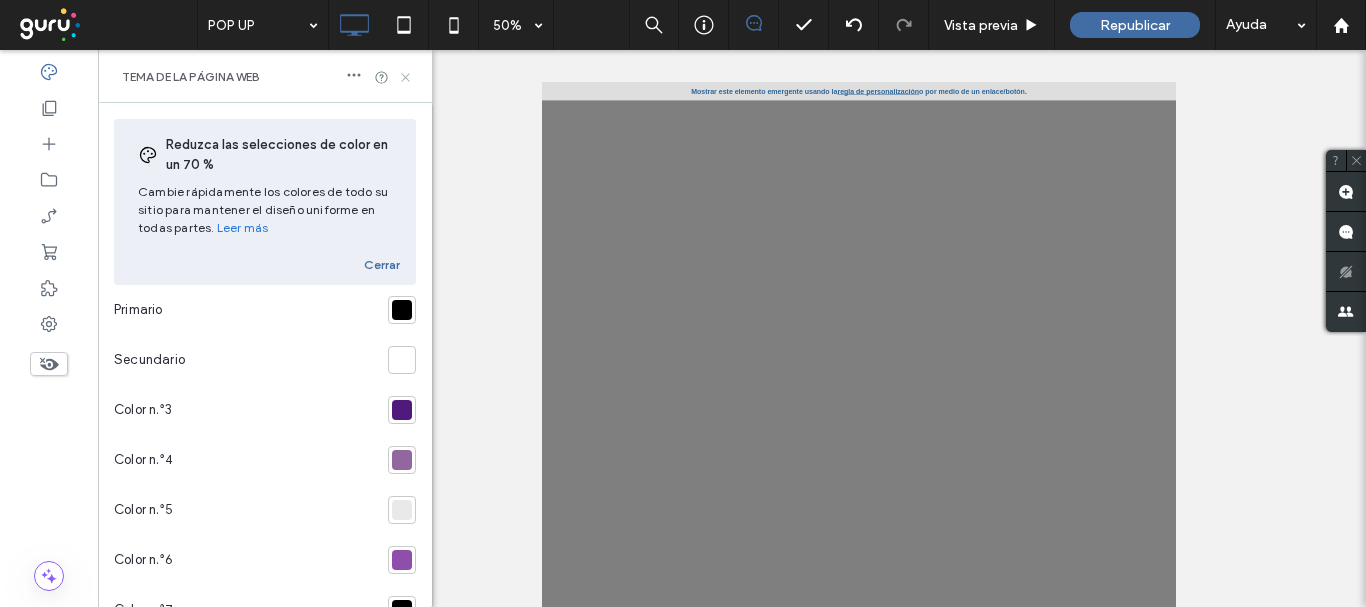 click 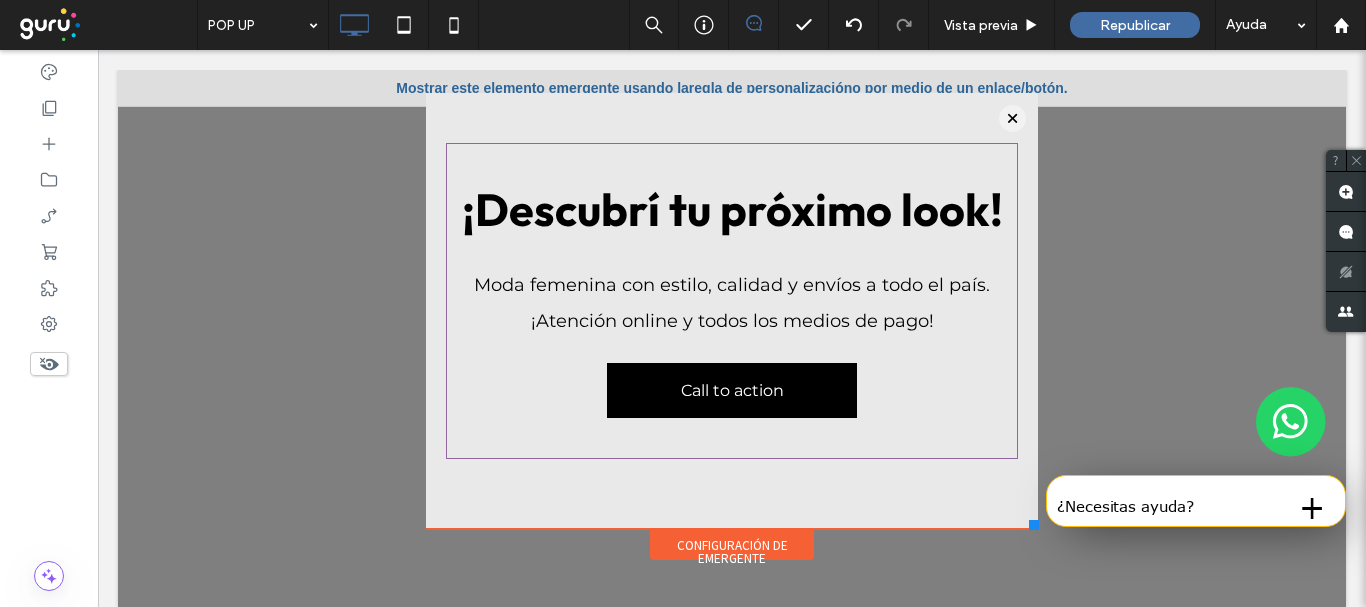 click on "Configuración de emergente" at bounding box center [732, 545] 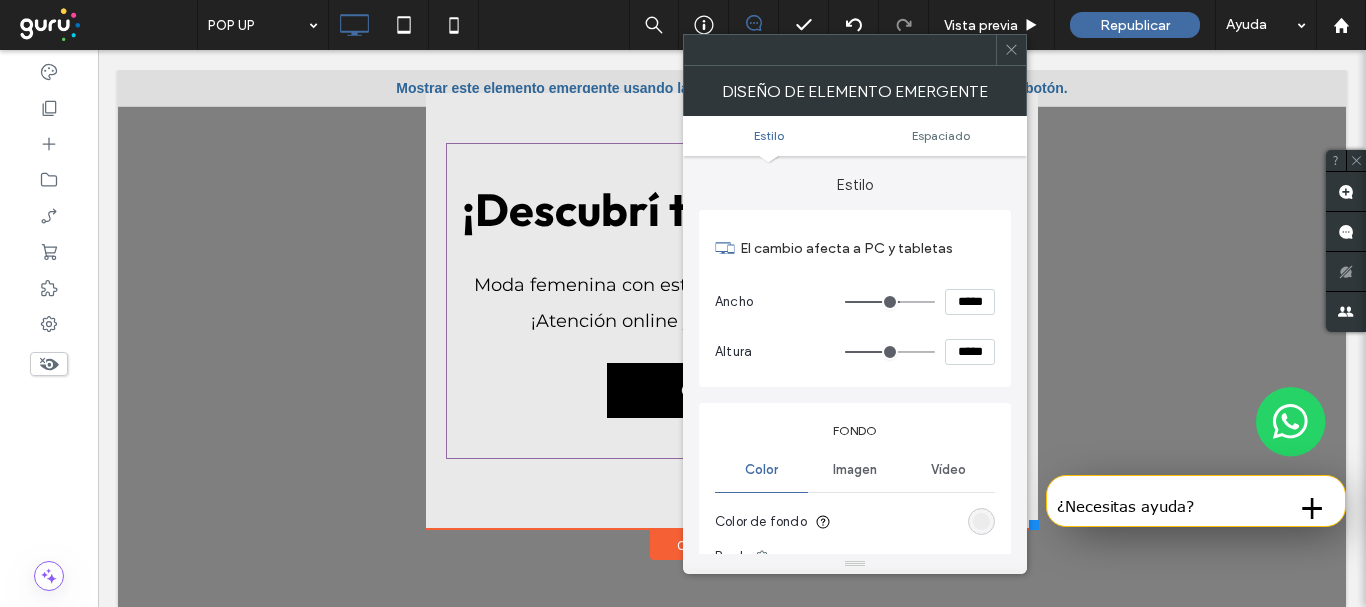 click at bounding box center [981, 521] 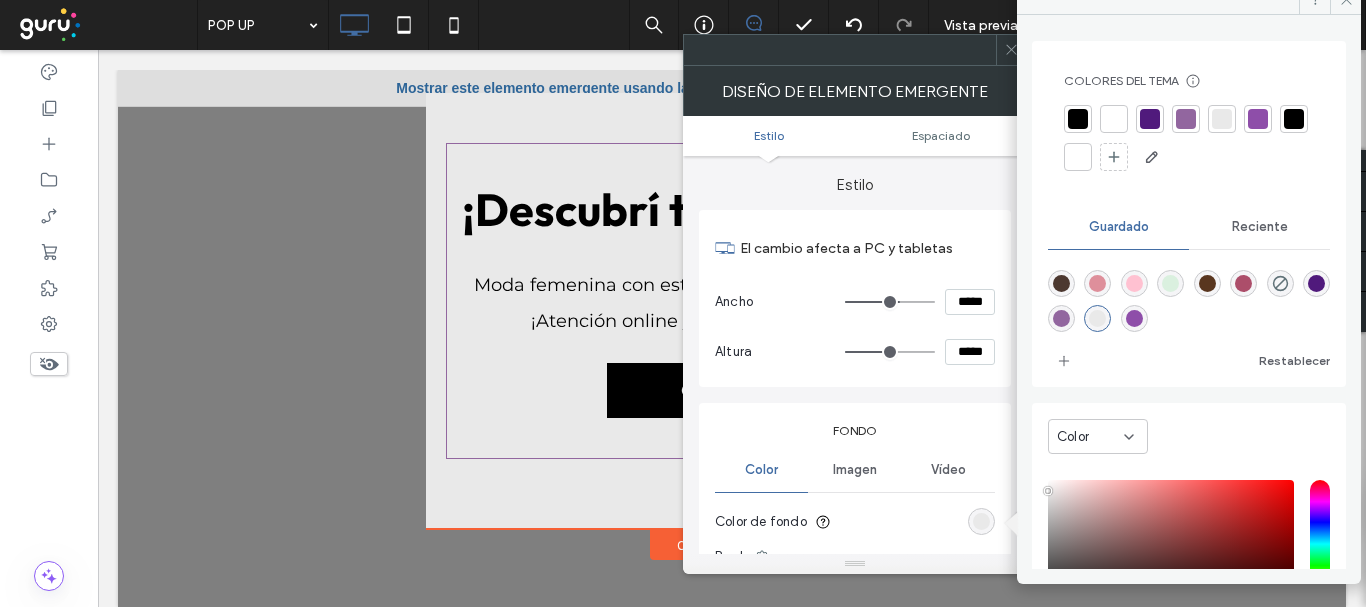 click at bounding box center (1061, 318) 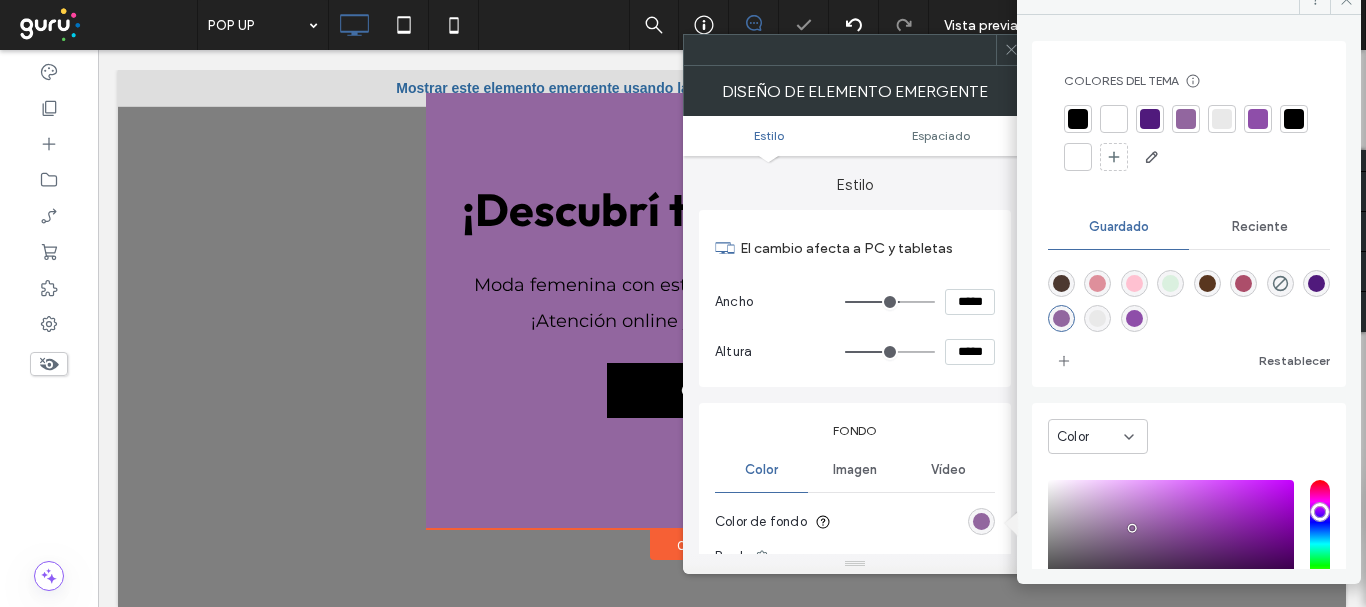click on "¡Descubrí tu próximo look!
Moda femenina con estilo, calidad y envíos a todo el país. ¡Atención online y todos los medios de pago!
Call to action
Click To Paste" at bounding box center [732, 301] 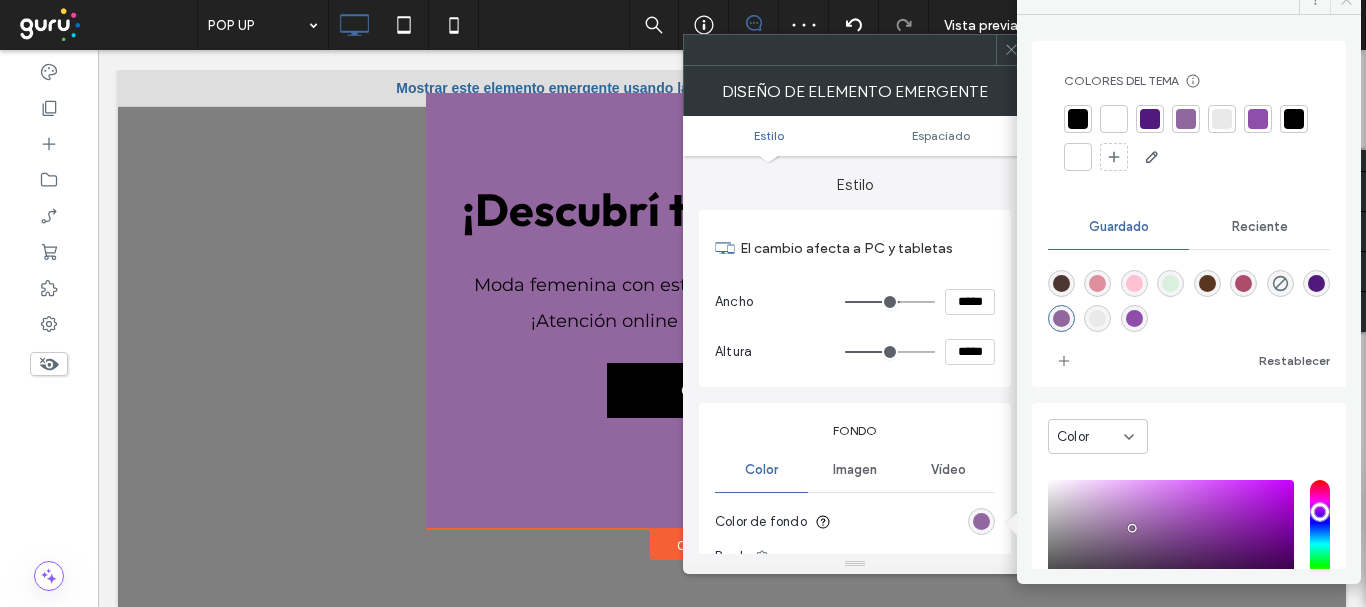 click at bounding box center [1345, -1] 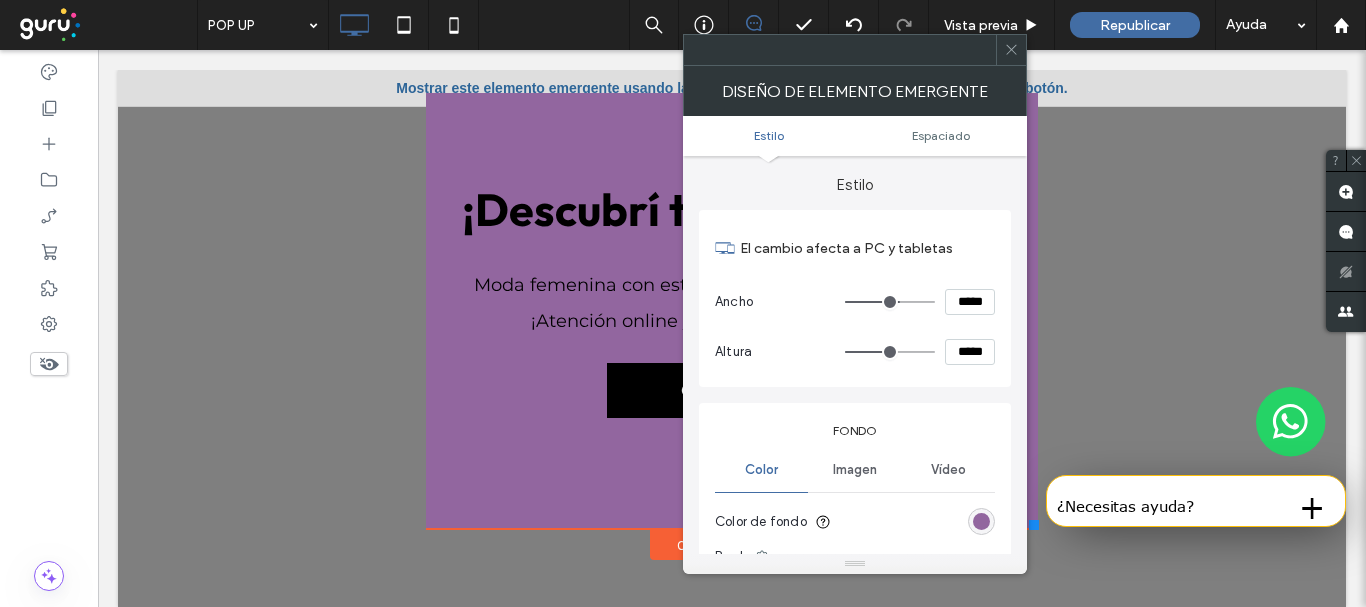 click at bounding box center (1011, 50) 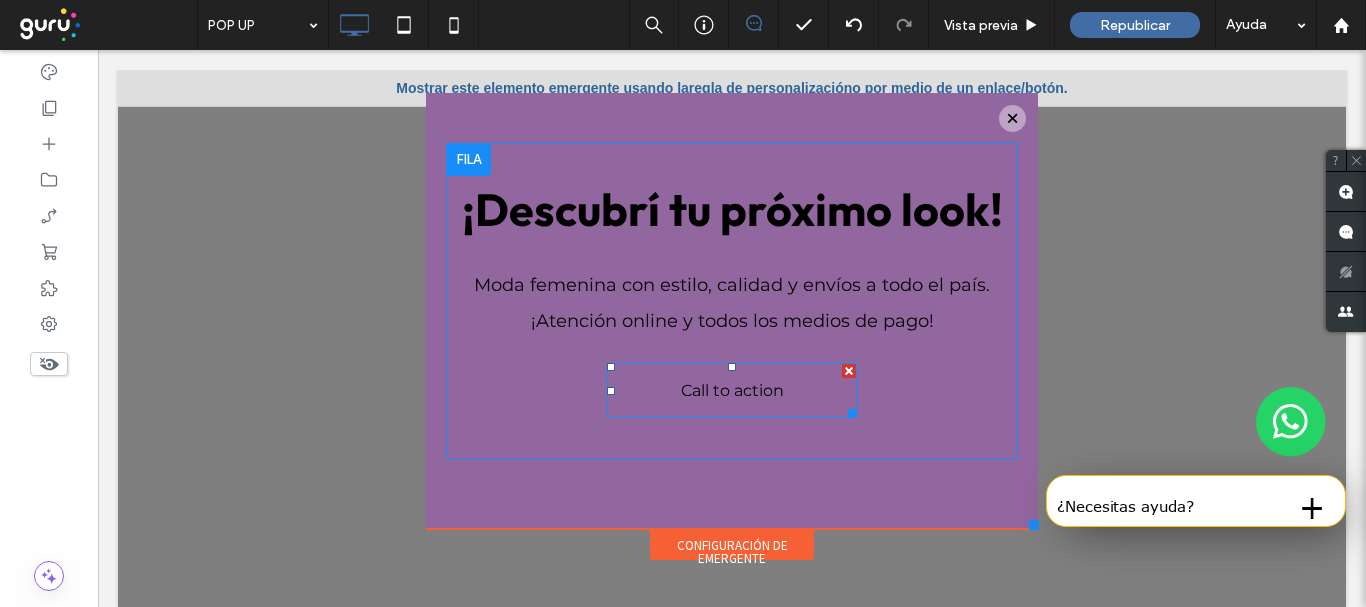 click on "Call to action" at bounding box center (732, 390) 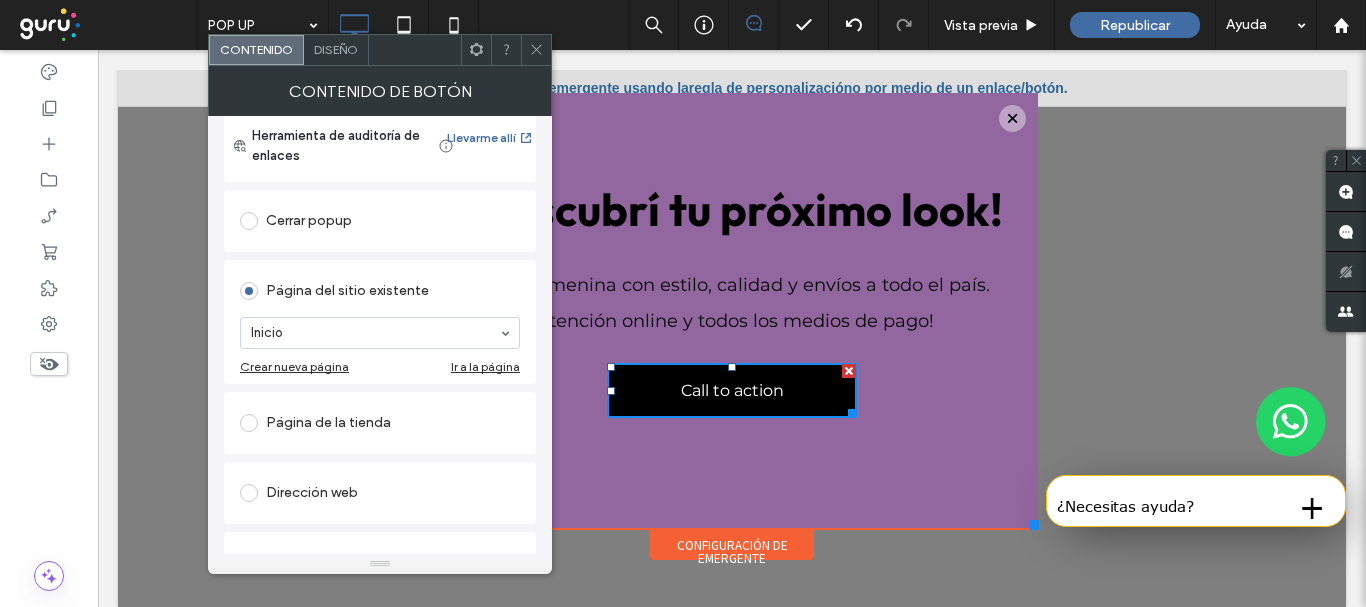 scroll, scrollTop: 300, scrollLeft: 0, axis: vertical 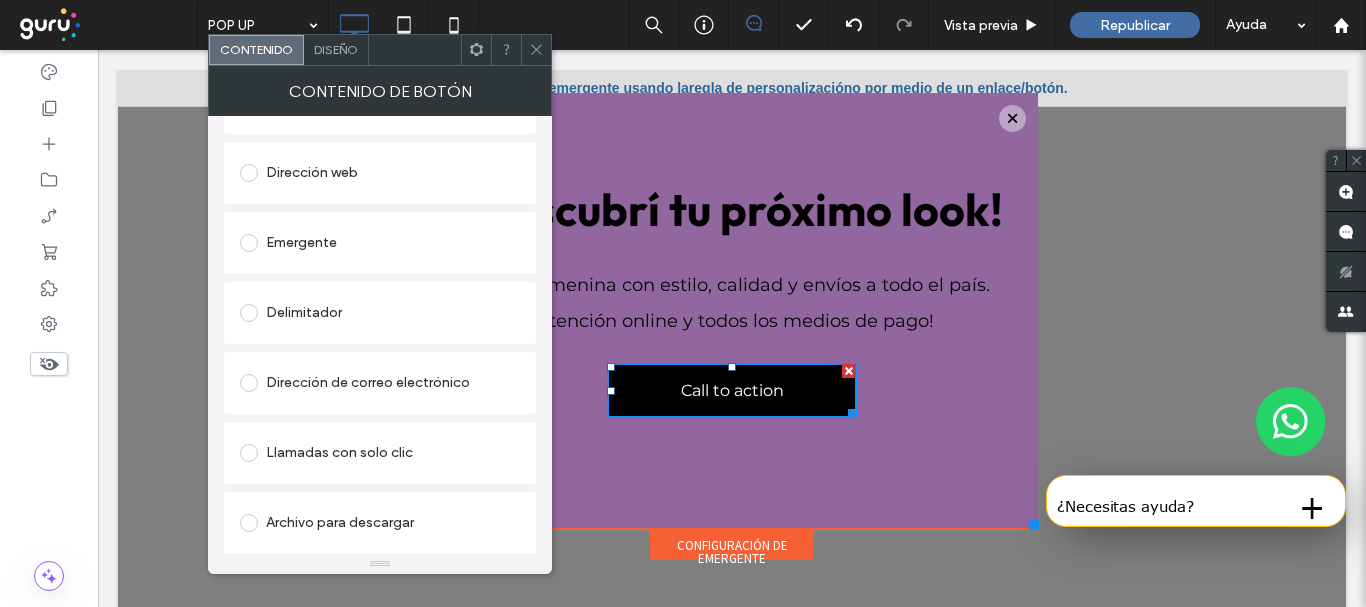 click on "Diseño" at bounding box center (336, 49) 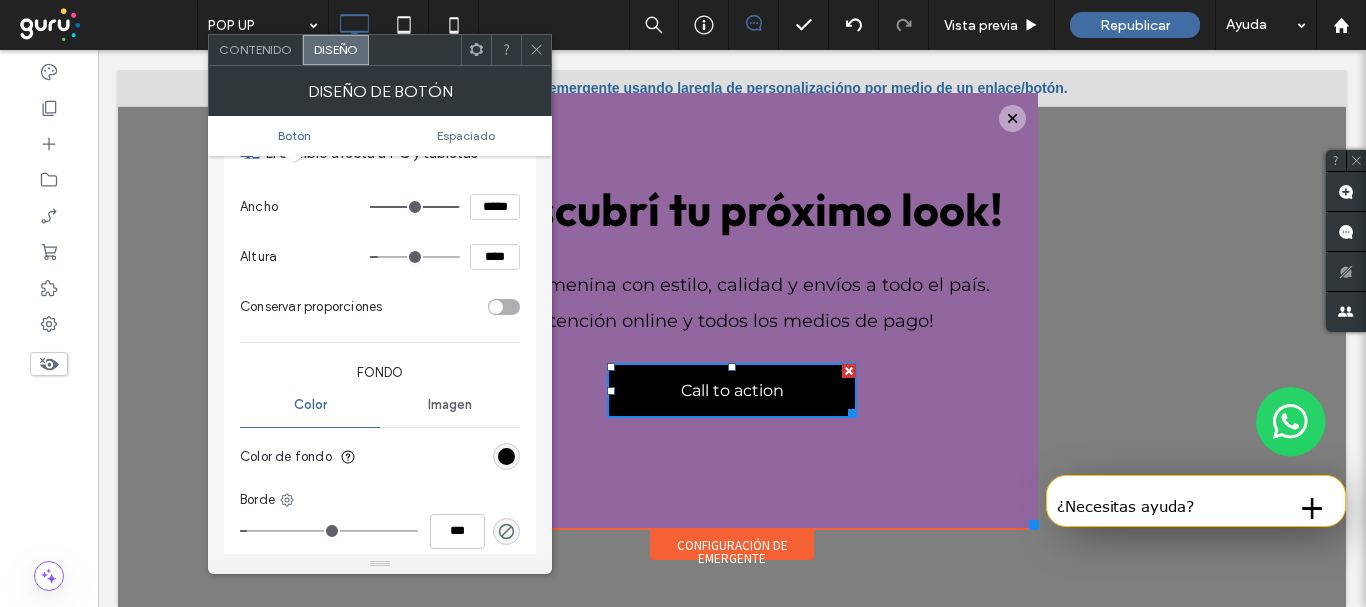 scroll, scrollTop: 327, scrollLeft: 0, axis: vertical 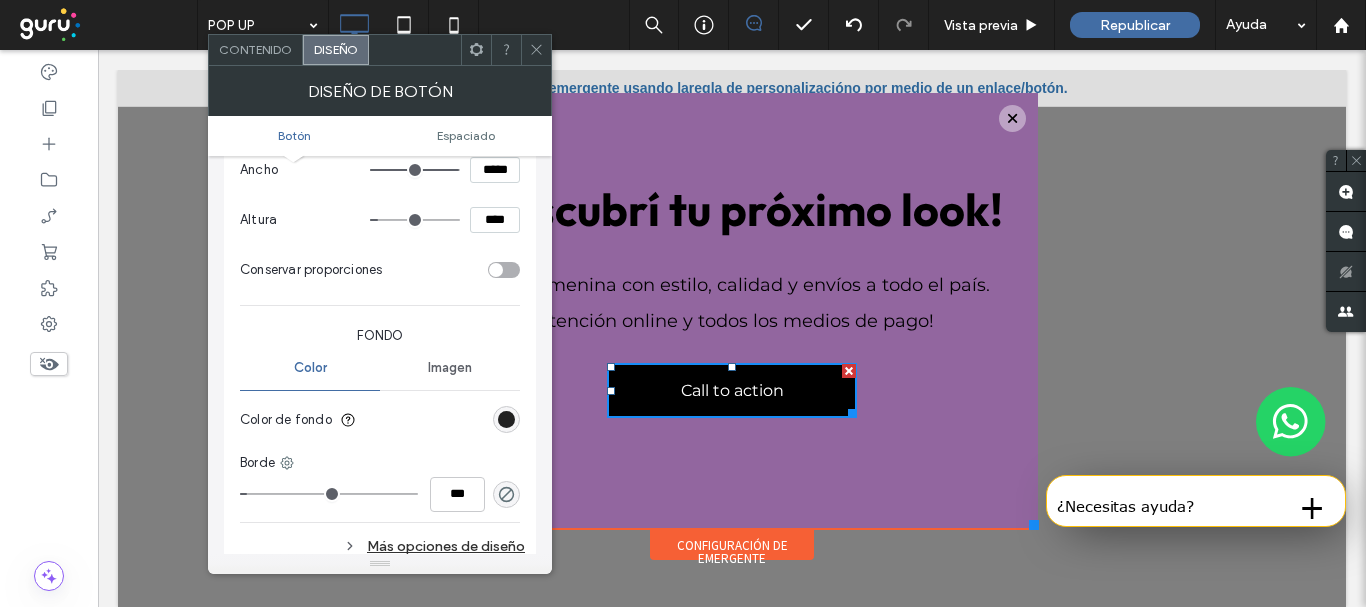 click at bounding box center [506, 419] 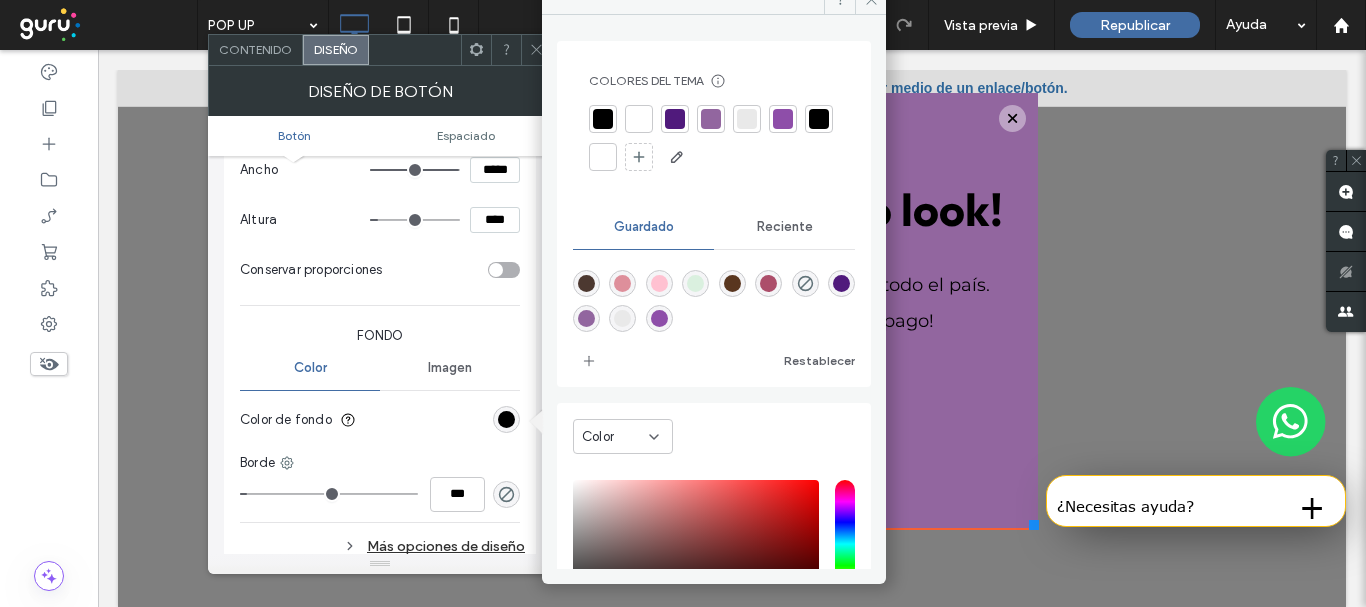 click at bounding box center (659, 318) 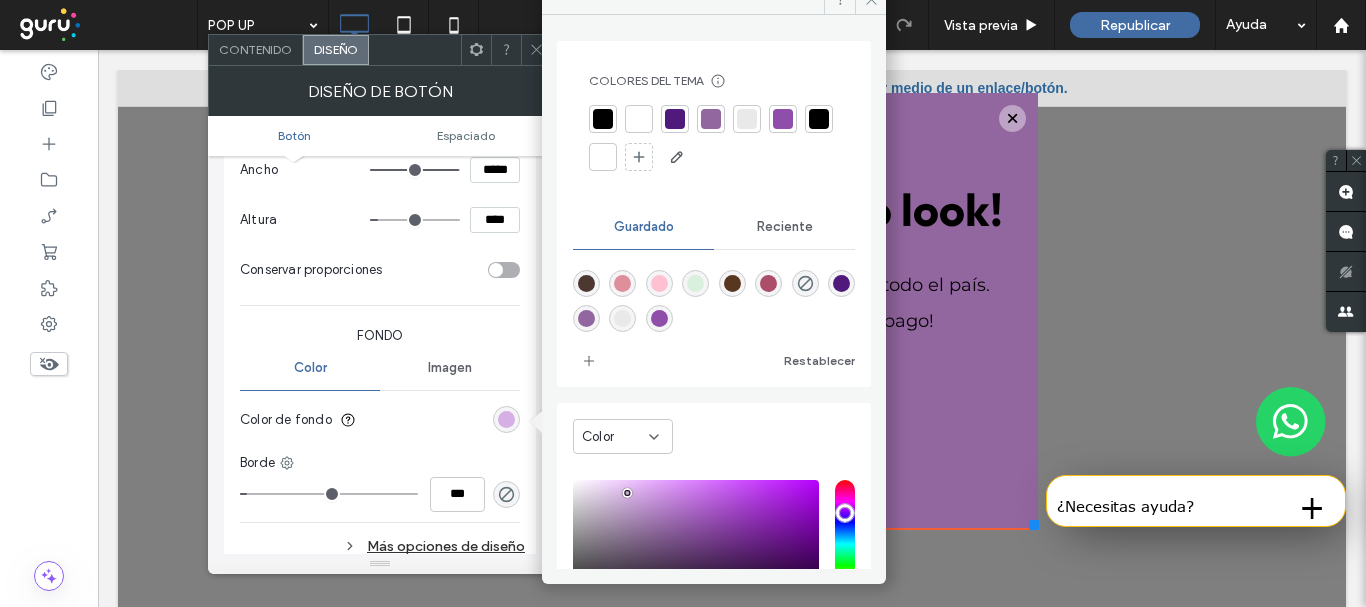 type on "*******" 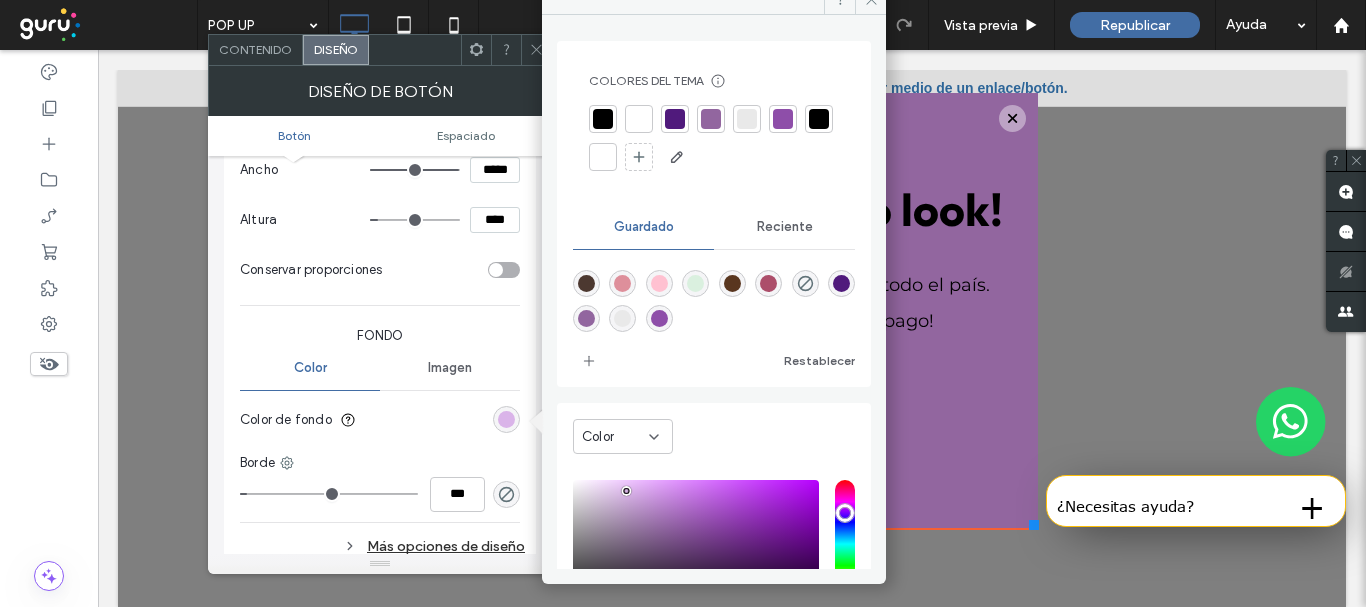 drag, startPoint x: 696, startPoint y: 521, endPoint x: 627, endPoint y: 491, distance: 75.23962 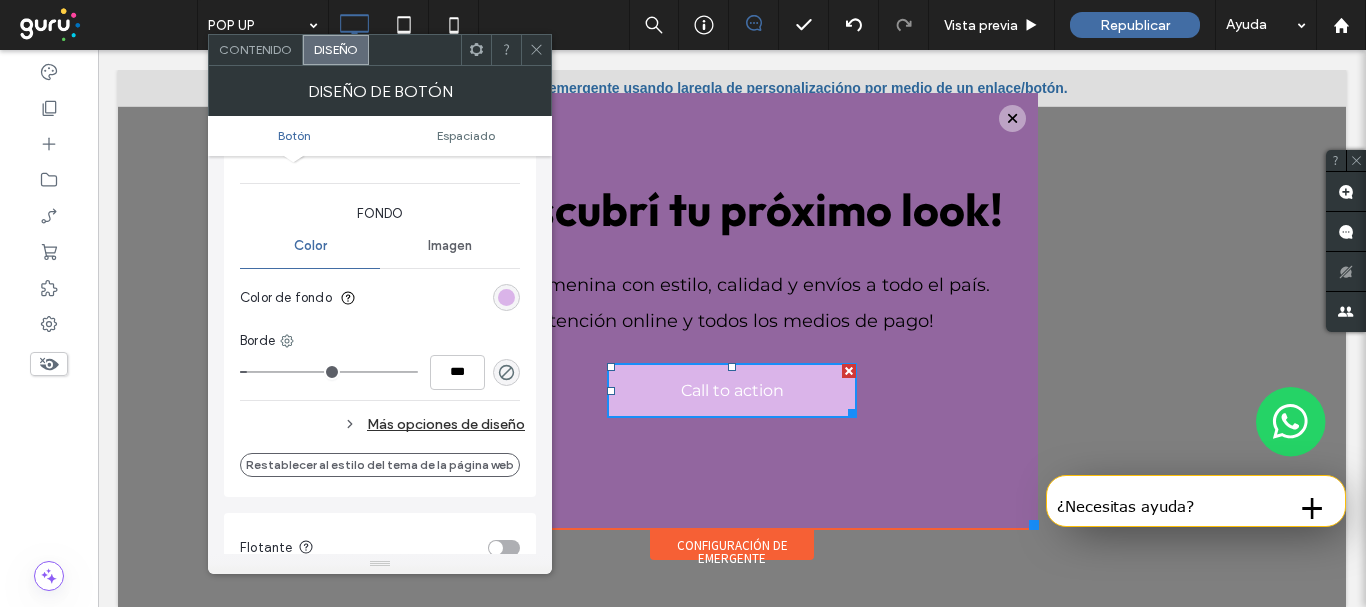 scroll, scrollTop: 443, scrollLeft: 0, axis: vertical 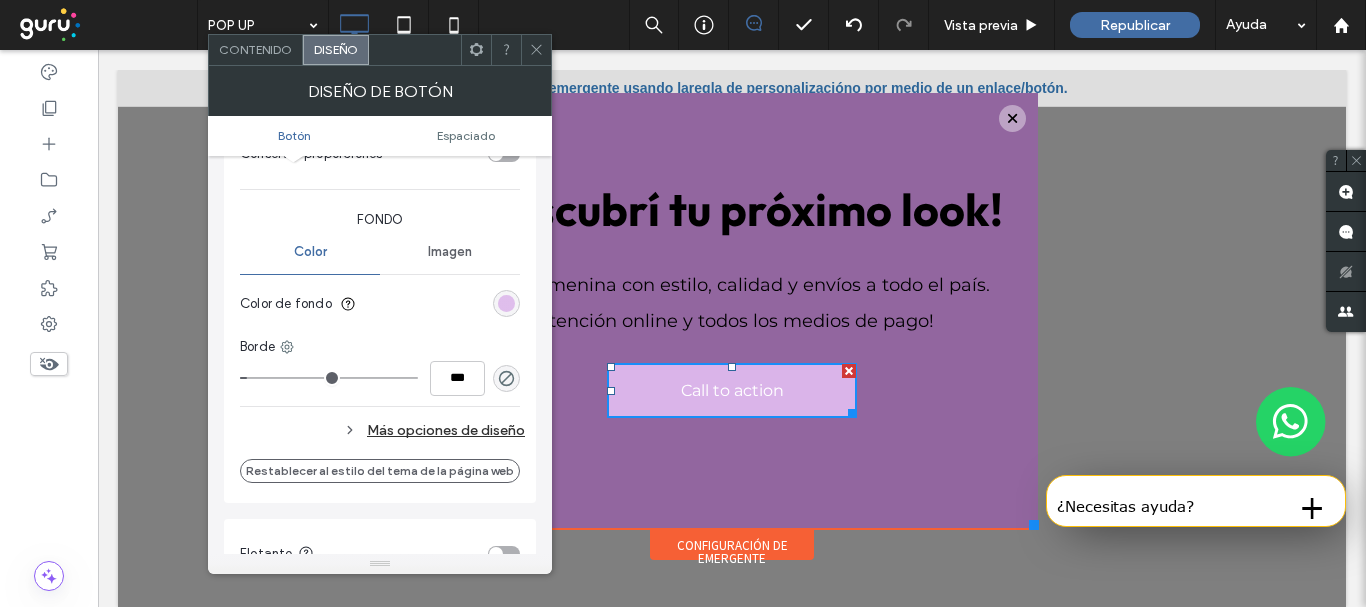 click at bounding box center [506, 303] 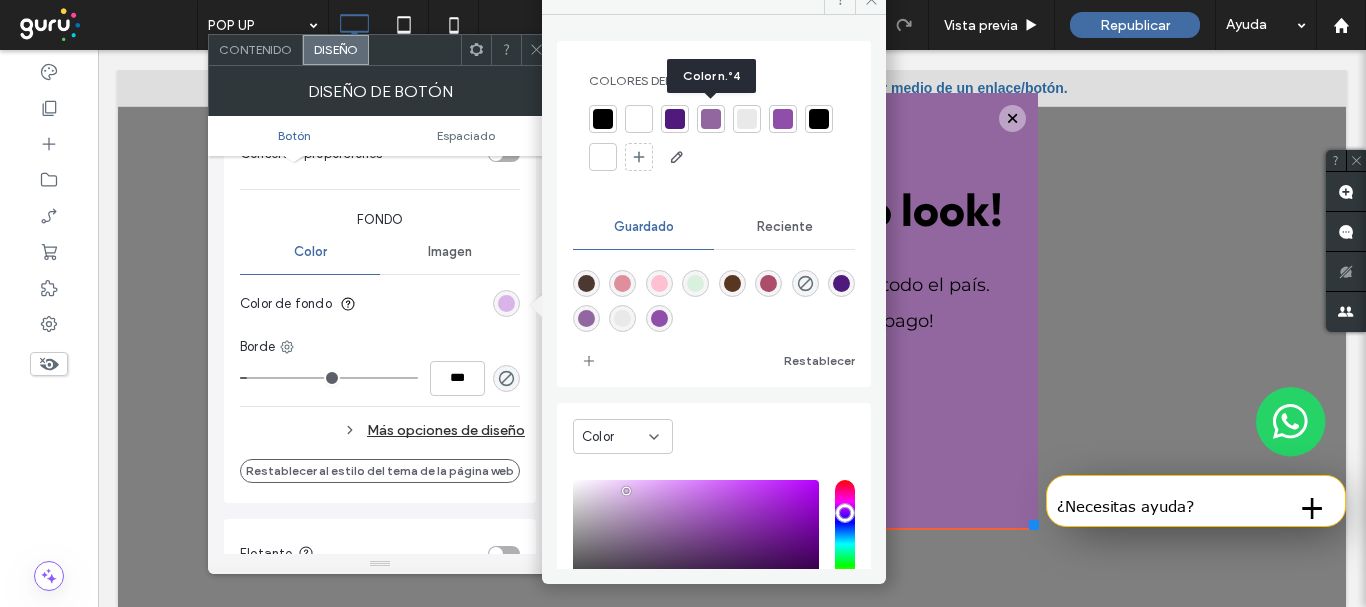click at bounding box center [711, 119] 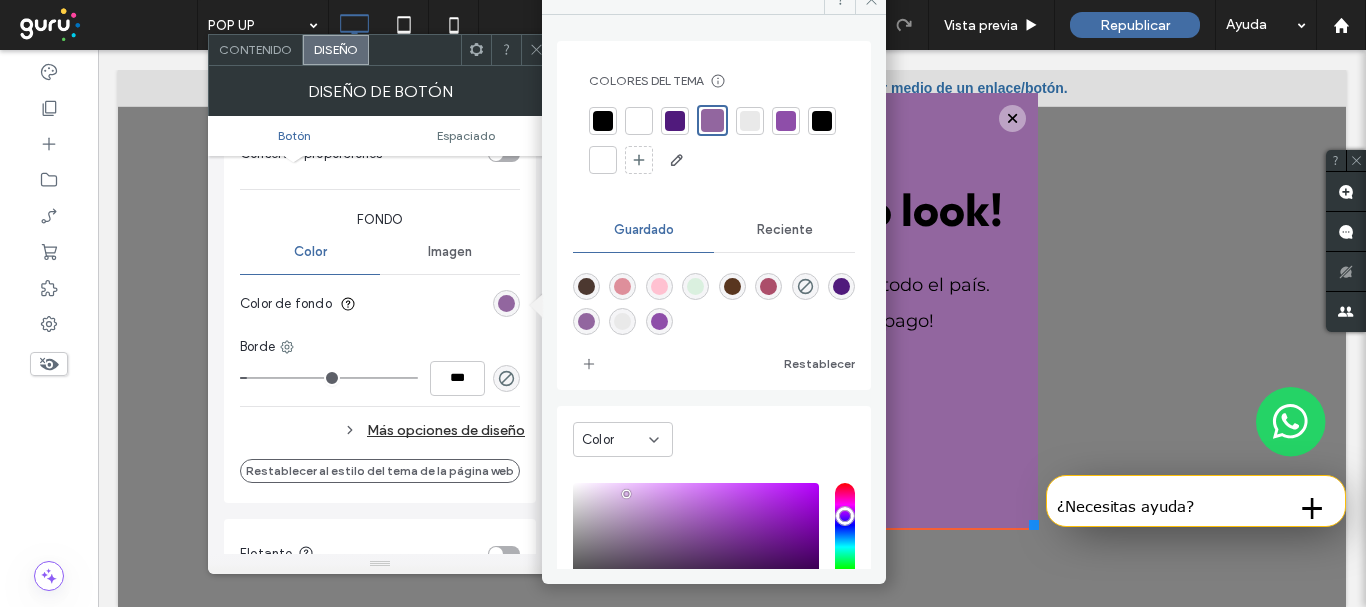 click on "Moda femenina con estilo, calidad y envíos a todo el país. ¡Atención online y todos los medios de pago!" at bounding box center (732, 303) 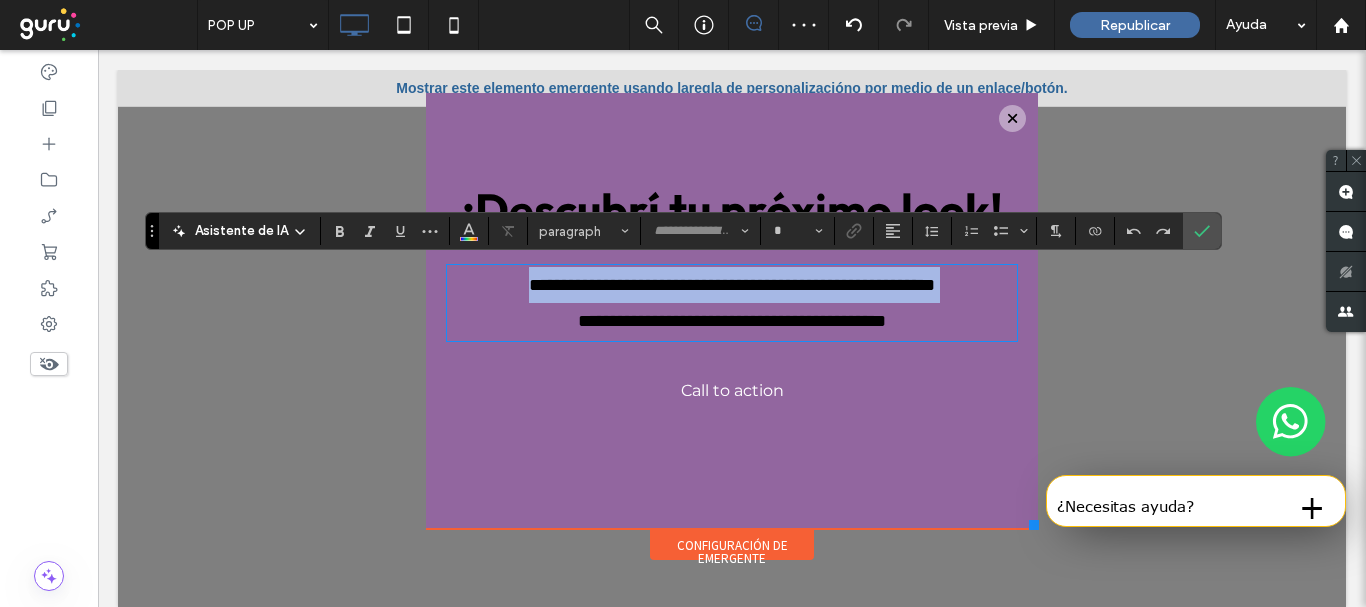 type on "**********" 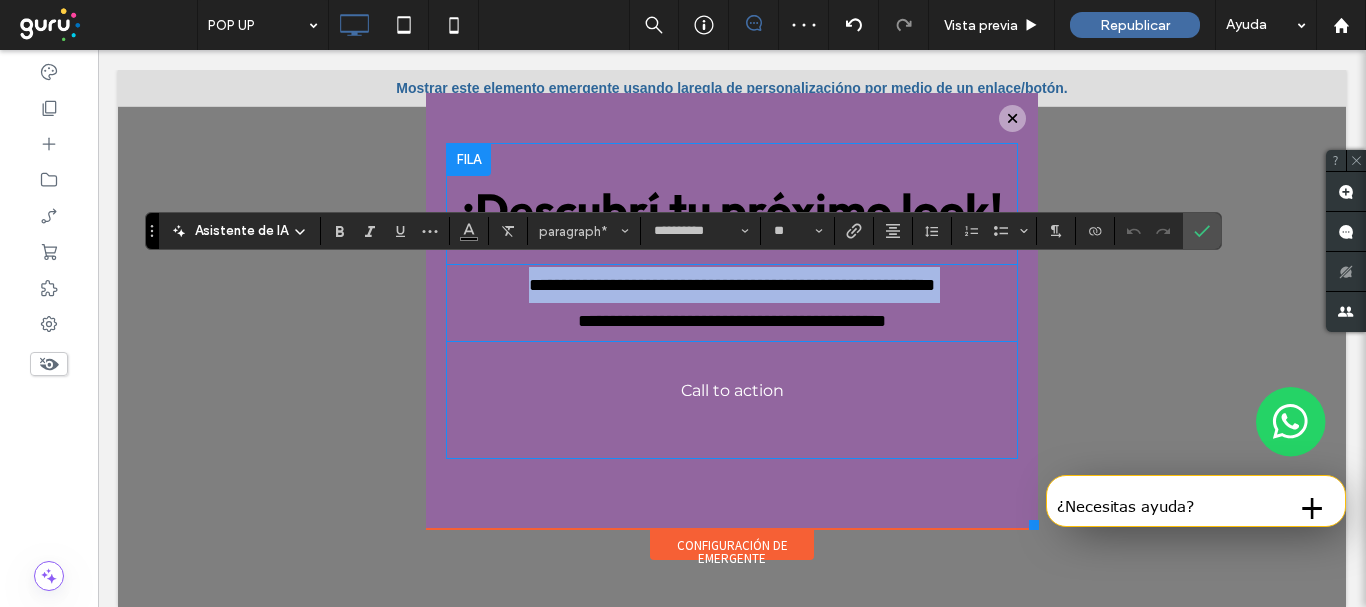 click on "**********" at bounding box center (732, 301) 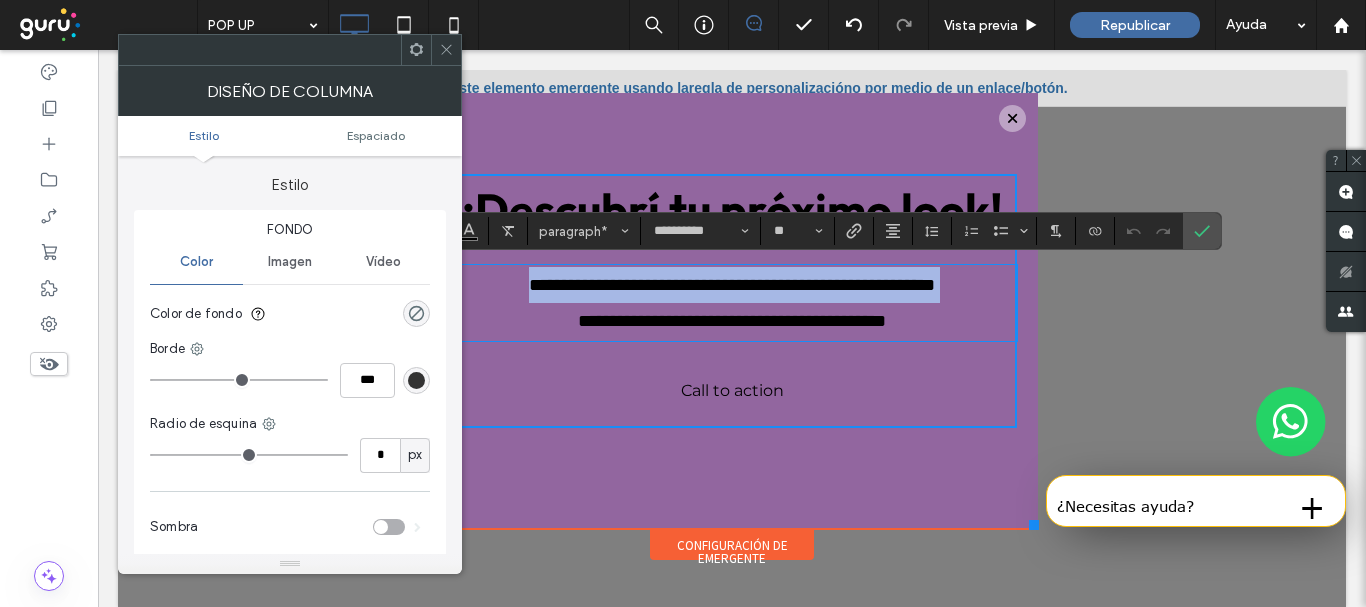 click on "Call to action" at bounding box center (732, 390) 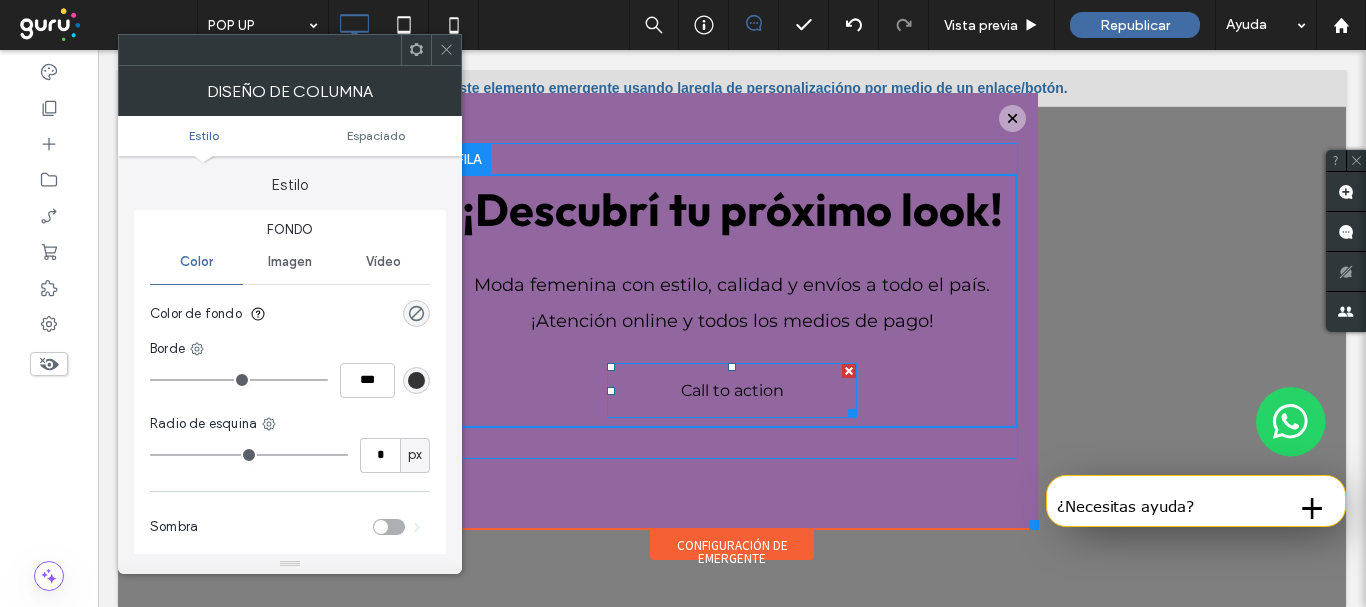 click on "Call to action" at bounding box center (732, 390) 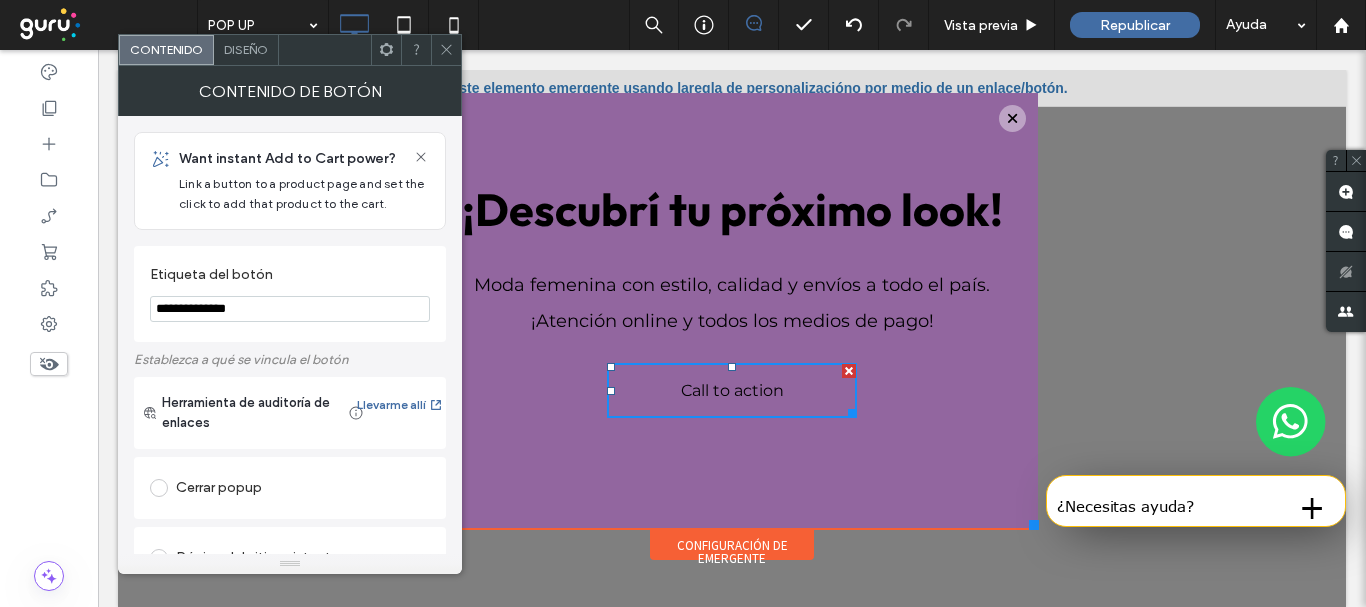 click on "Call to action" at bounding box center [732, 390] 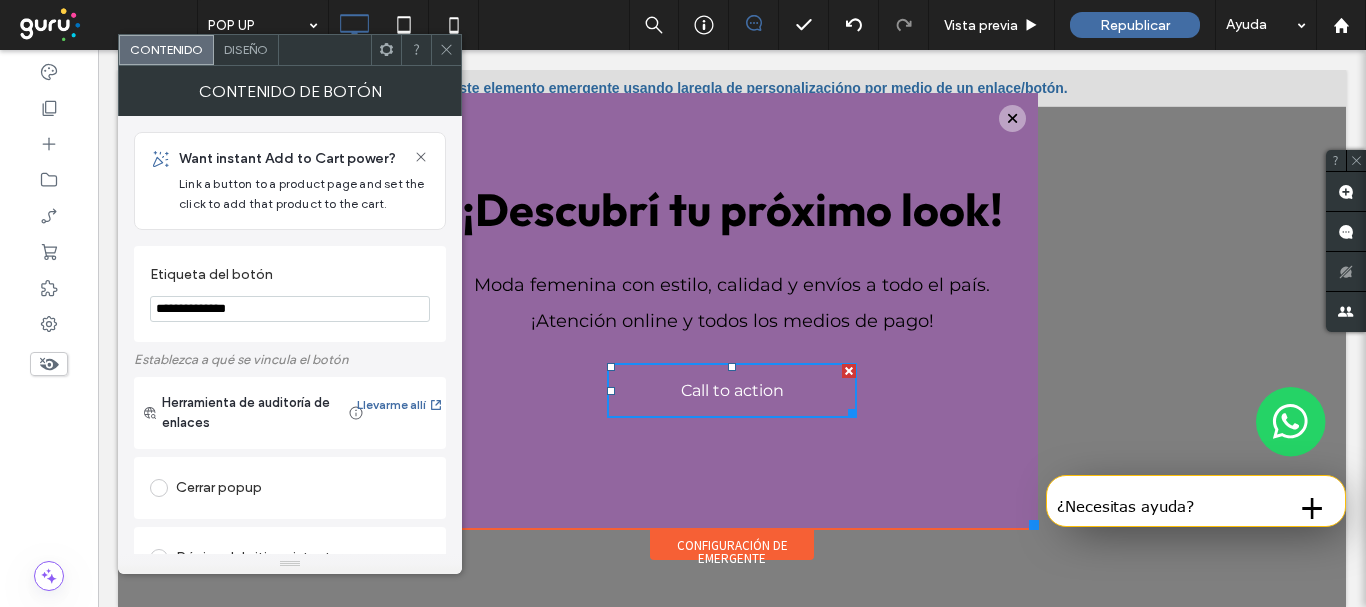 click on "Diseño" at bounding box center (246, 50) 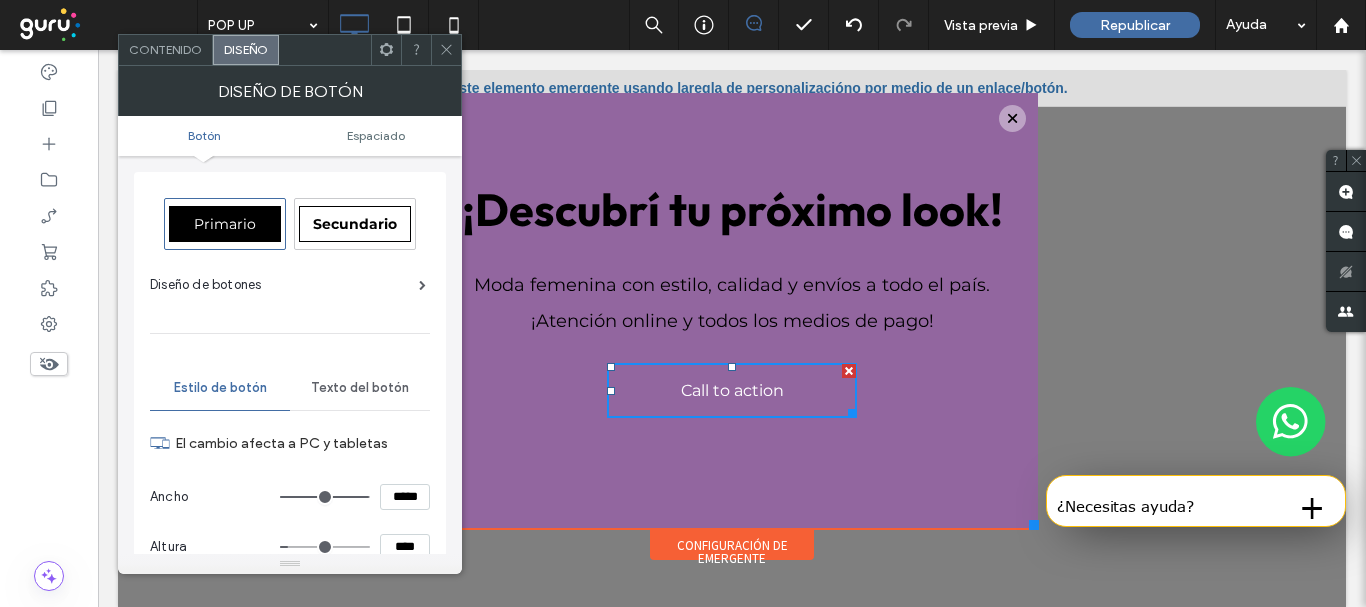 click on "Diseño de botones" at bounding box center [288, 285] 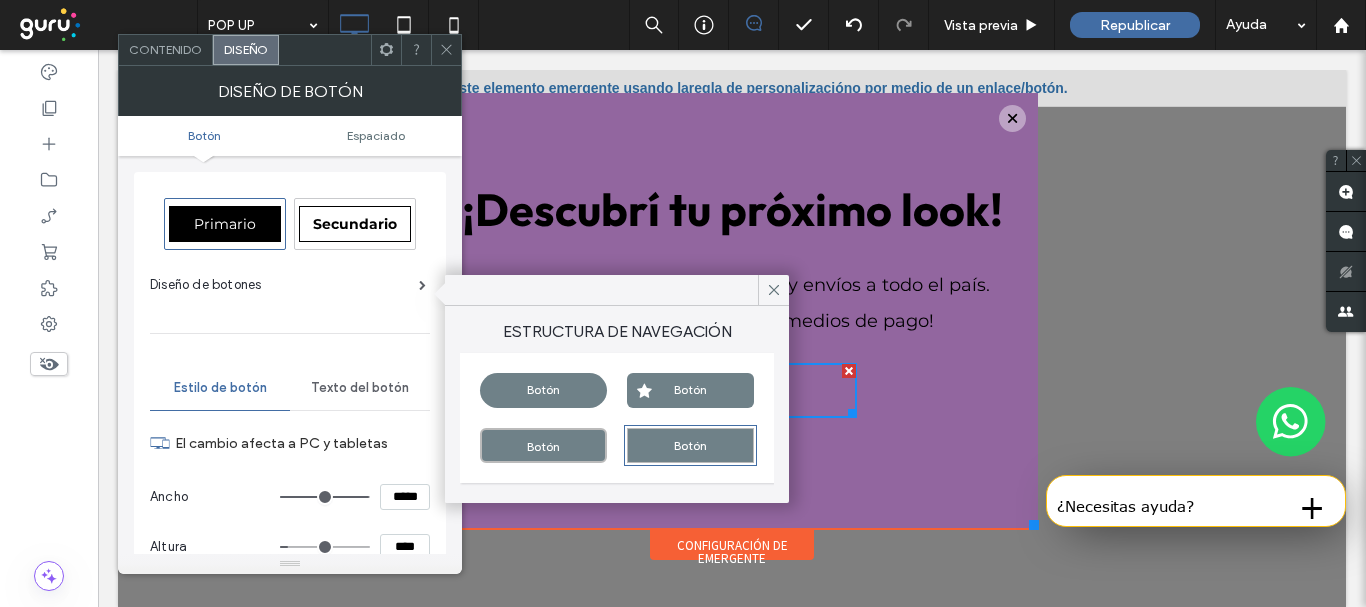 click on "Diseño de botones" at bounding box center [288, 285] 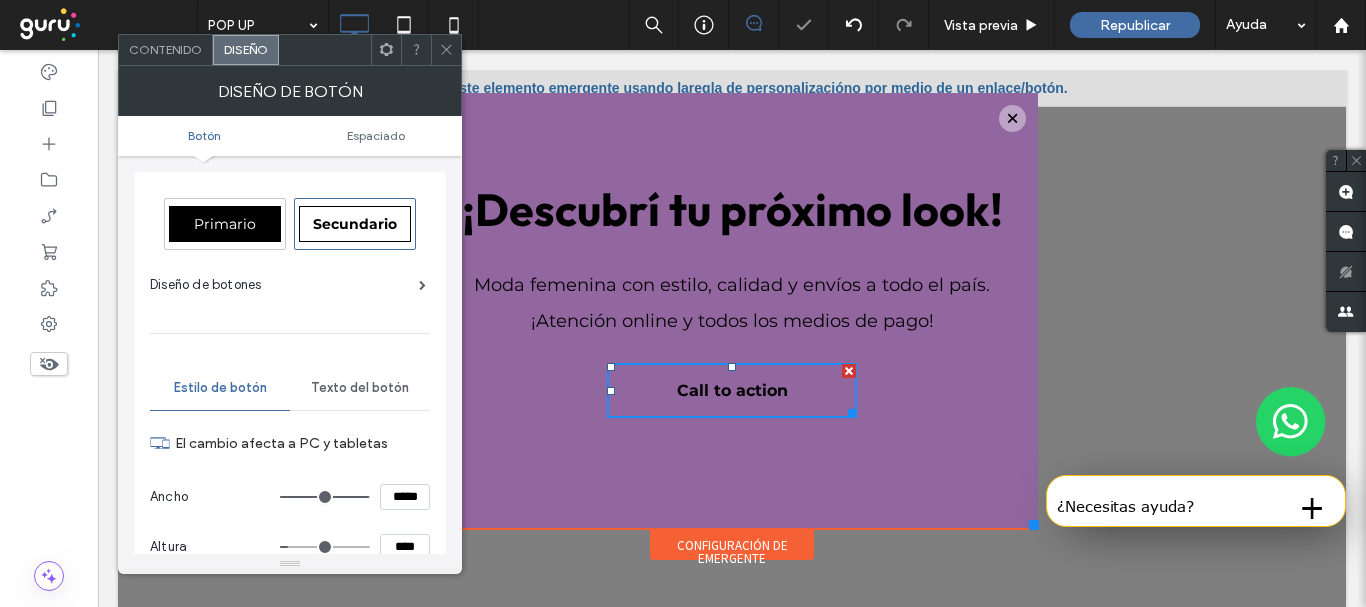 click on "Primario" at bounding box center (225, 224) 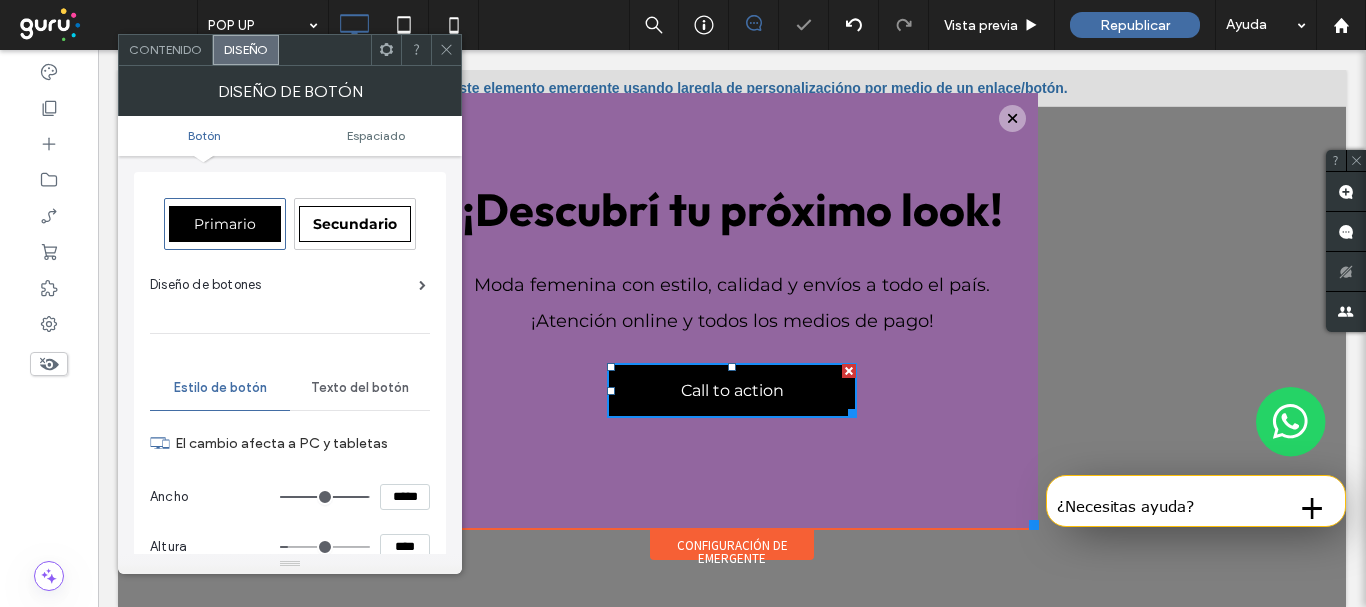 click on "Secundario" at bounding box center (355, 224) 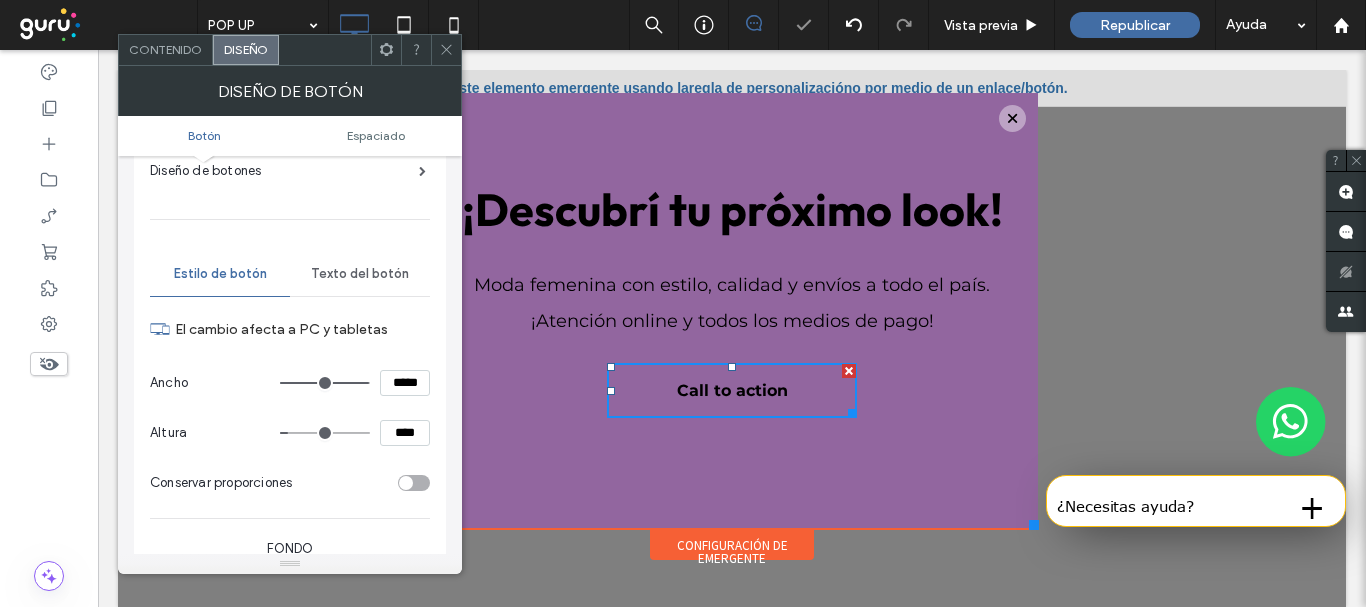 scroll, scrollTop: 0, scrollLeft: 0, axis: both 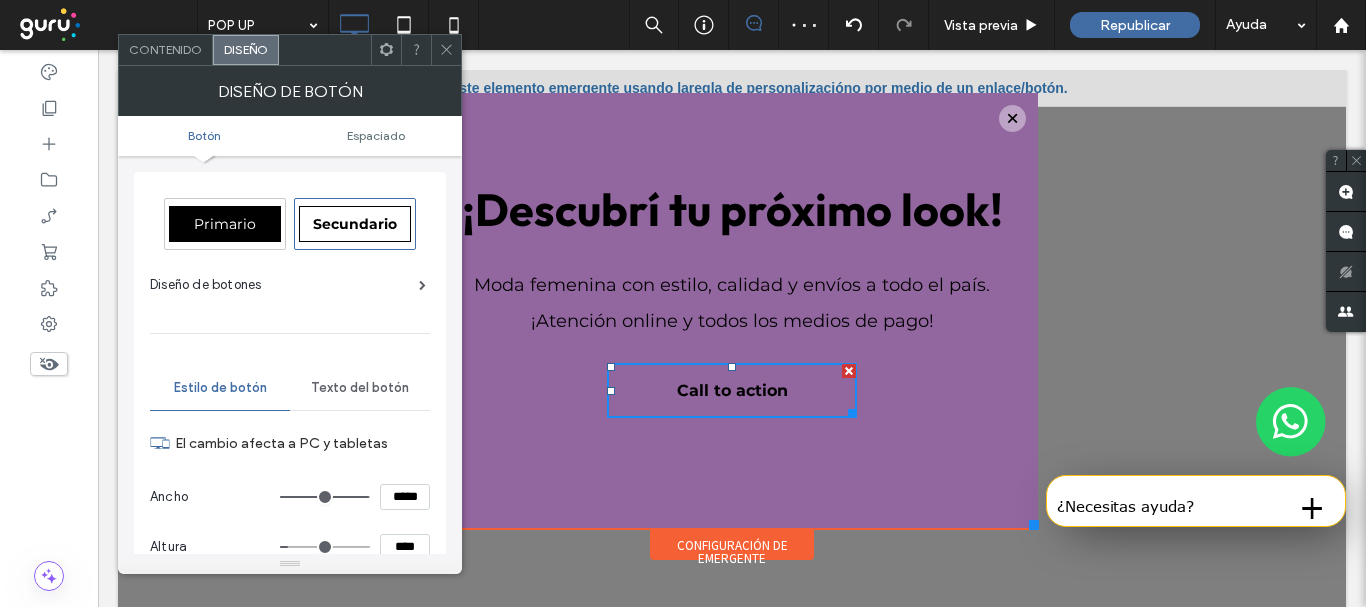 click on "Primario" at bounding box center [225, 224] 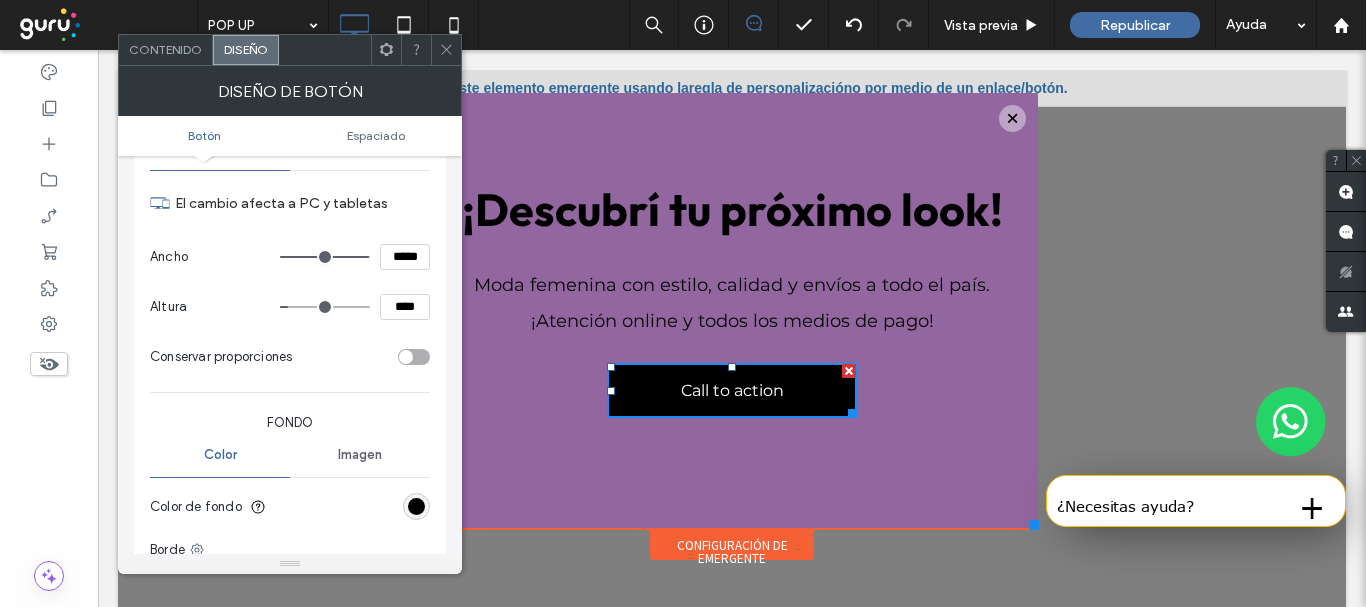 scroll, scrollTop: 0, scrollLeft: 0, axis: both 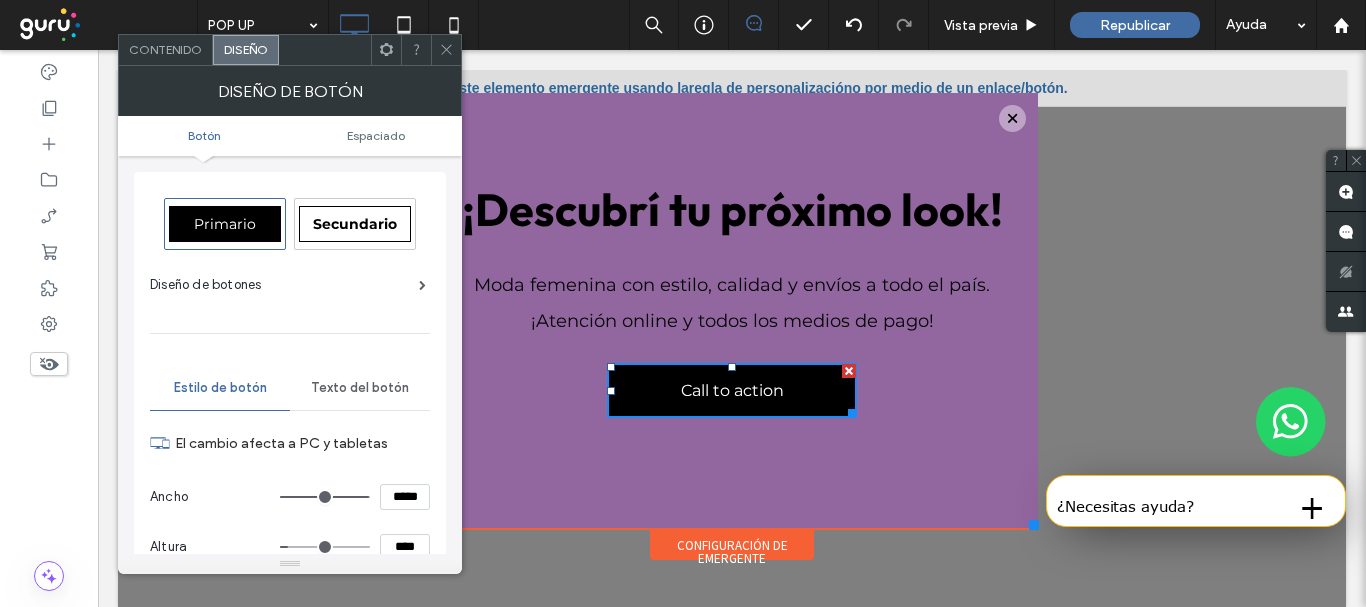 click on "Secundario" at bounding box center [355, 224] 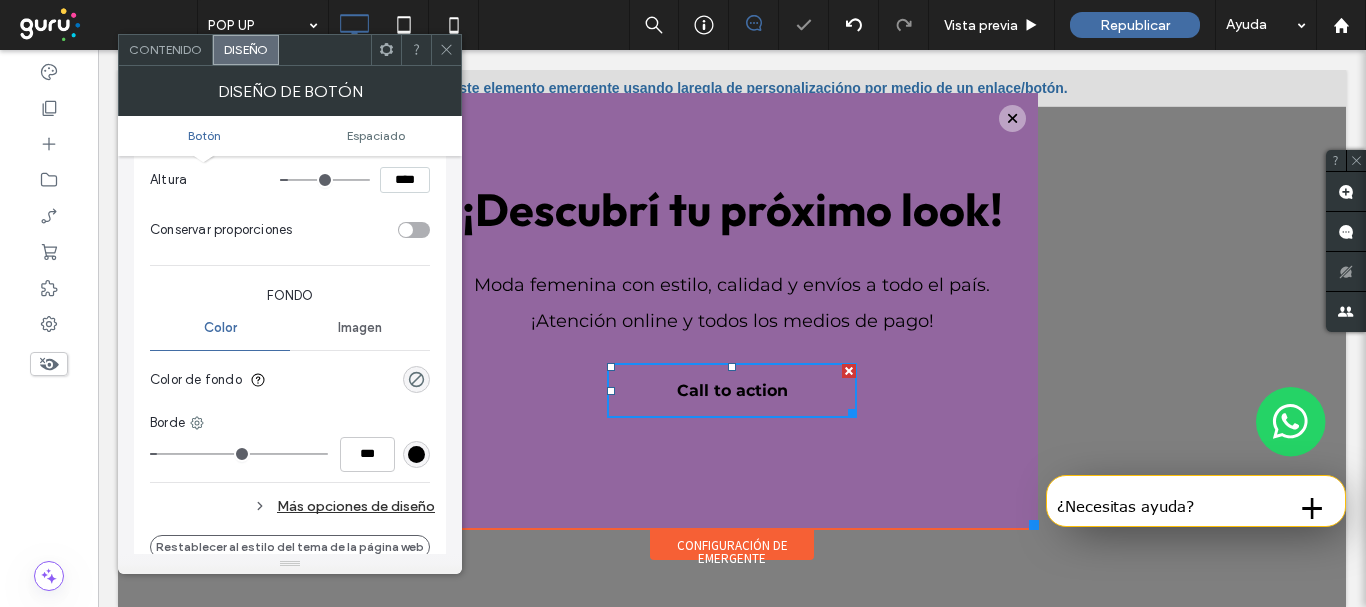 scroll, scrollTop: 0, scrollLeft: 0, axis: both 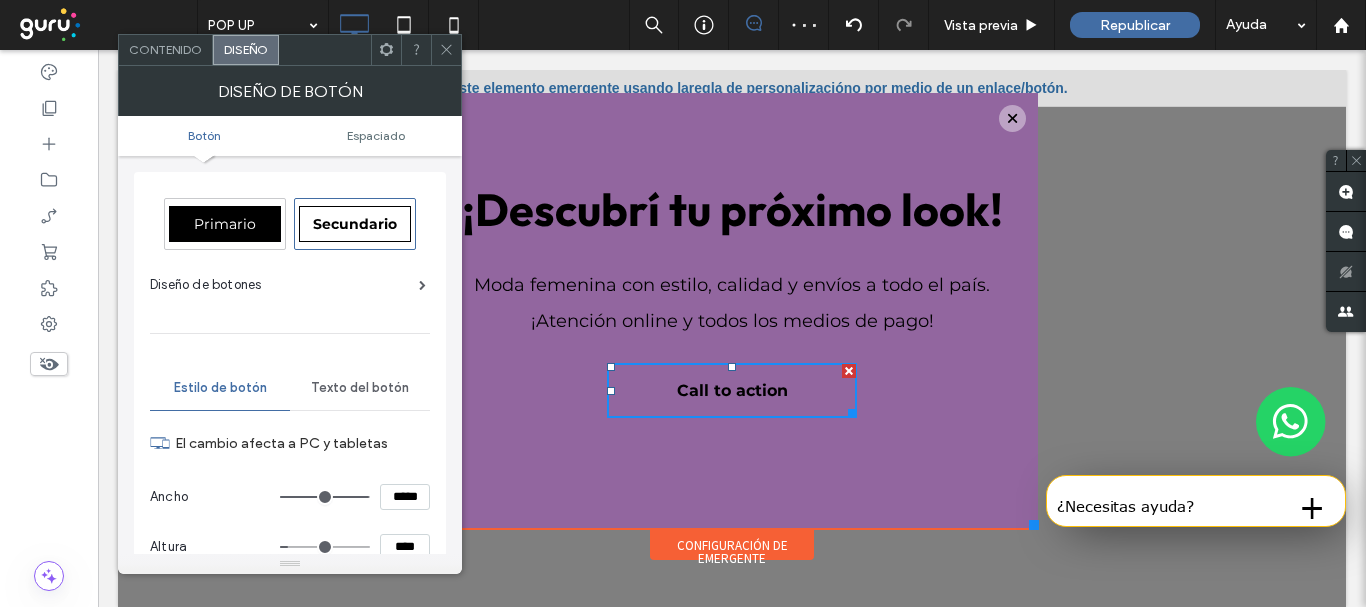click on "Primario" at bounding box center (225, 224) 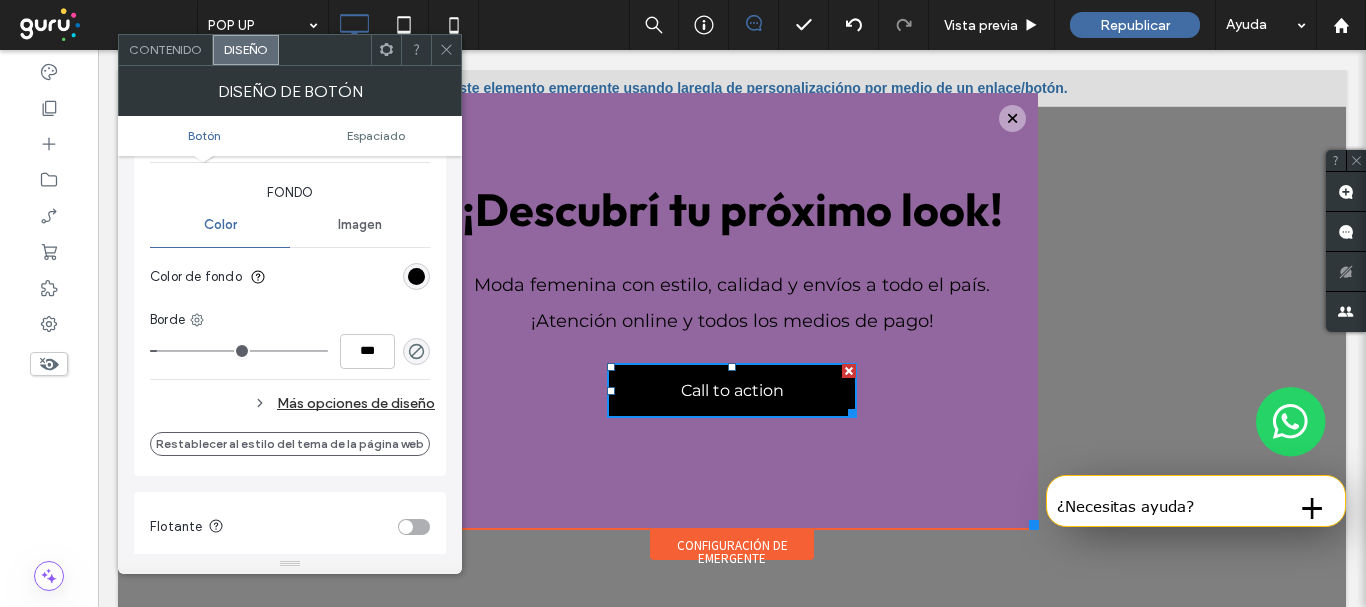 scroll, scrollTop: 480, scrollLeft: 0, axis: vertical 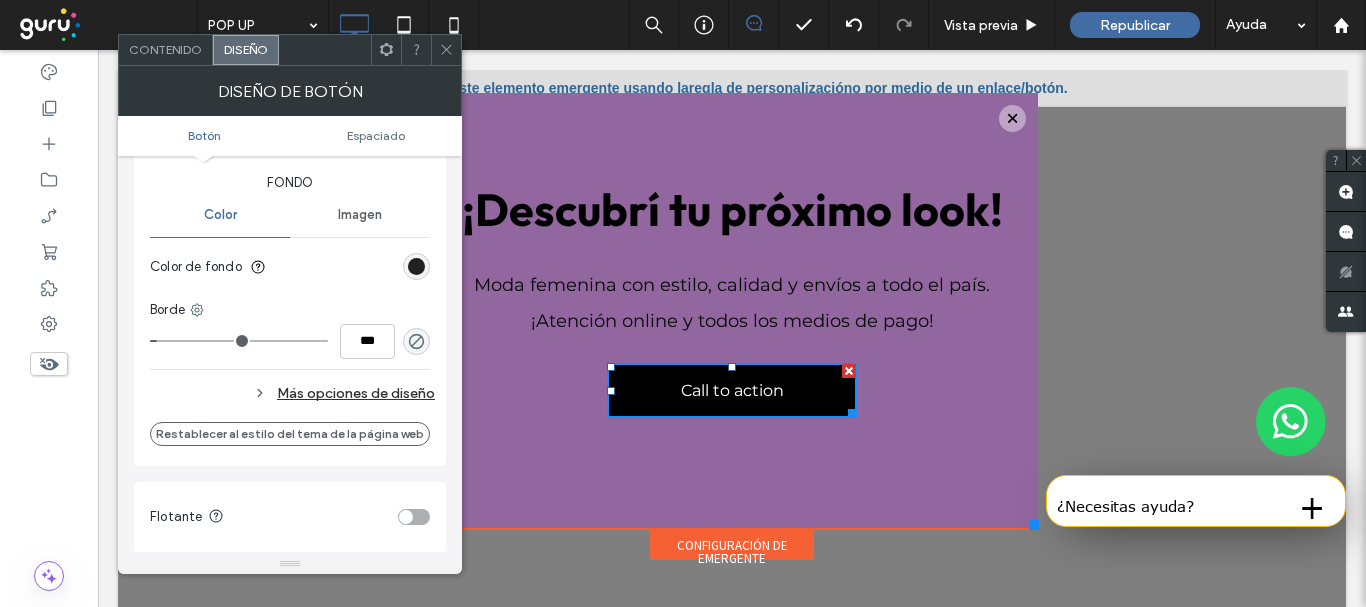click at bounding box center (416, 266) 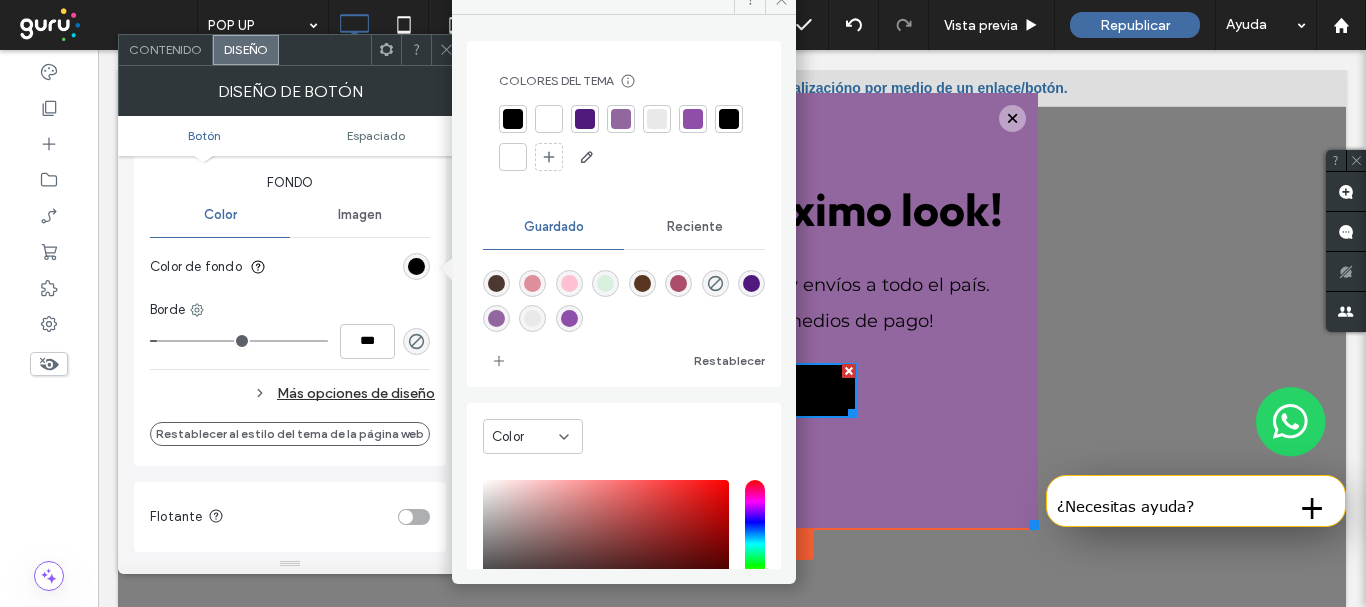 click at bounding box center [751, 283] 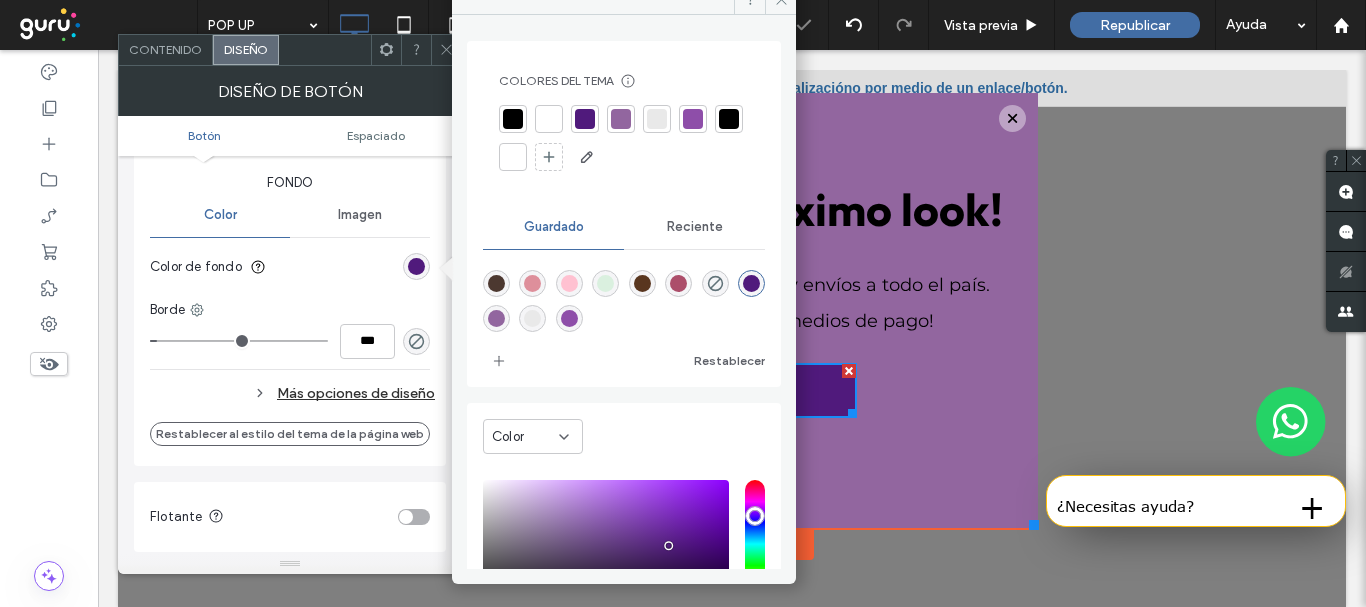 type on "*******" 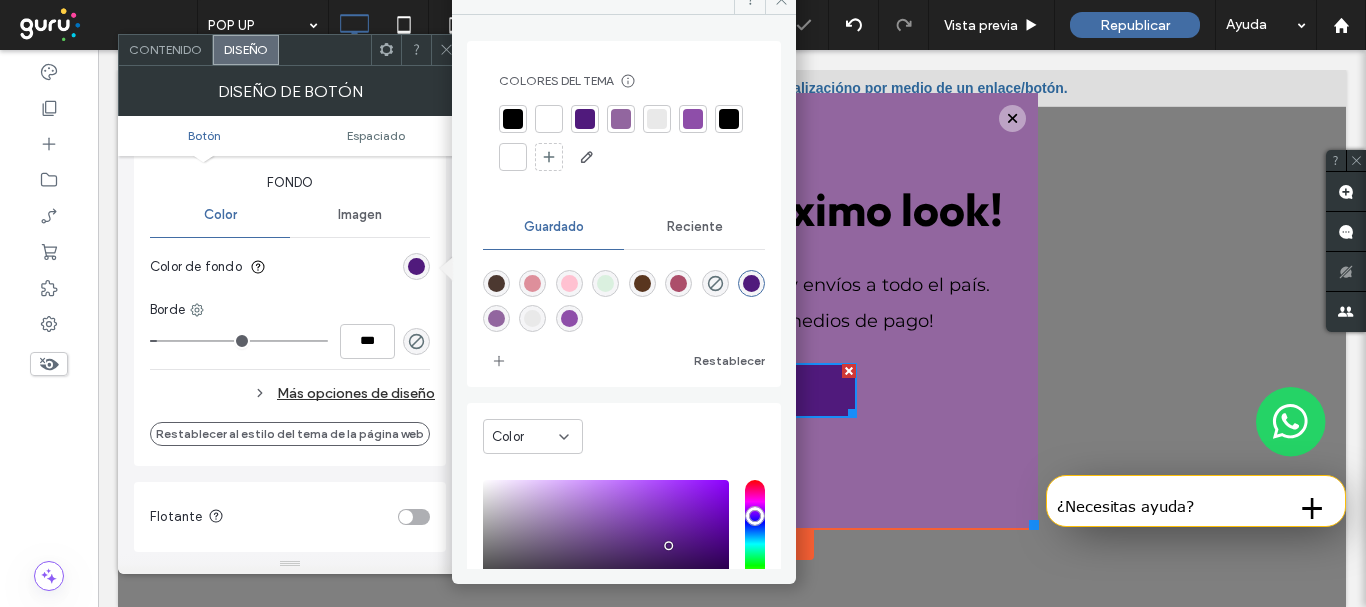 click on "Moda femenina con estilo, calidad y envíos a todo el país. ¡Atención online y todos los medios de pago!" at bounding box center [732, 303] 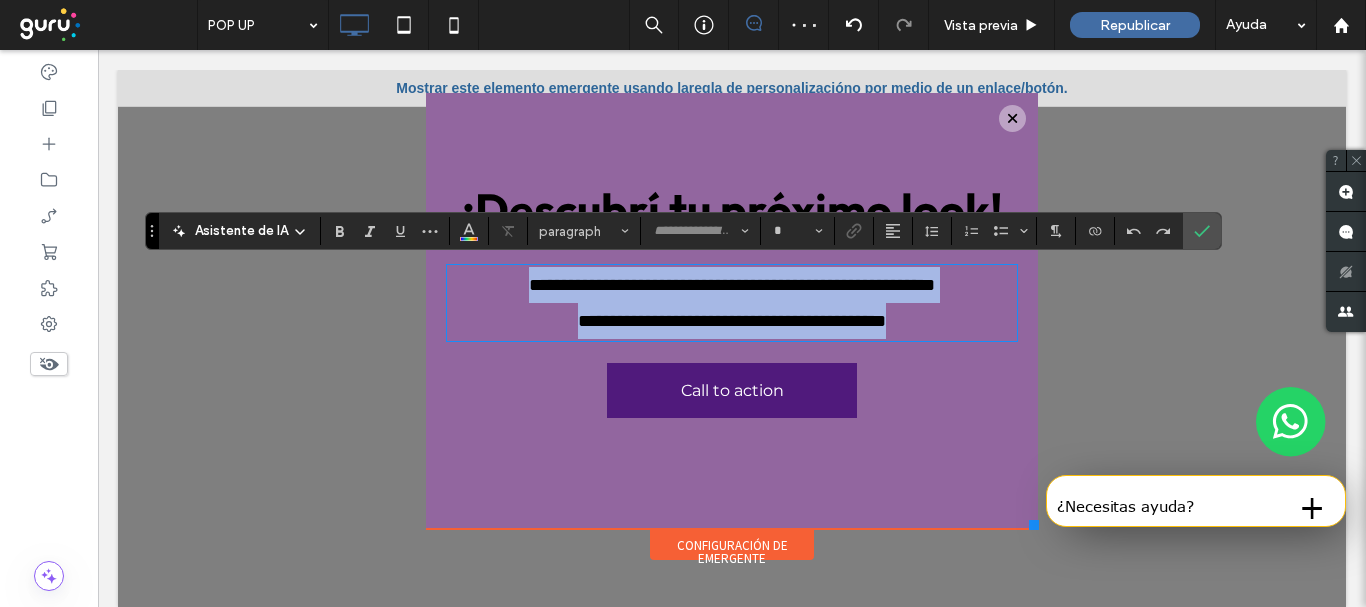 type on "**********" 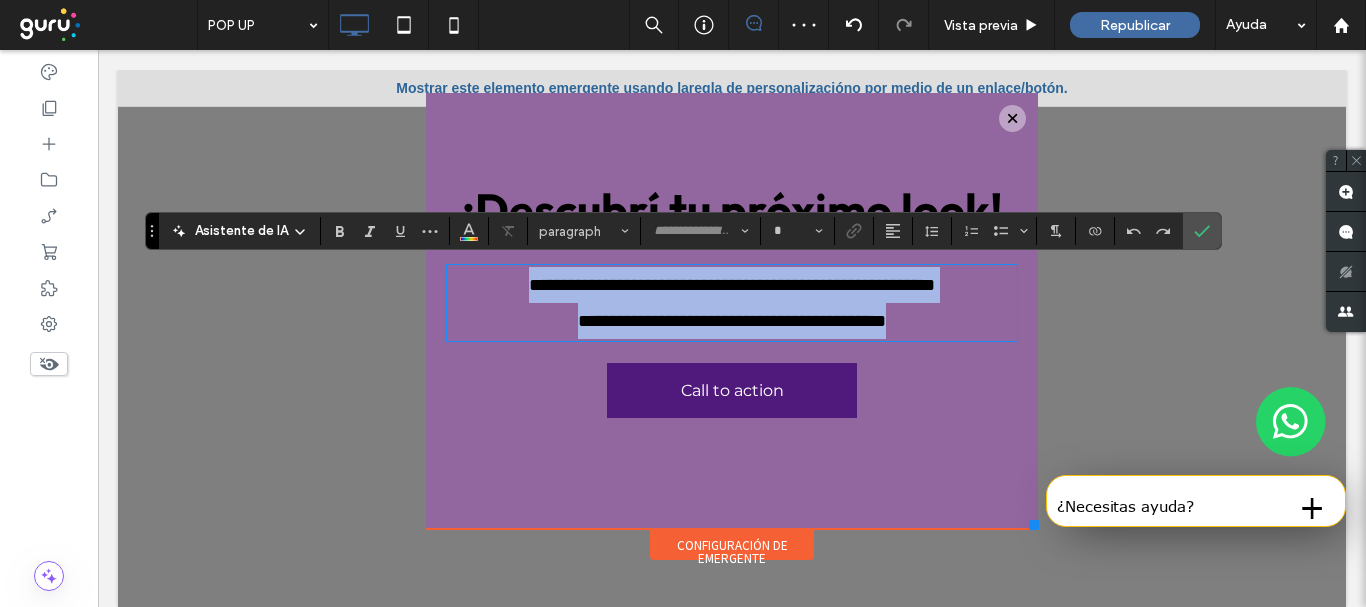 type on "**" 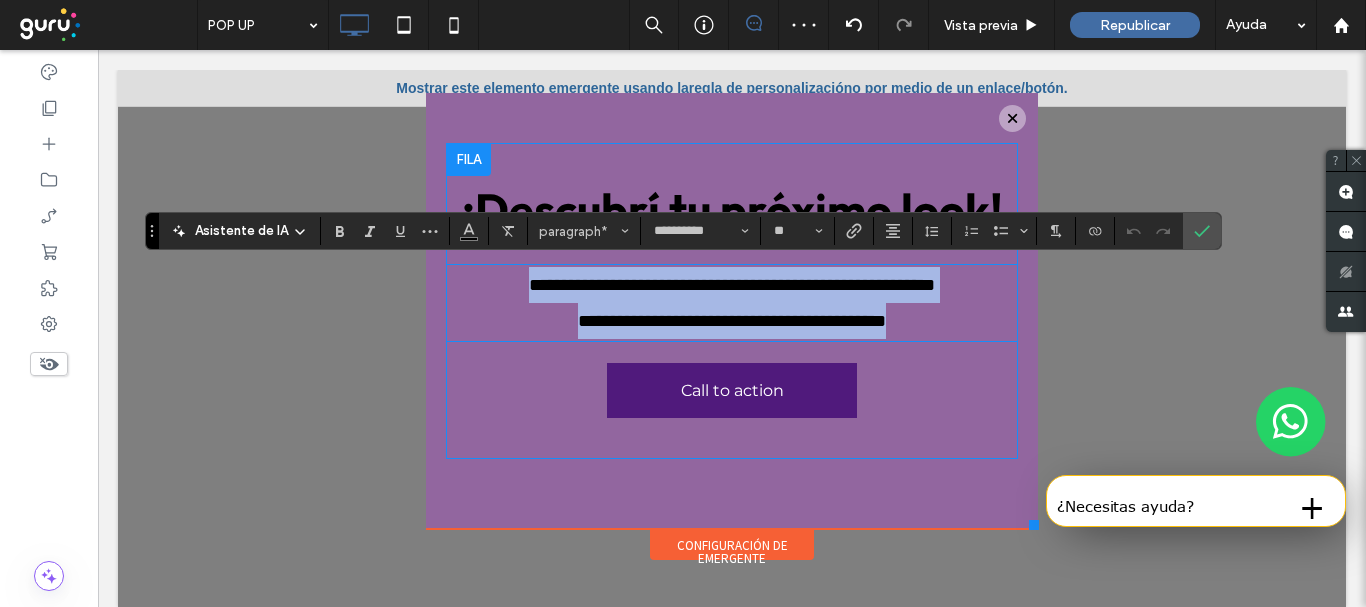 click on "**********" at bounding box center [732, 301] 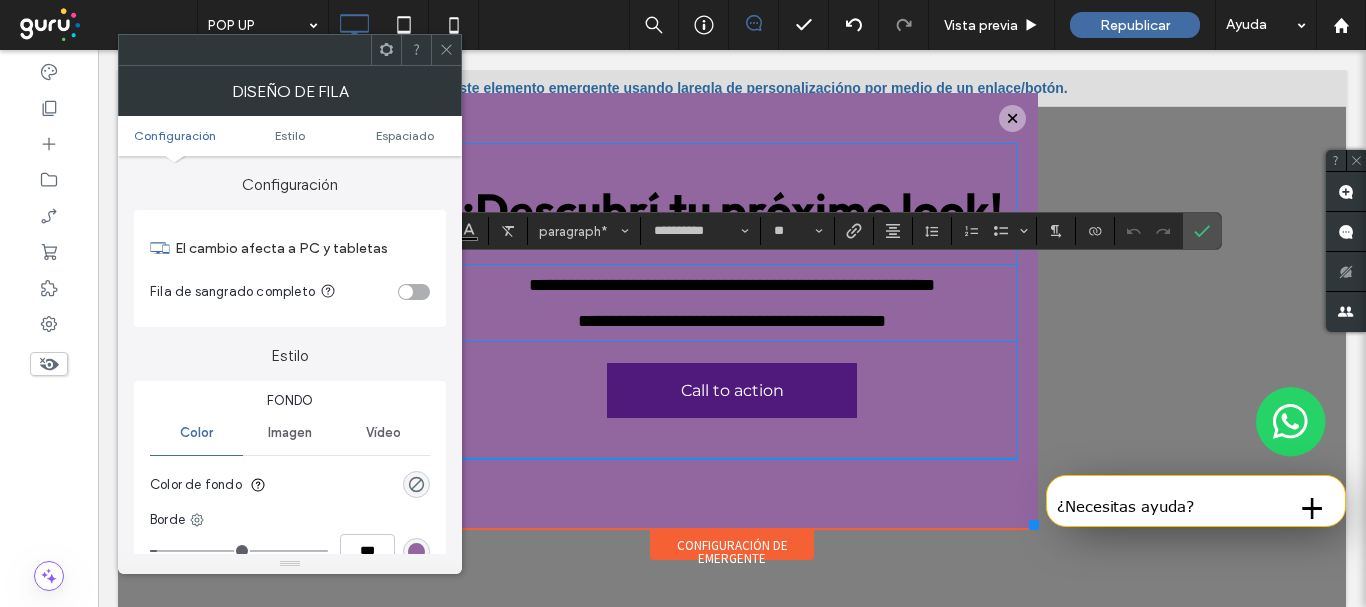 click on "¡Descubrí tu próximo look!" at bounding box center (732, 209) 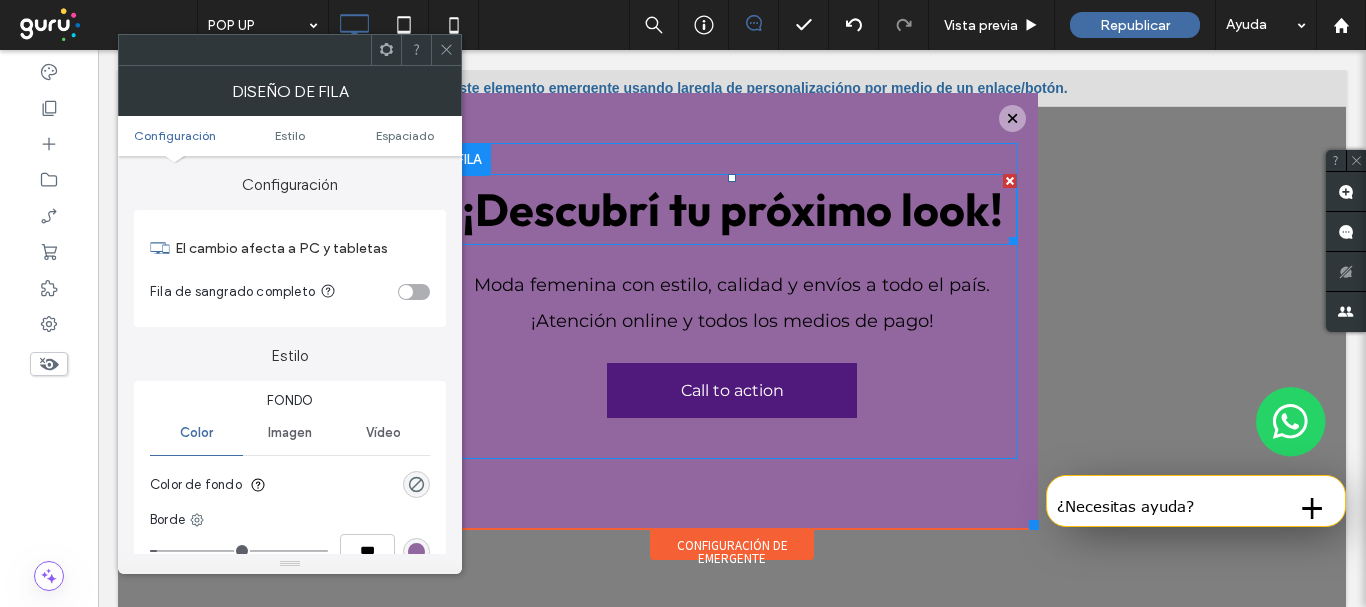click on "¡Descubrí tu próximo look!" at bounding box center [732, 209] 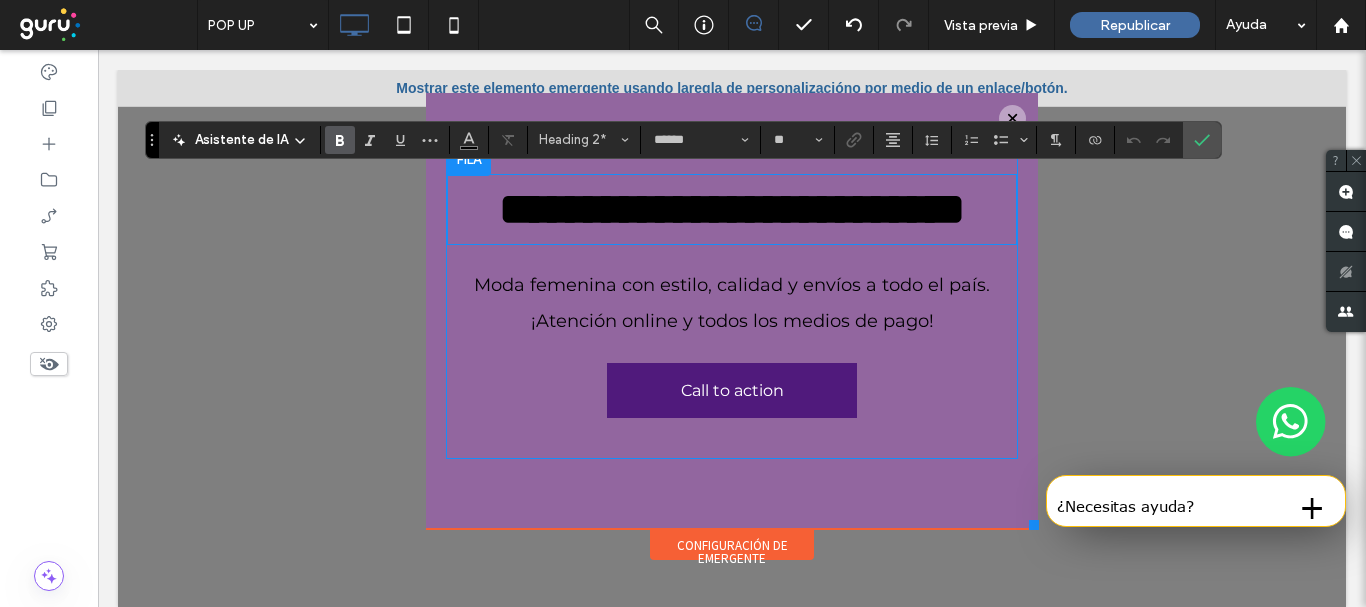 click on "**********" at bounding box center [732, 209] 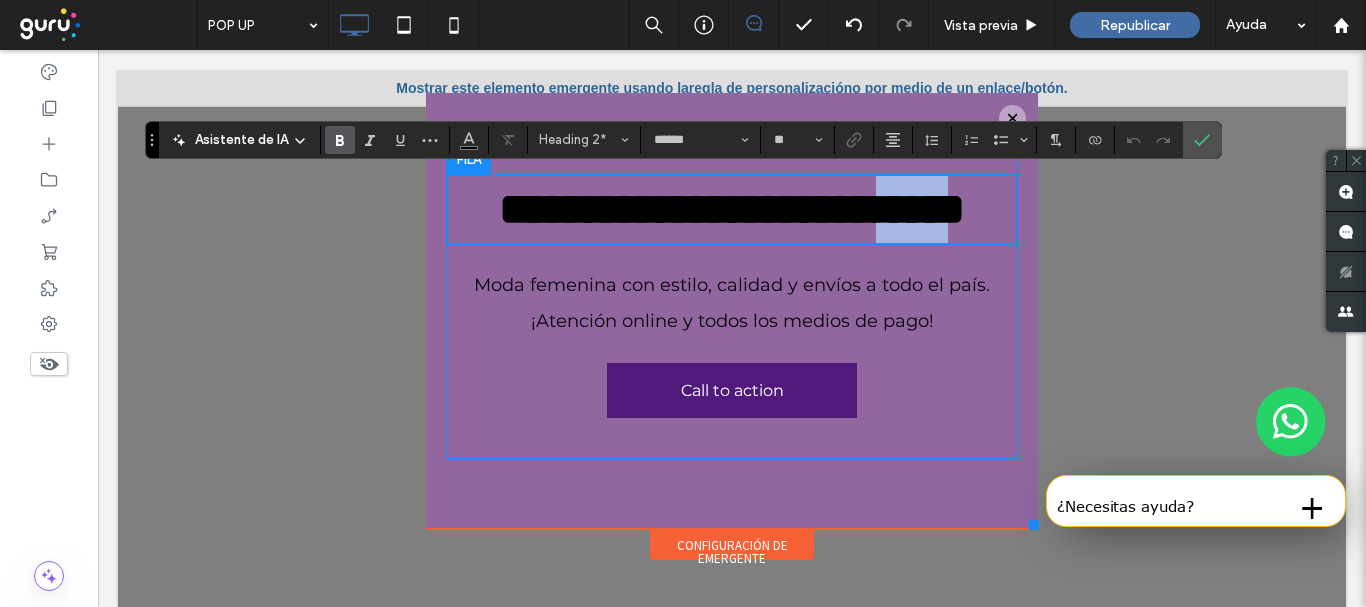 click on "**********" at bounding box center (732, 209) 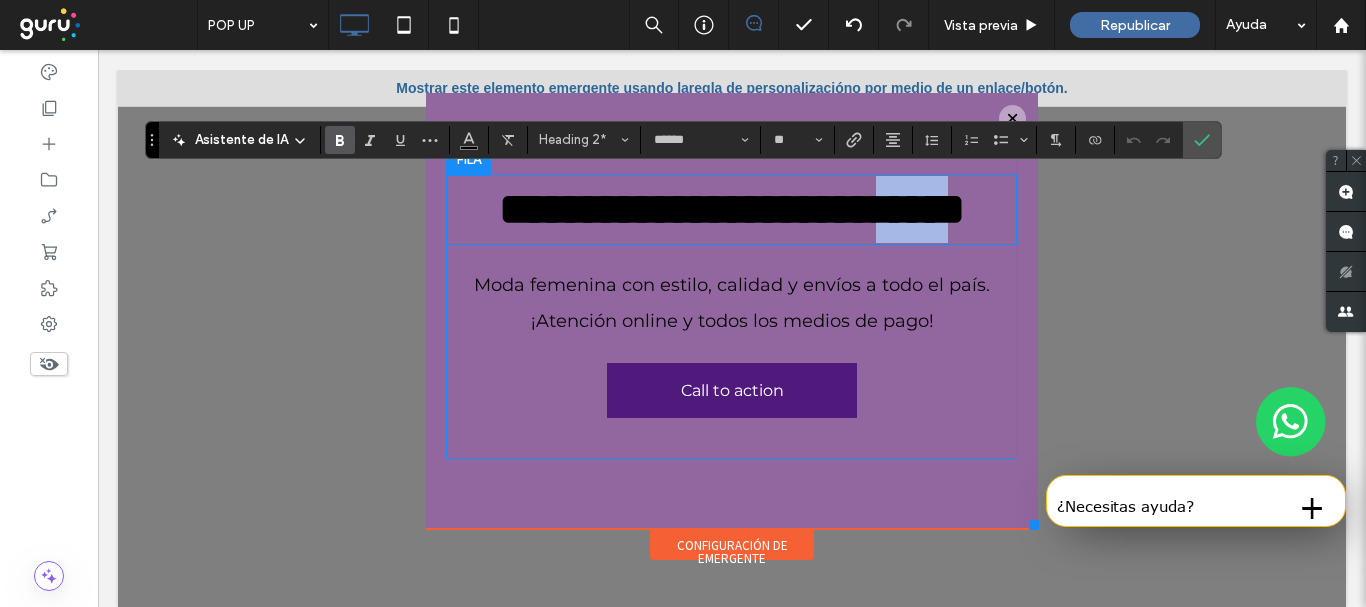 click on "**********" at bounding box center [732, 209] 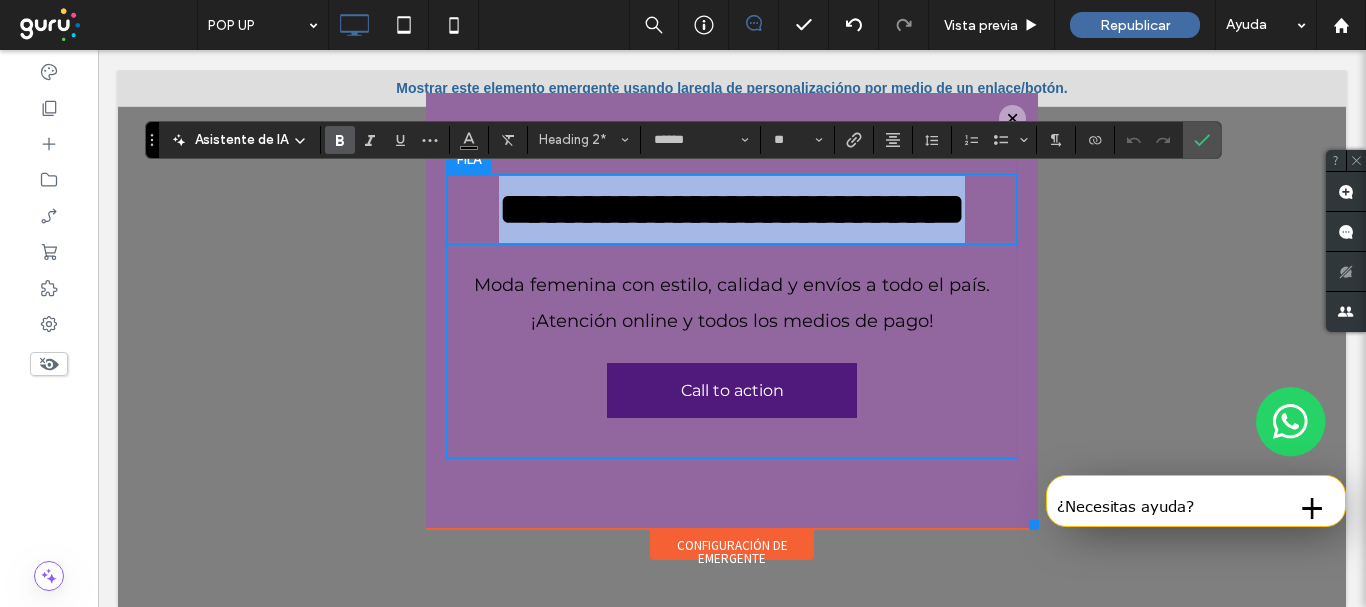 click on "**********" at bounding box center (732, 209) 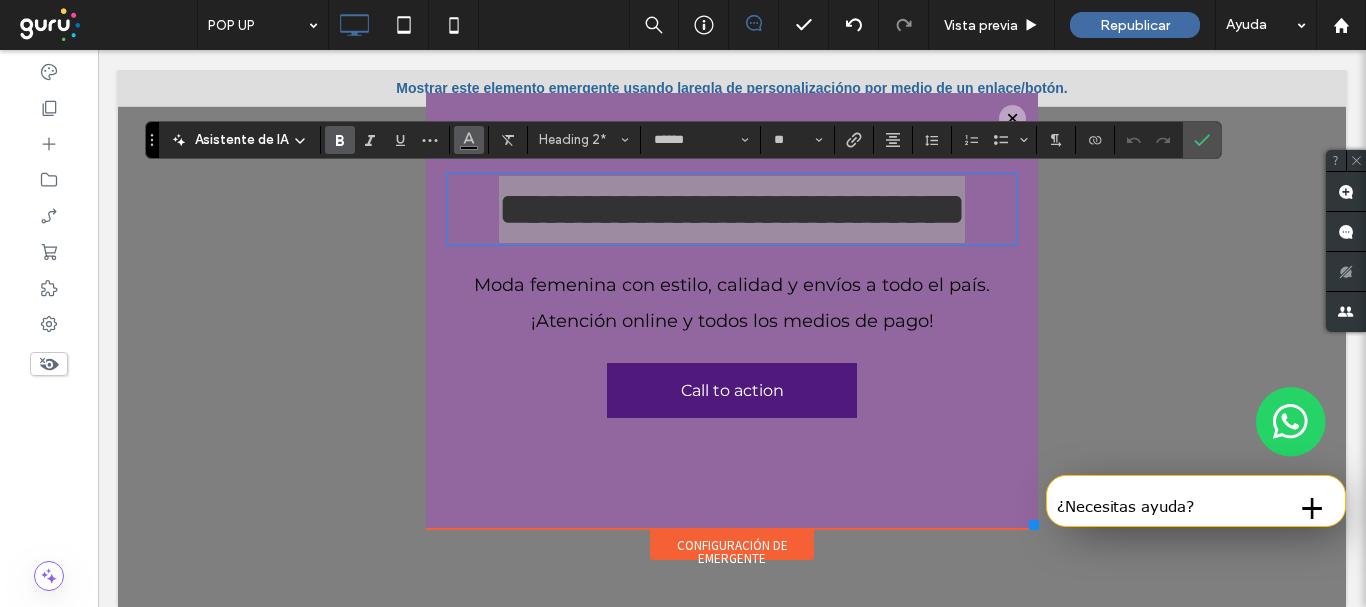 click at bounding box center [469, 140] 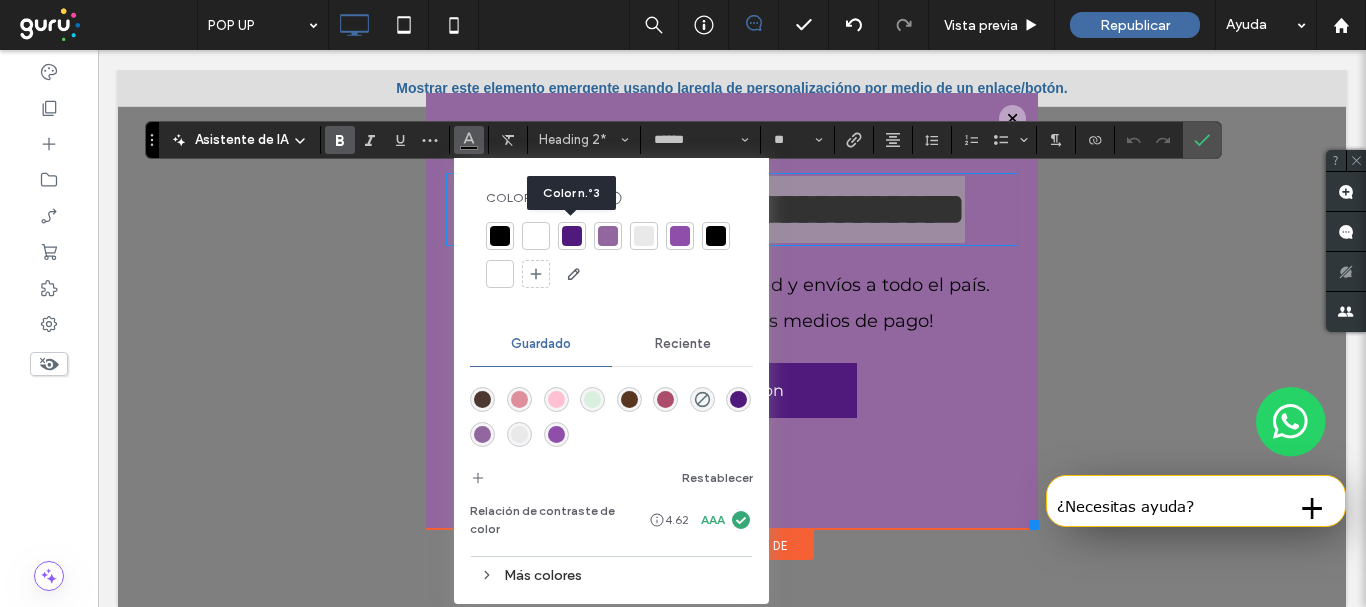 click at bounding box center (572, 236) 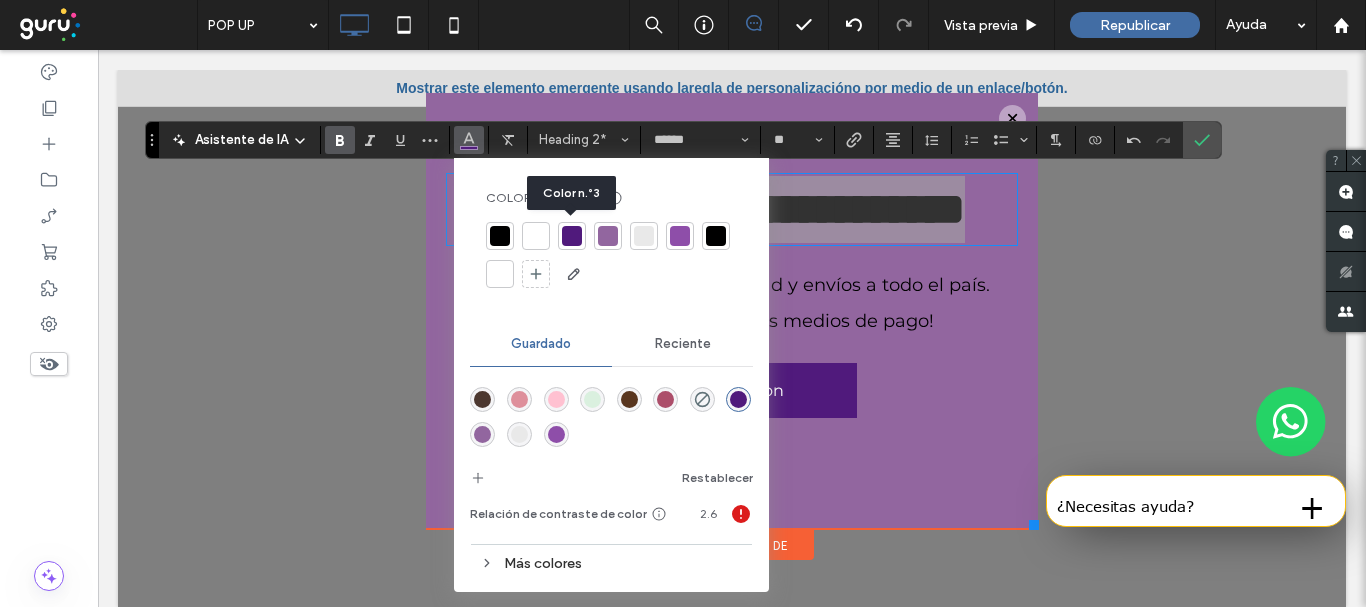 click at bounding box center (572, 236) 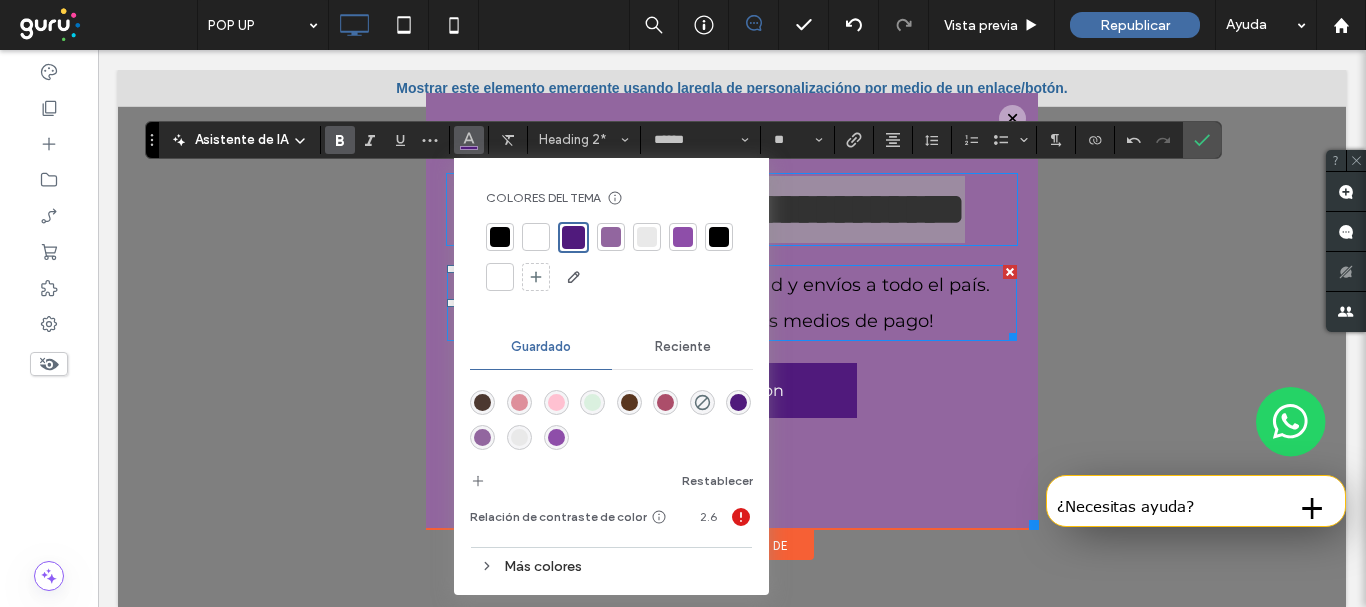 click on "Moda femenina con estilo, calidad y envíos a todo el país. ¡Atención online y todos los medios de pago!" at bounding box center [732, 303] 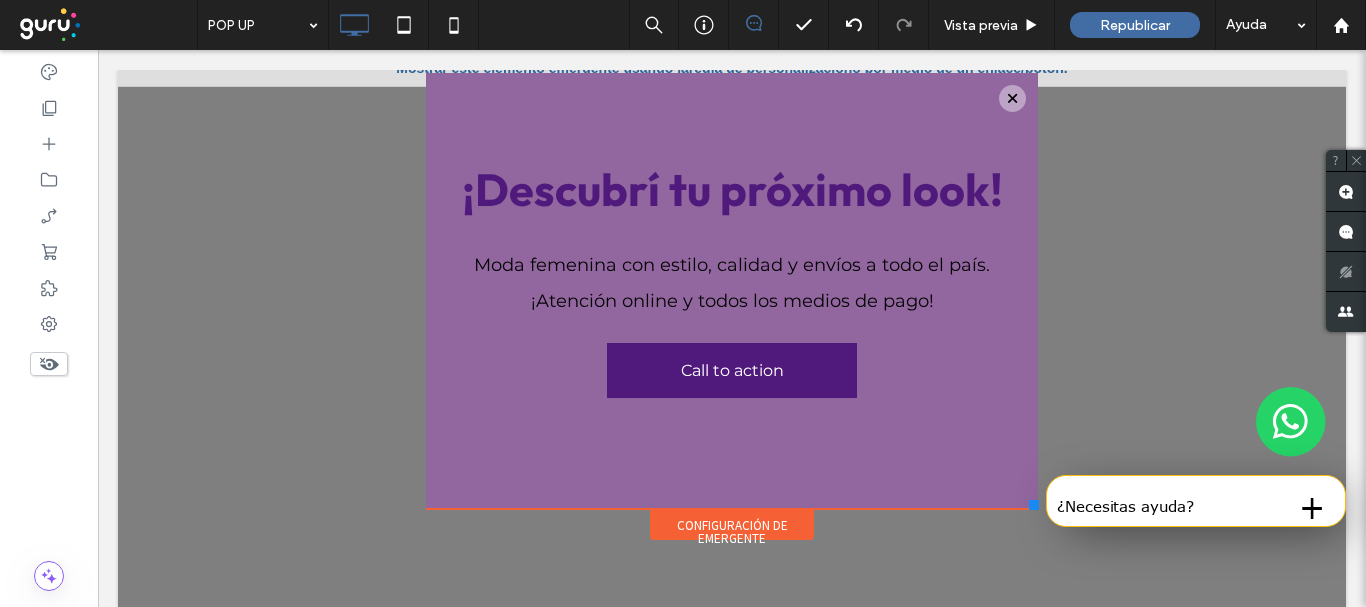 scroll, scrollTop: 0, scrollLeft: 0, axis: both 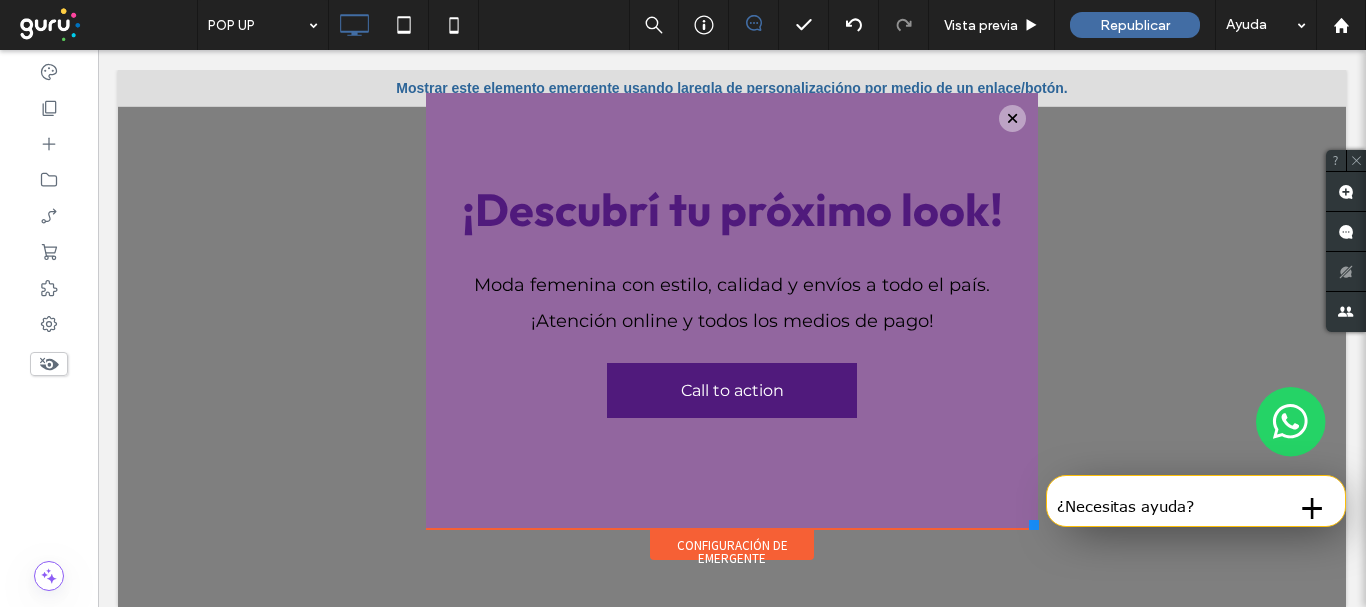 click on "Configuración de emergente" at bounding box center (732, 545) 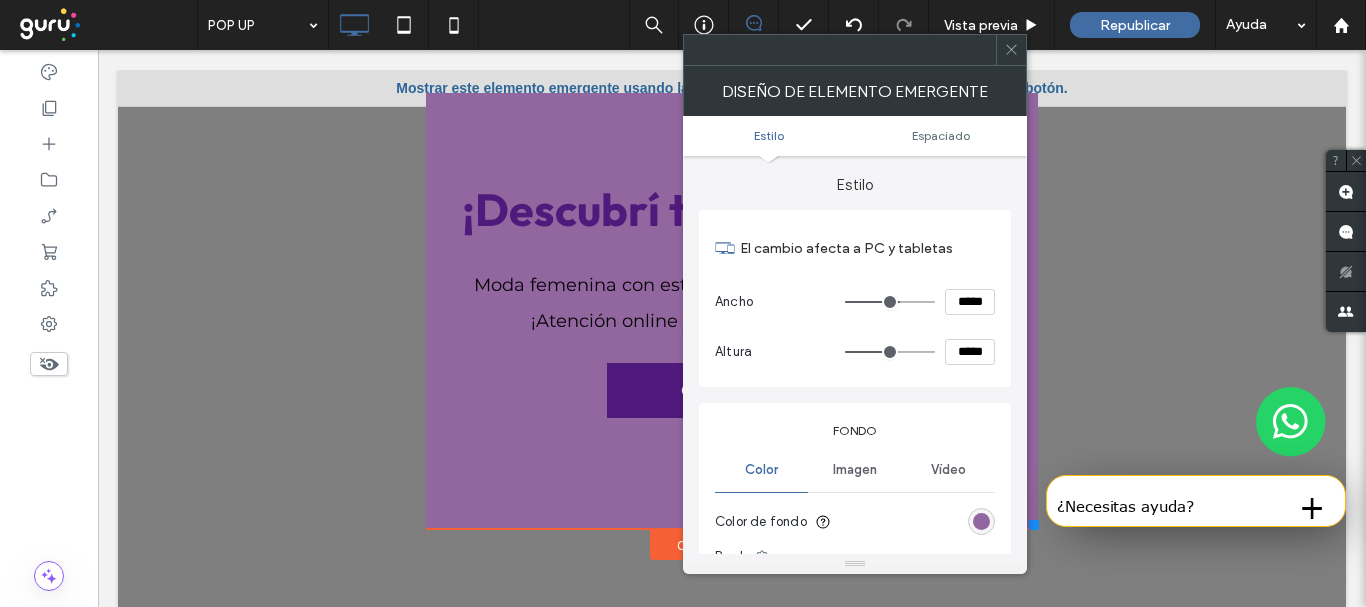 click at bounding box center [1011, 50] 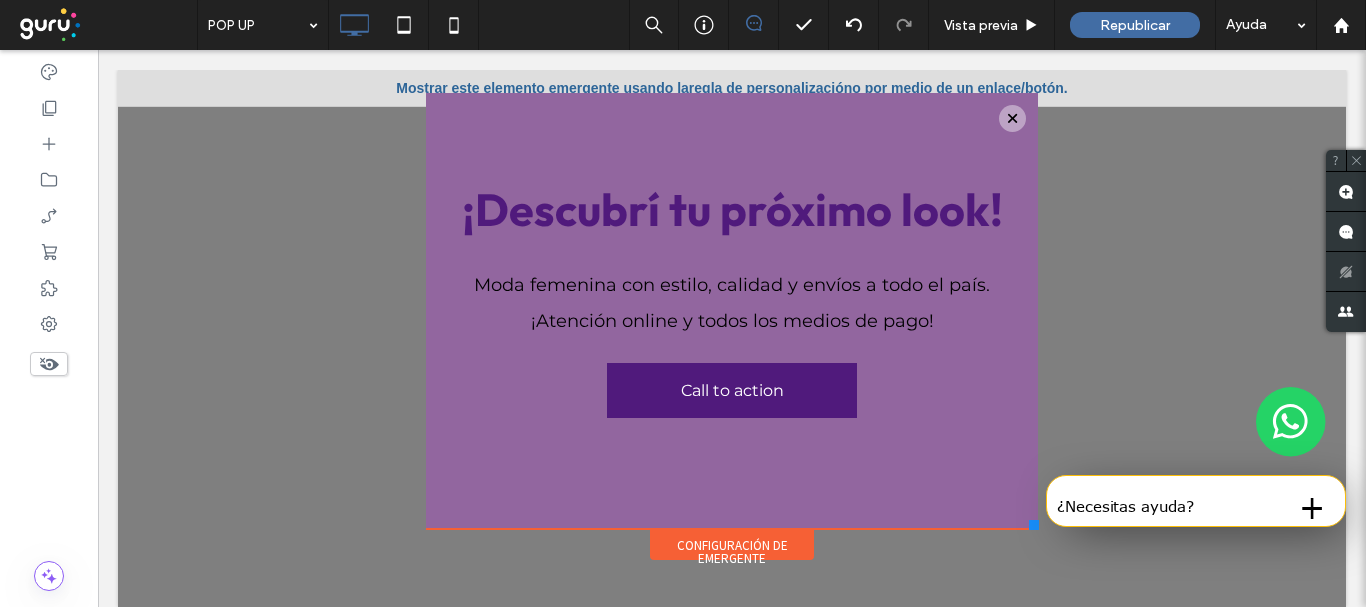 click on "Explorá nuestras colecciones y encontrá las prendas perfectas para cada momento.
Click To Paste
Click To Paste
Inicio
Tienda
POLLERA
REMERA
BODY
SHORT
TOP
Contacto
Click To Paste
0
Click To Paste
Click To Paste
Click To Paste
encabezado
POP UP
¡Descubrí tu próximo look!
Moda femenina con estilo, calidad y envíos a todo el país. ¡Atención online y todos los medios de pago!
Call to action
Click To Paste" at bounding box center (732, 325) 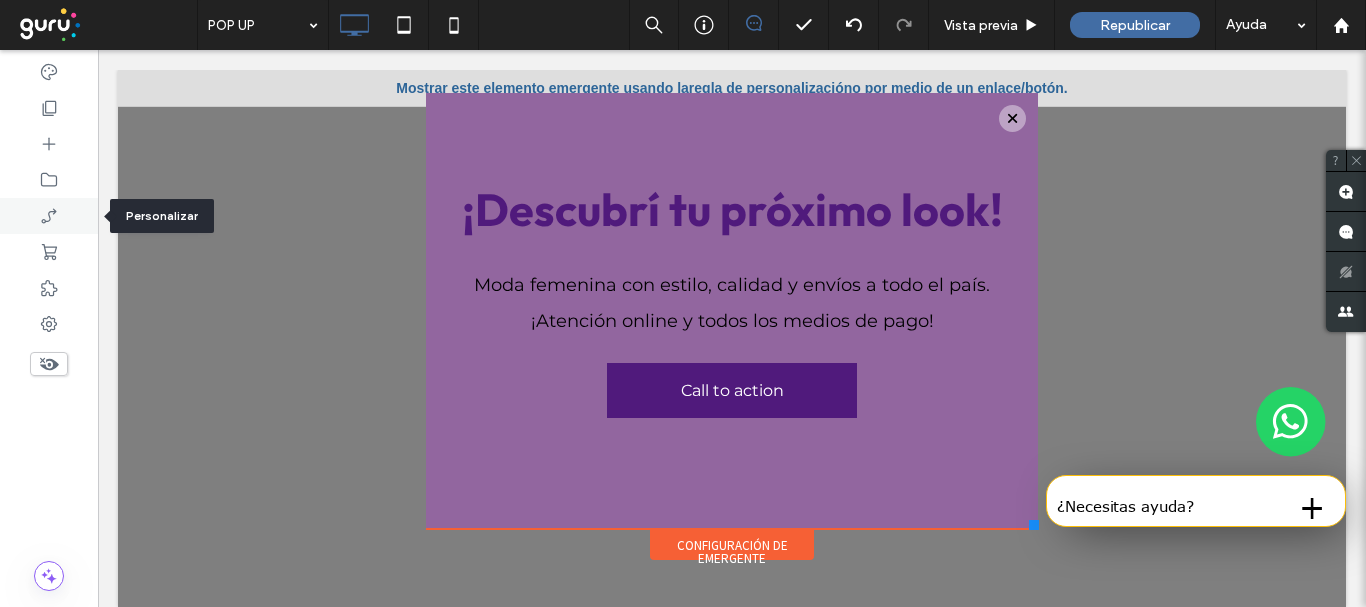 click 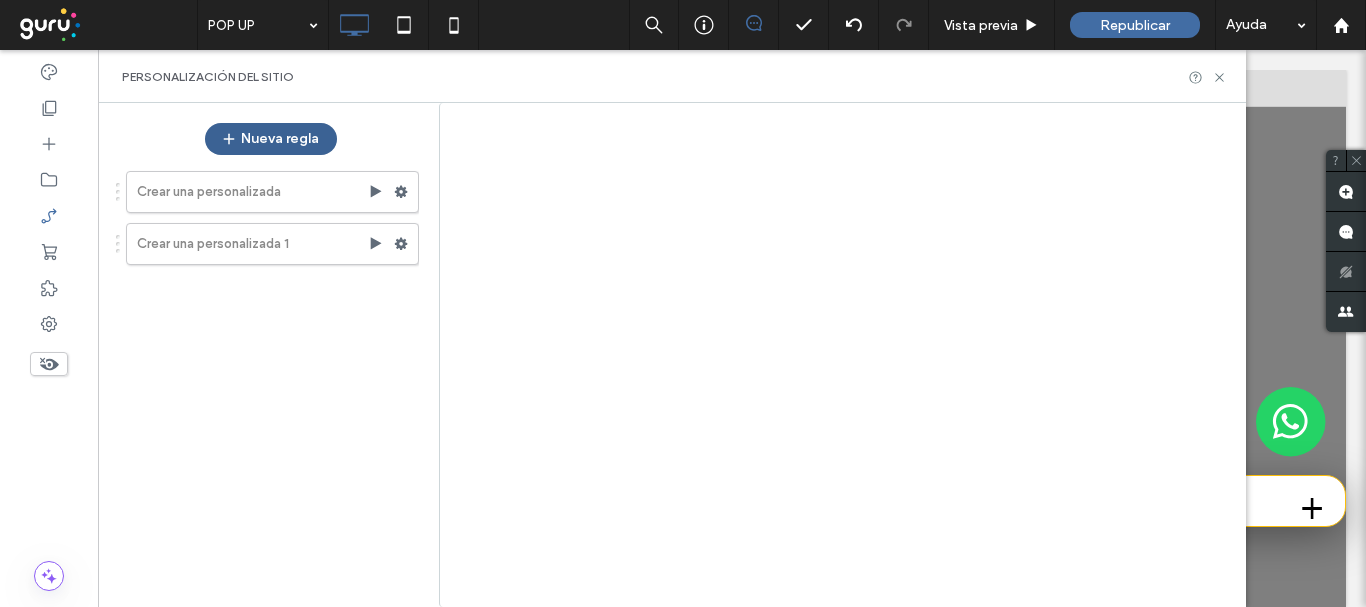 click on "Nueva regla" at bounding box center (271, 139) 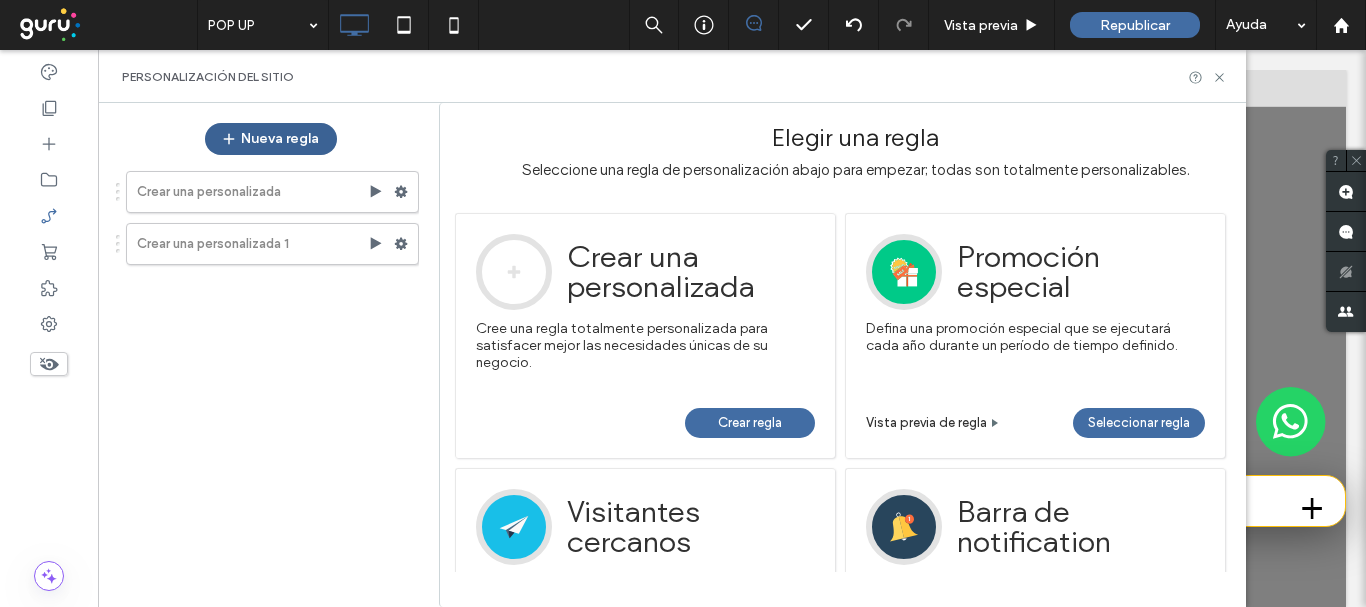 click on "Nueva regla" at bounding box center [271, 139] 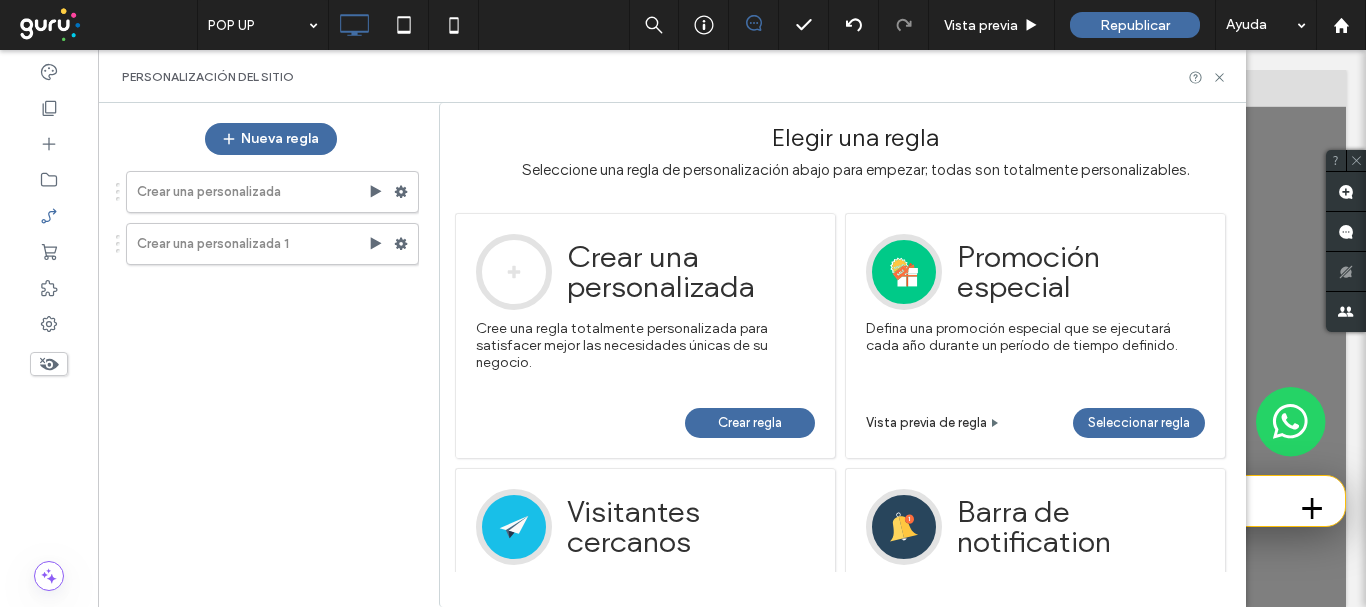 click on "Crear regla" at bounding box center [750, 423] 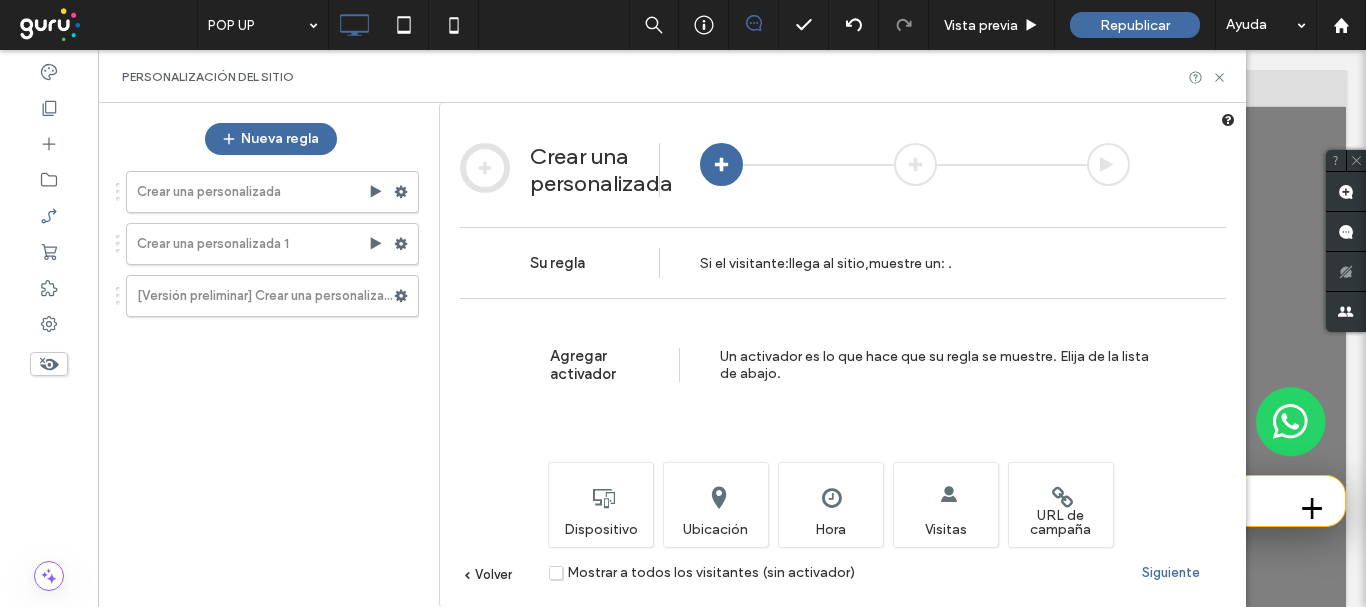 click on "Mostrar a todos los visitantes (sin activador)" at bounding box center (702, 572) 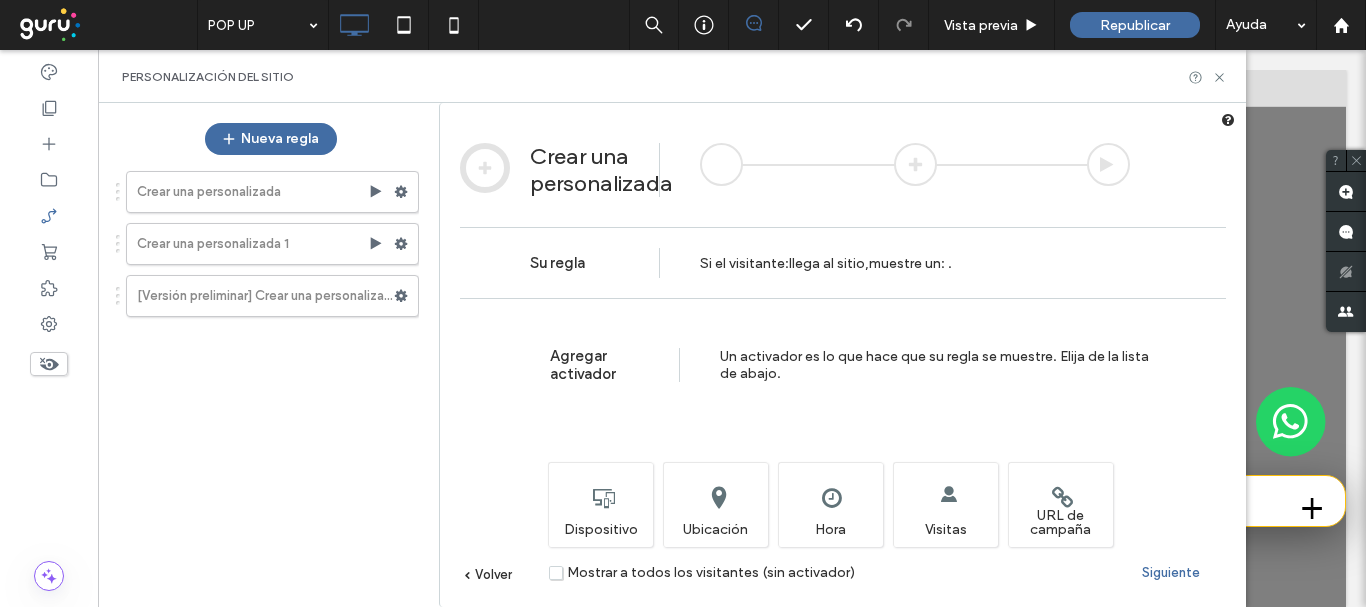 click on "Siguiente" at bounding box center [1171, 572] 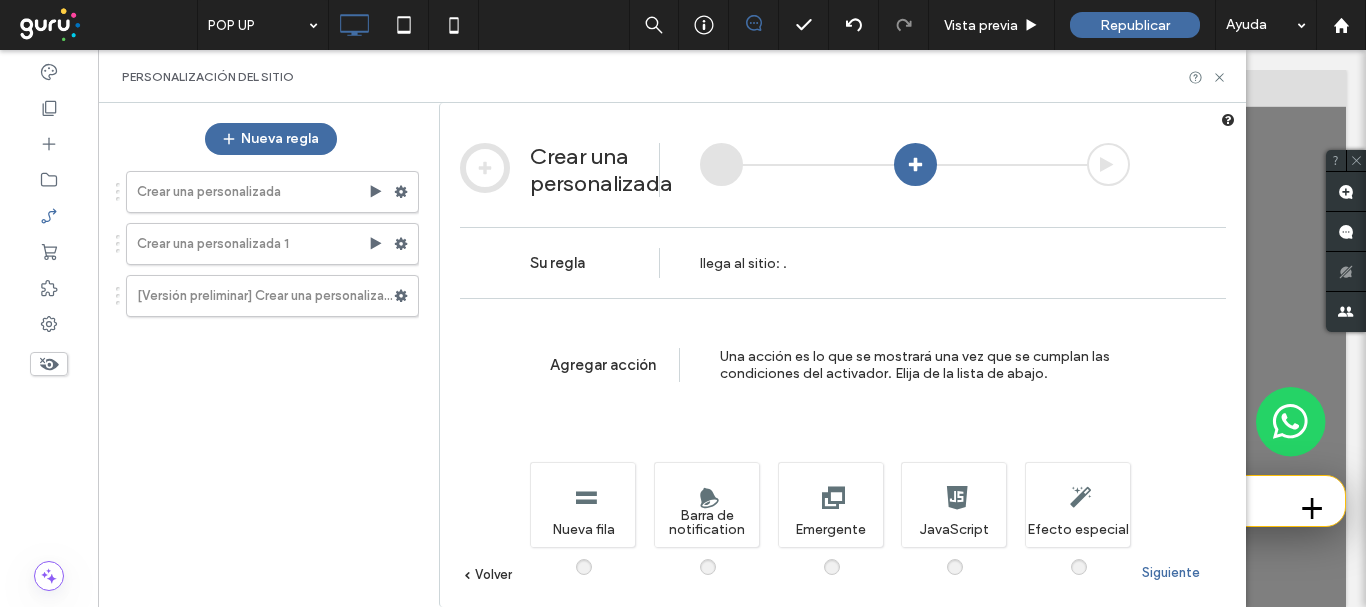 click on "Agregar acción
Una acción es lo que se mostrará una vez que se cumplan las condiciones del activador. Elija de la lista de abajo.
Una nueva sección en el sitio que solo se muestra cuando se activa esta regla.
Nueva fila
En la parte superior de su sitio aparecerá una barra con un mensaje personalizado mientras esta regla esté activa.
Barra de notification
Cuando esta regla esté activa aparecerá una ventana emergente con un mensaje personalizado
Emergente
Escriba el código JavaScript que se ejecutará al activarlo
JavaScript
Efectos especiales, al igual que fuegos artificiales y la caída de las hojas, se pueden agregar en la página principal o en todo el sitio." at bounding box center [843, 482] 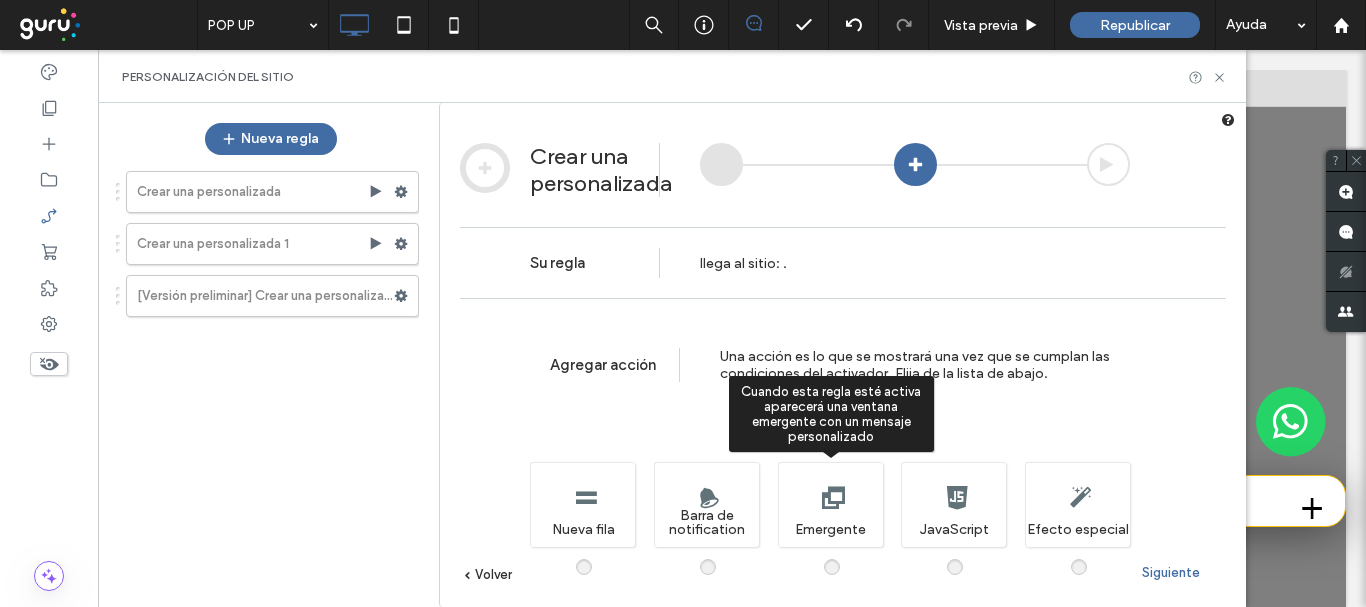 click at bounding box center (844, 557) 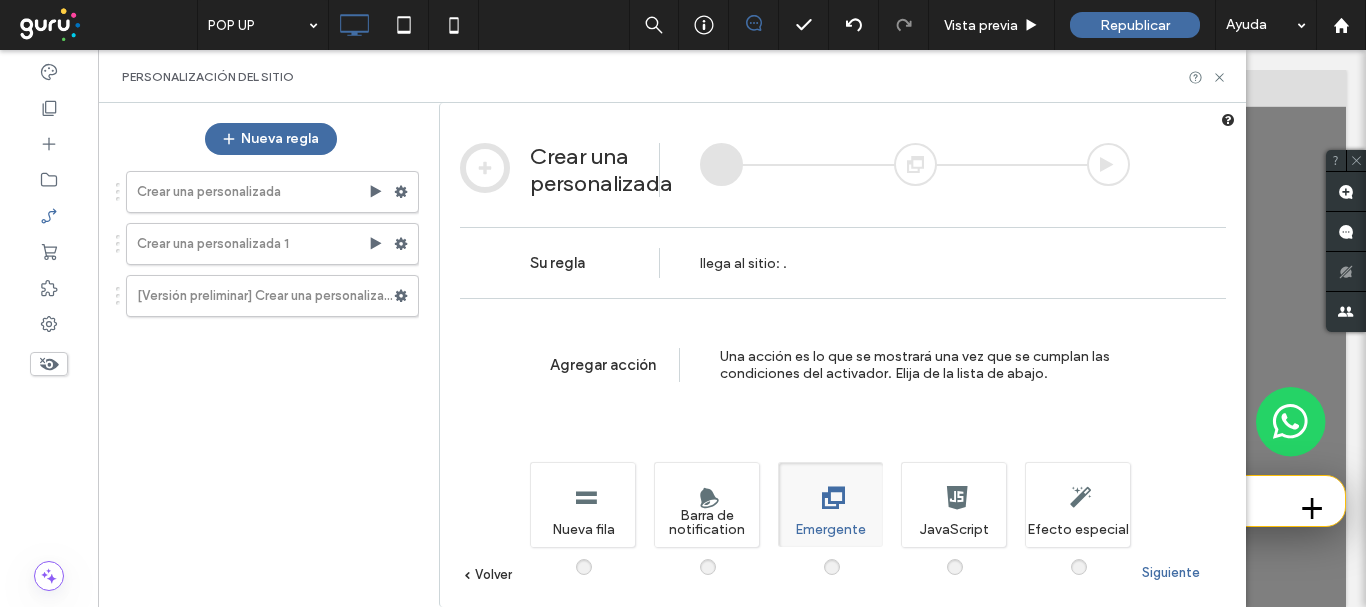 click on "Siguiente" at bounding box center (1171, 572) 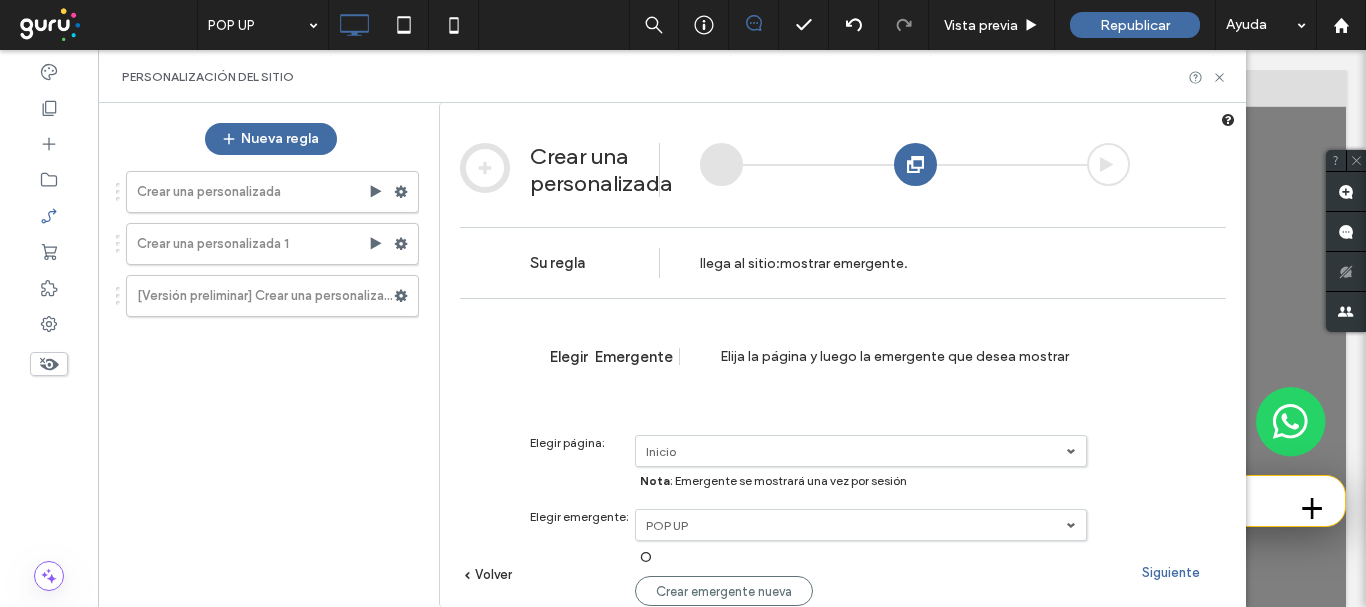 click on "Inicio" at bounding box center [861, 451] 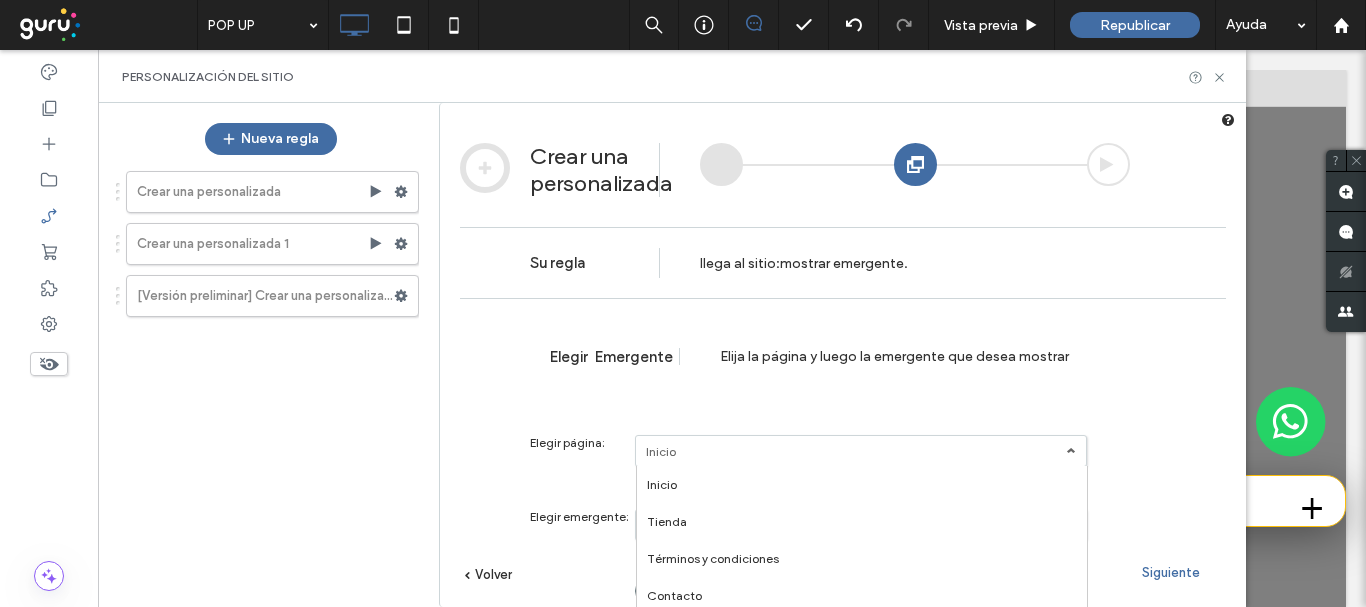 scroll, scrollTop: 20, scrollLeft: 0, axis: vertical 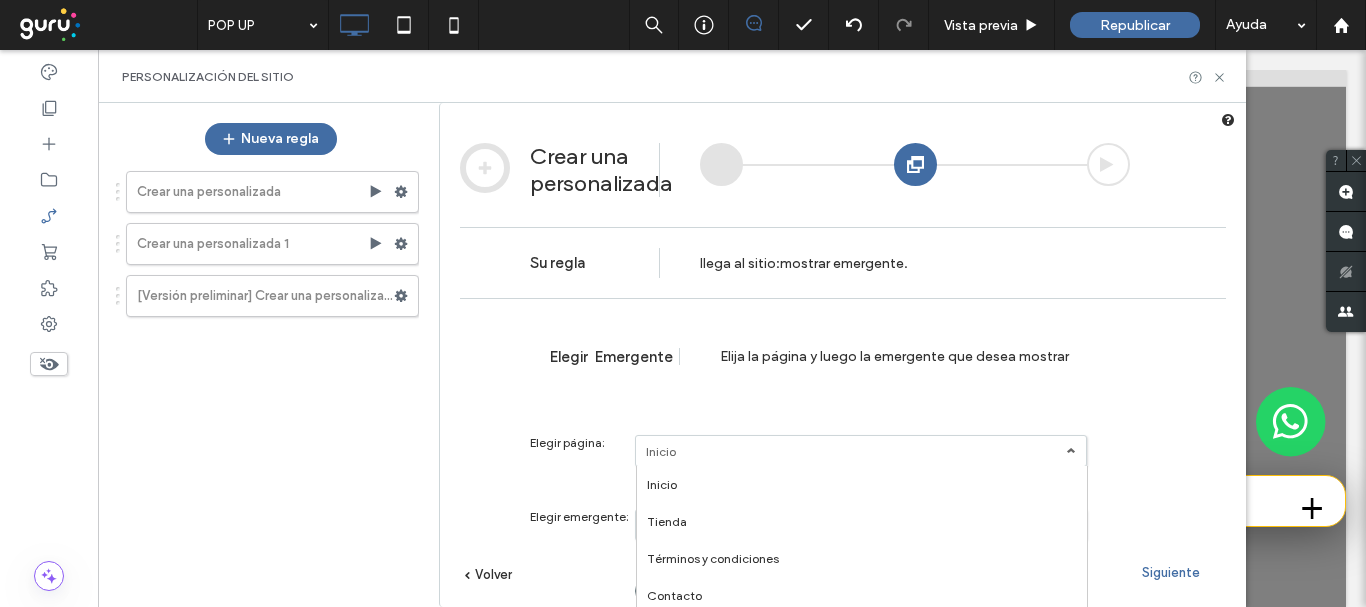 click on "Inicio" at bounding box center [862, 484] 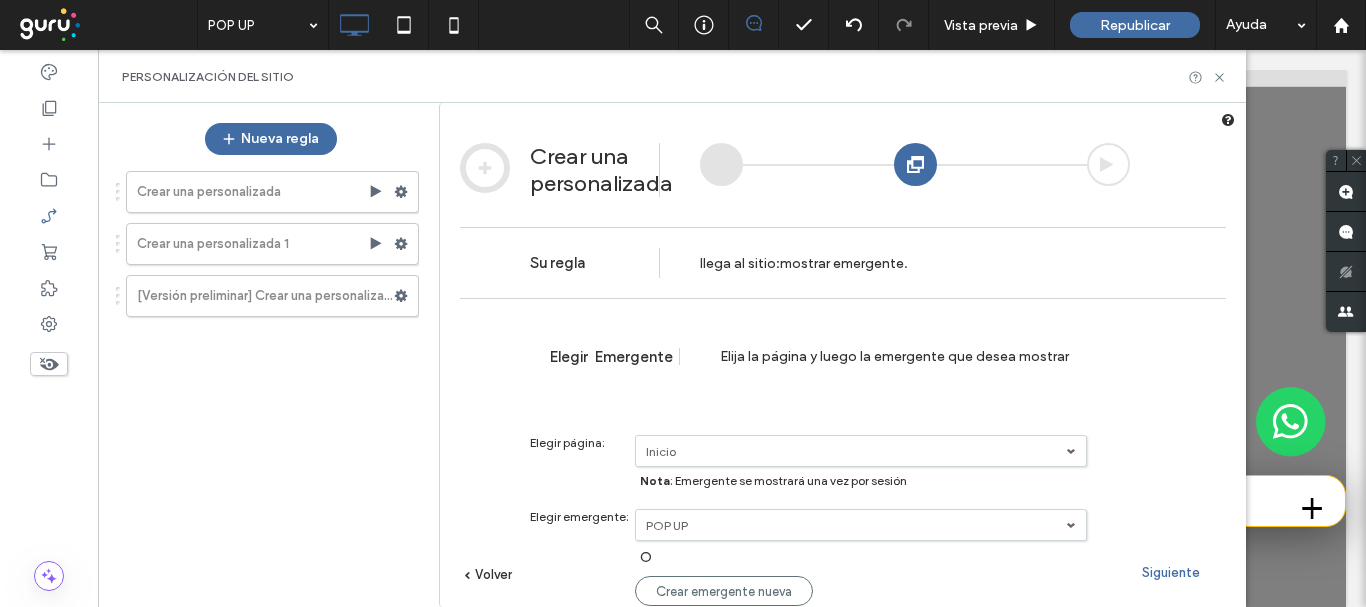 click on "Siguiente" at bounding box center [1171, 572] 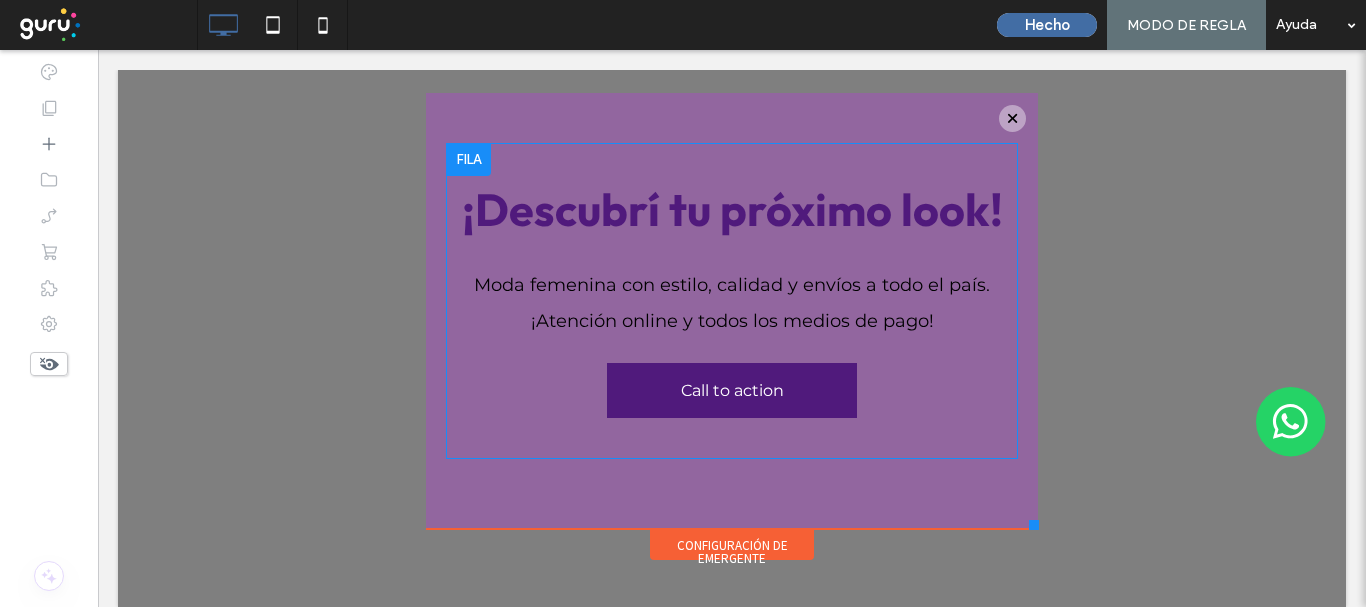 scroll, scrollTop: 0, scrollLeft: 0, axis: both 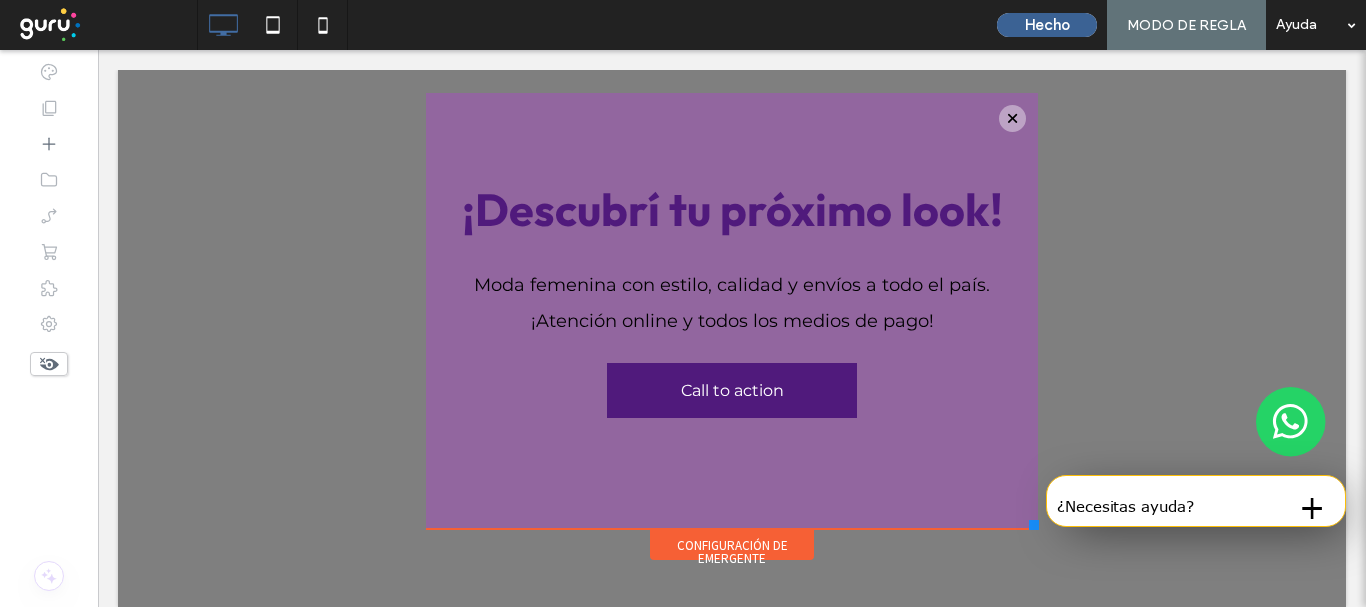 click on "Hecho" at bounding box center [1047, 25] 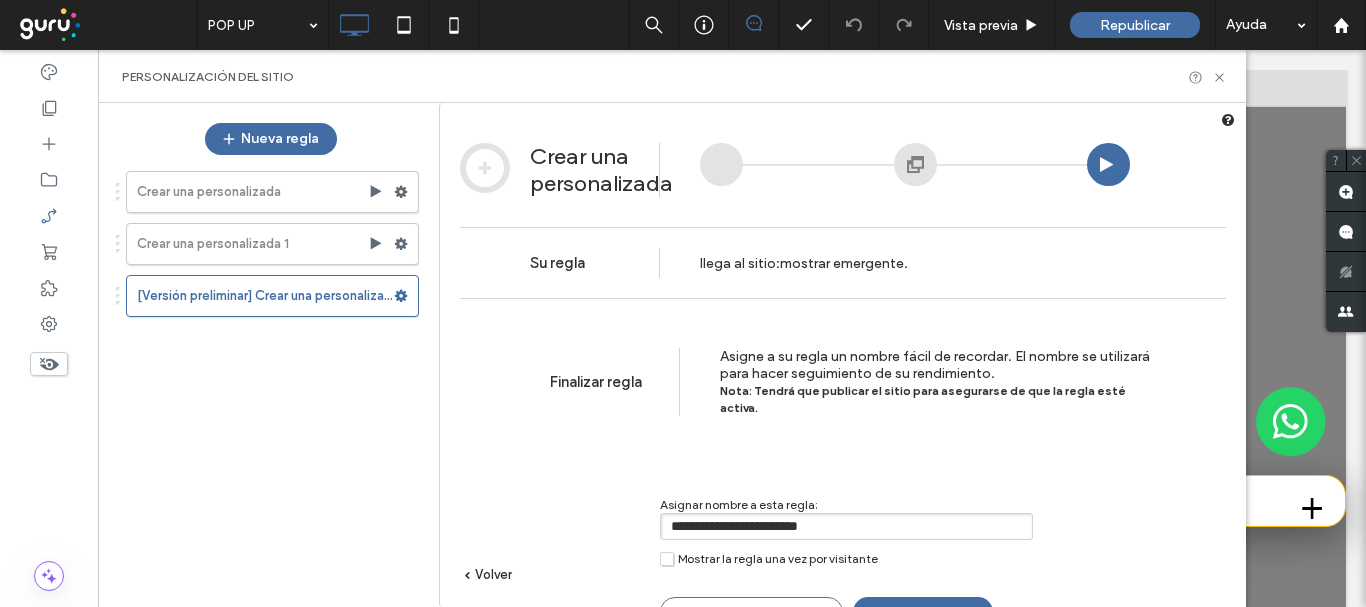 click on "**********" at bounding box center [846, 526] 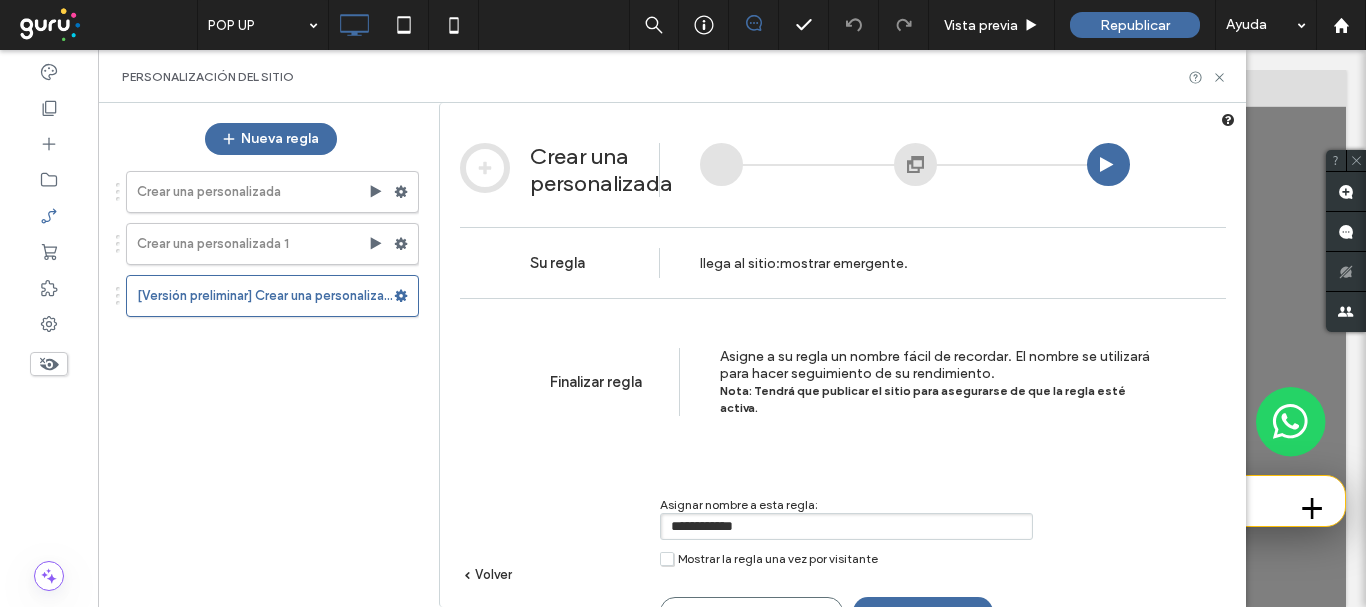click on "**********" at bounding box center [846, 526] 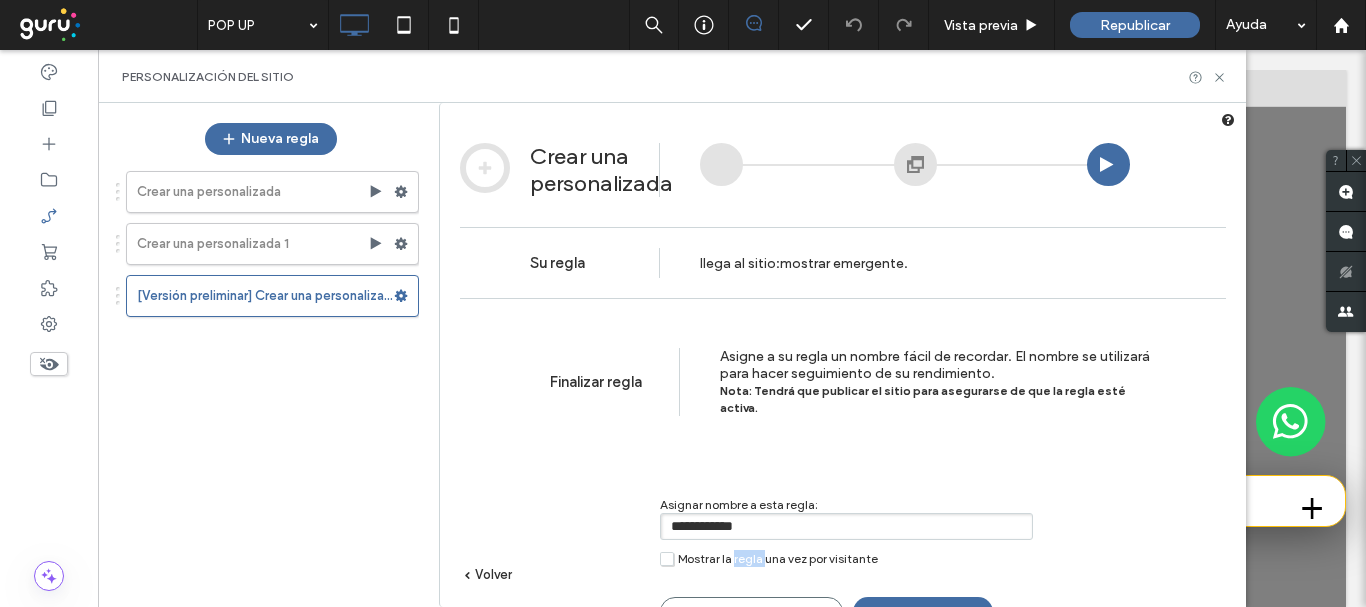 click on "Mostrar la regla una vez por visitante" at bounding box center [778, 558] 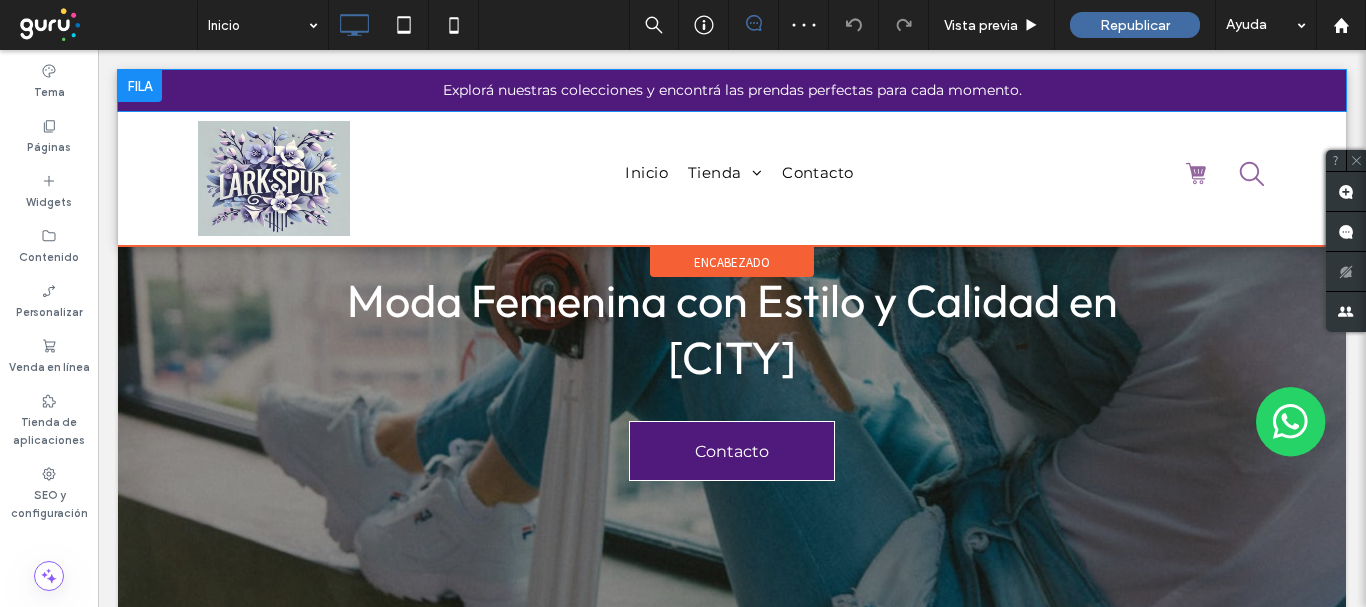 scroll, scrollTop: 0, scrollLeft: 0, axis: both 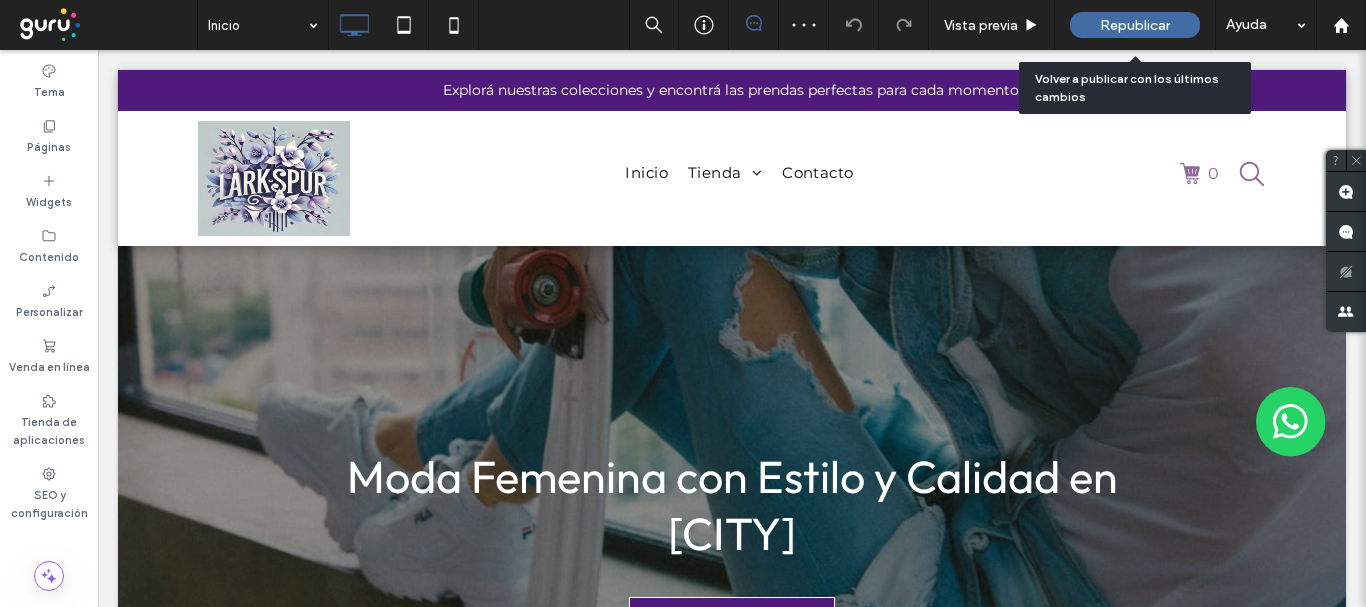 click on "Republicar" at bounding box center (1135, 25) 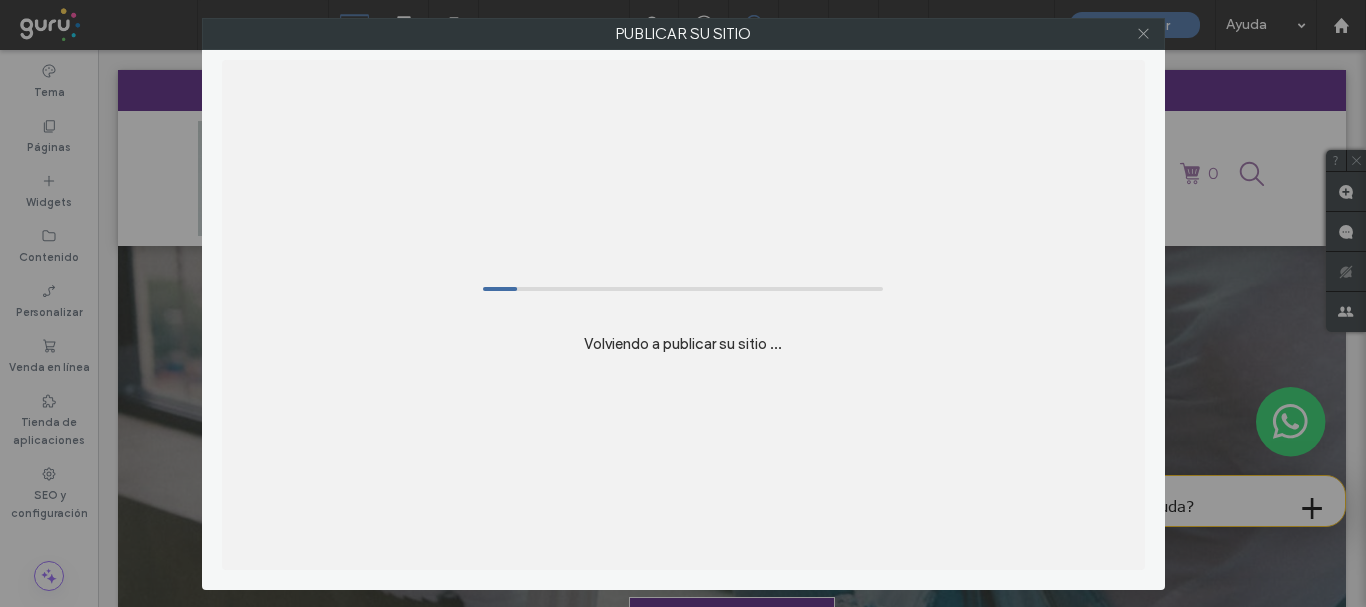click 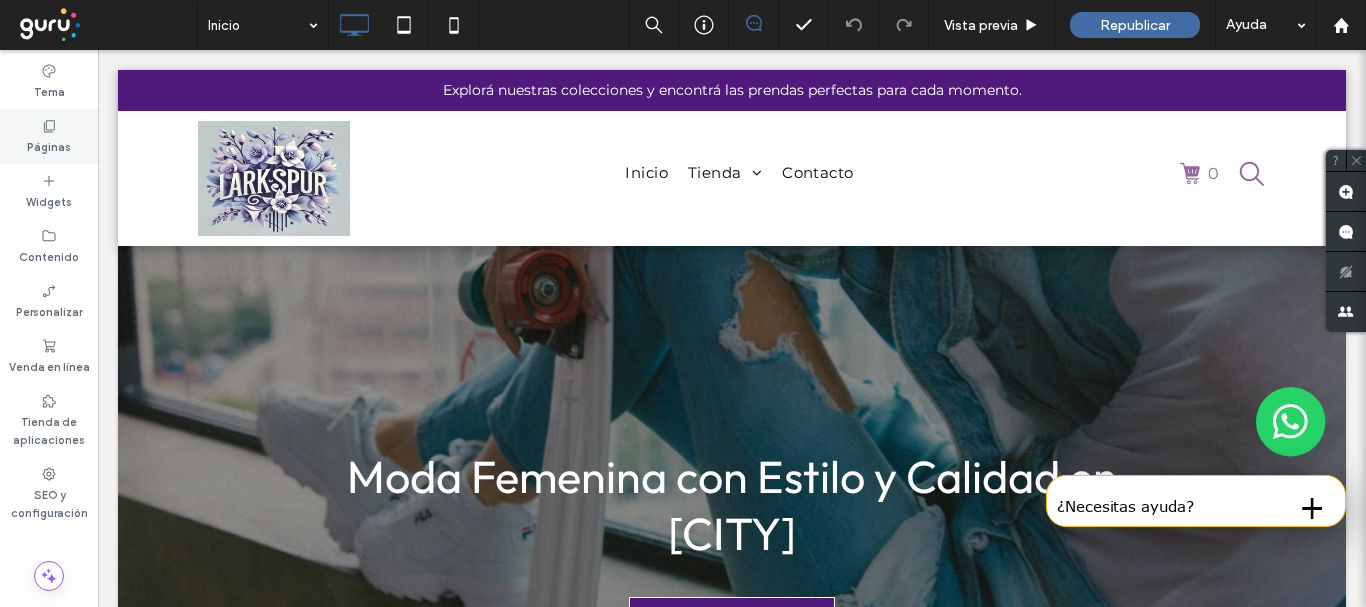 click on "Páginas" at bounding box center [49, 145] 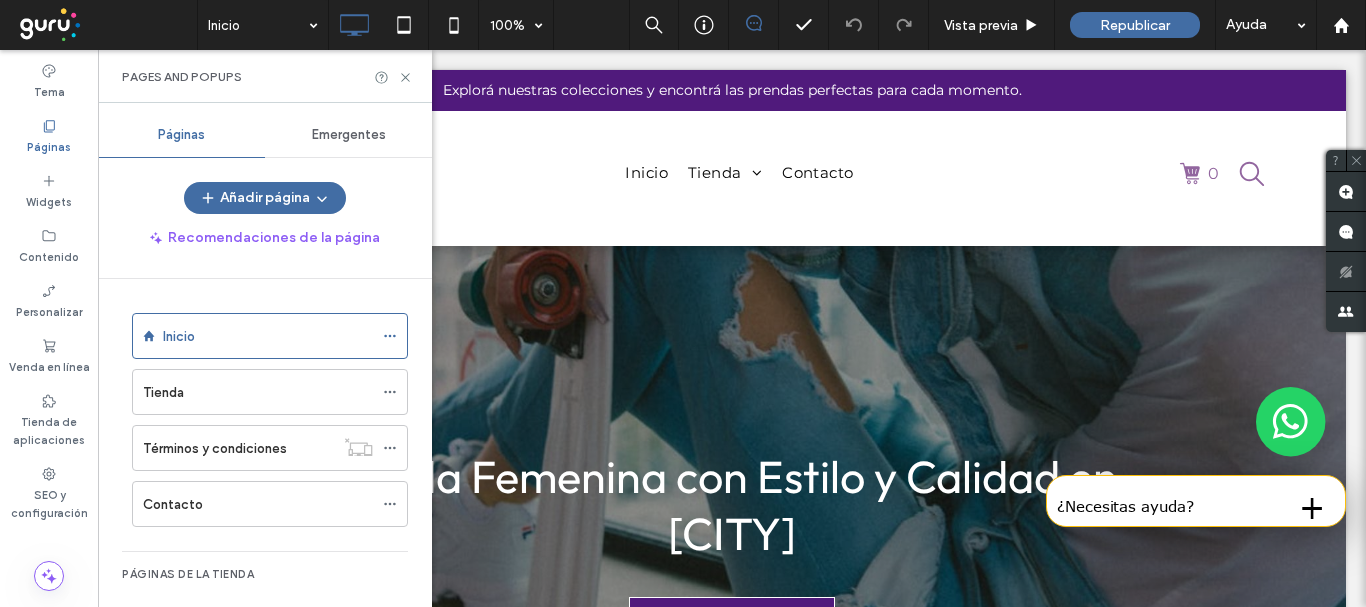 click on "Emergentes" at bounding box center (348, 135) 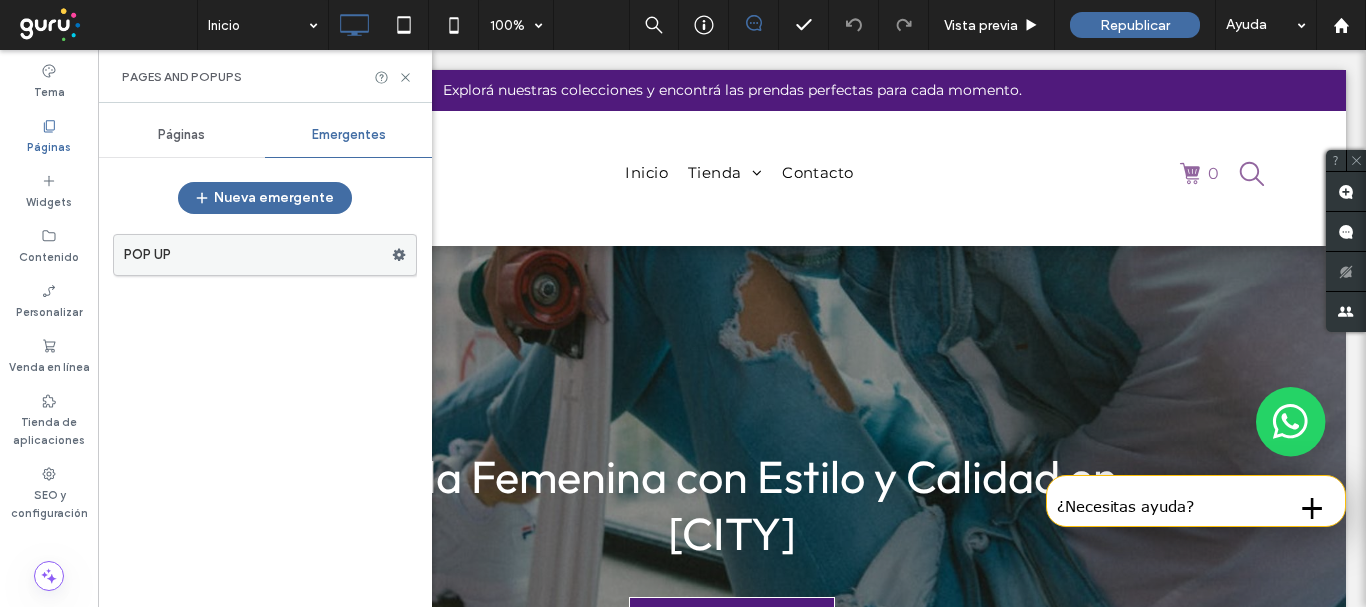 click on "POP UP" at bounding box center [258, 255] 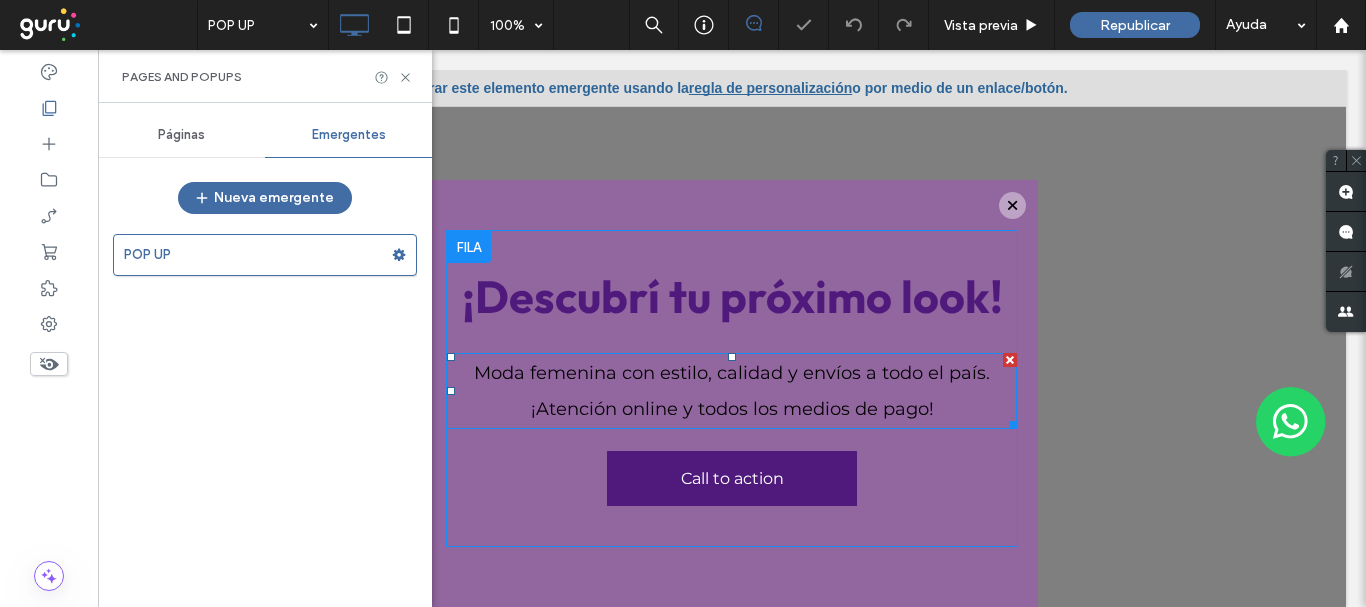 scroll, scrollTop: 0, scrollLeft: 0, axis: both 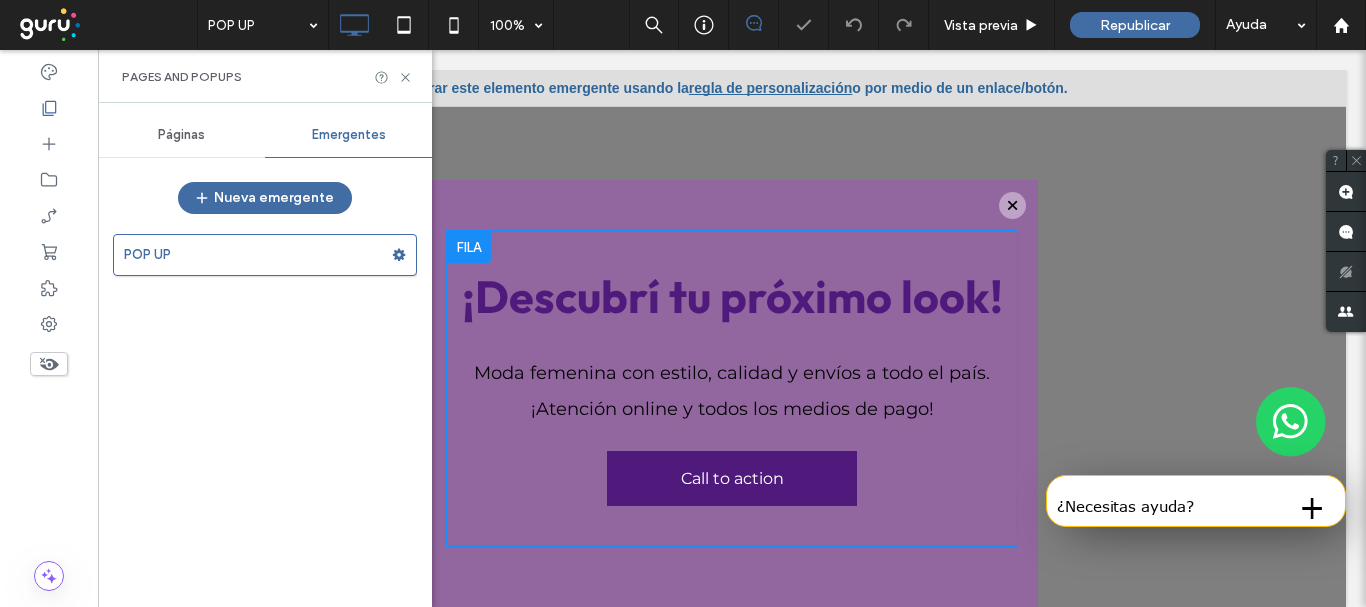 click on "¡Descubrí tu próximo look!
Moda femenina con estilo, calidad y envíos a todo el país. ¡Atención online y todos los medios de pago!
Call to action
Click To Paste" at bounding box center [732, 388] 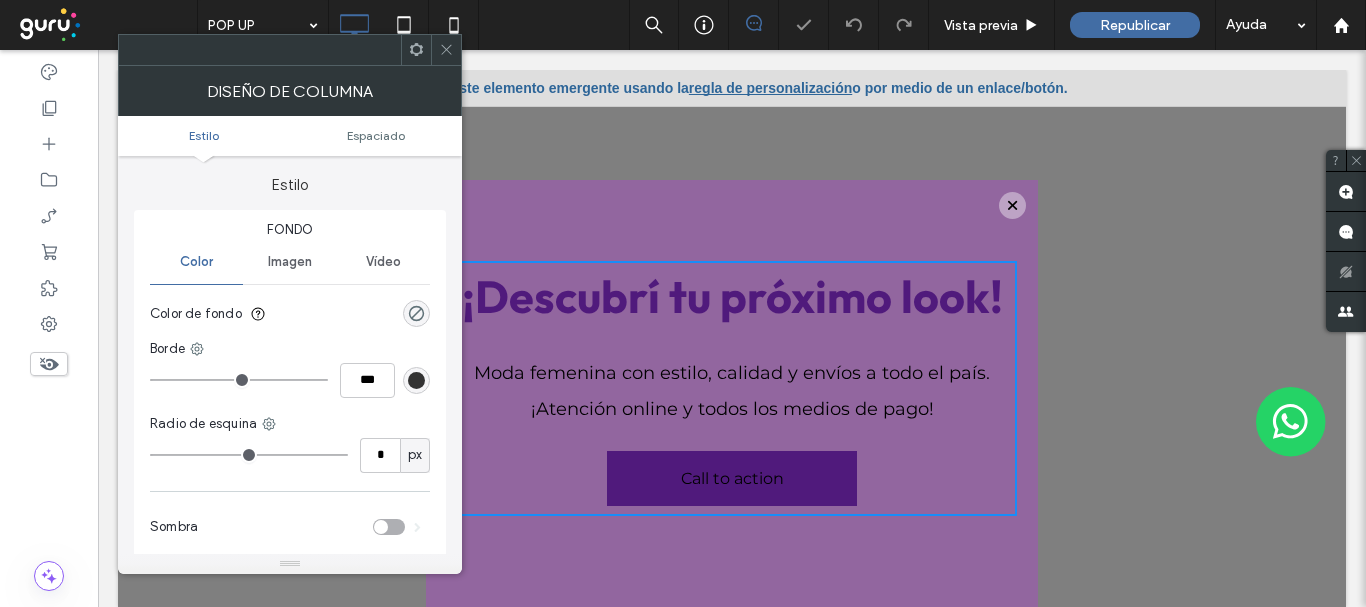 click on "Call to action" at bounding box center (732, 478) 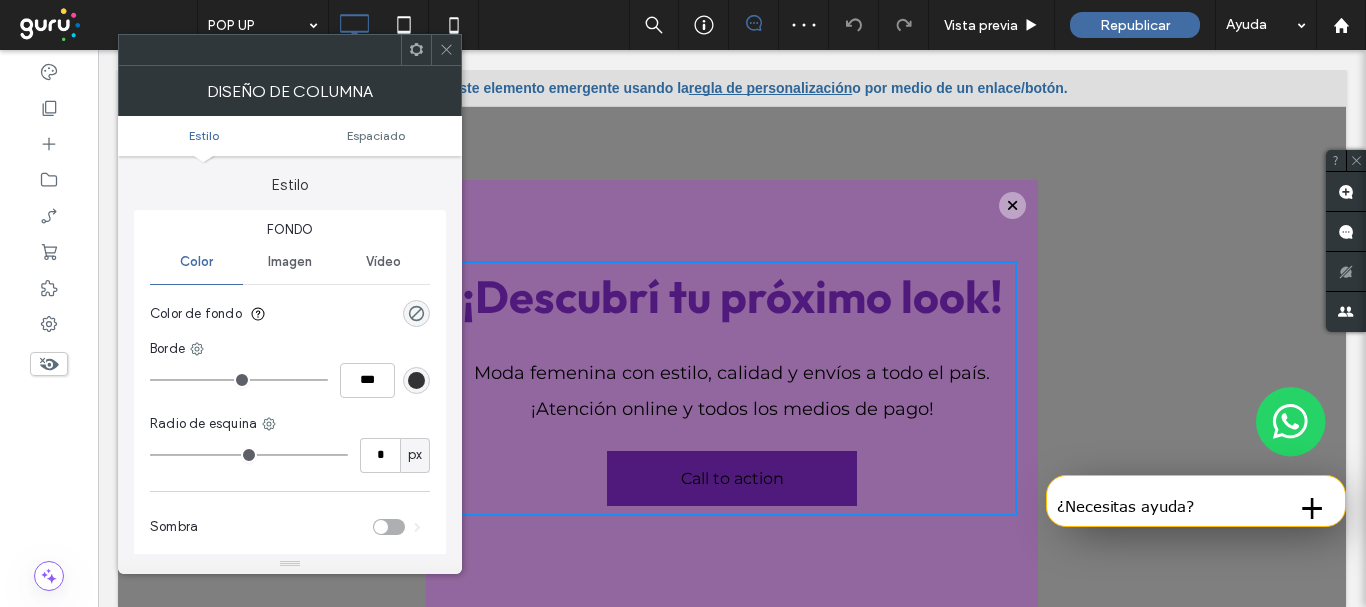 click on "Call to action" at bounding box center (732, 478) 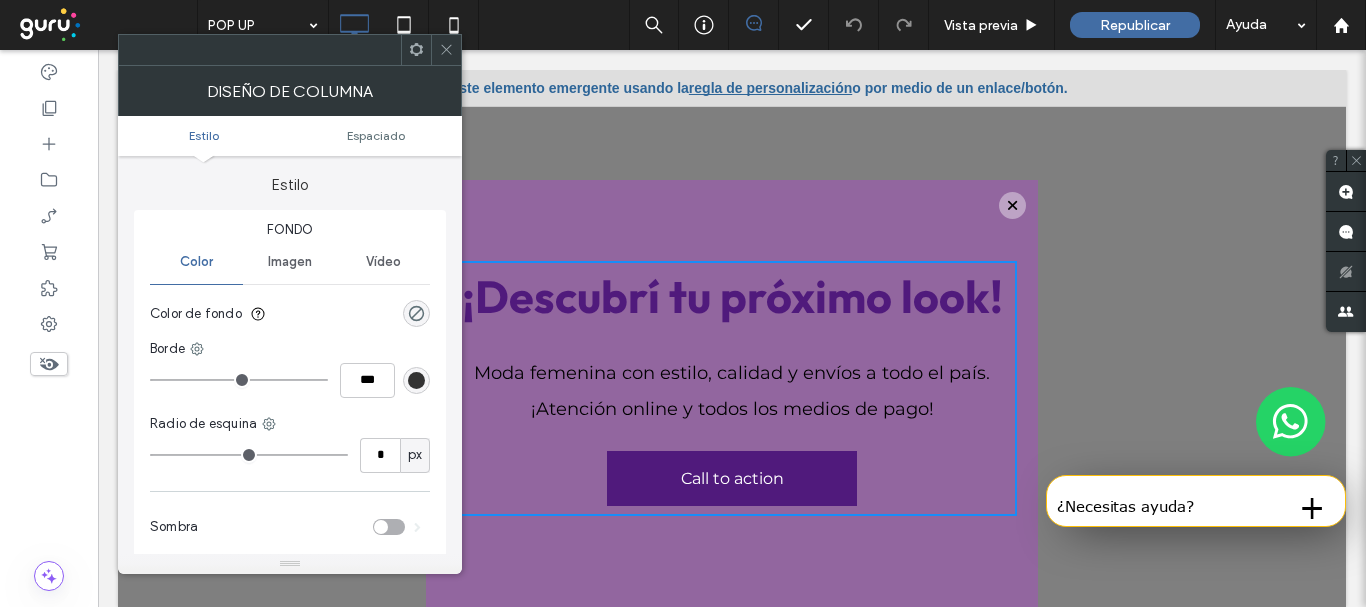 click 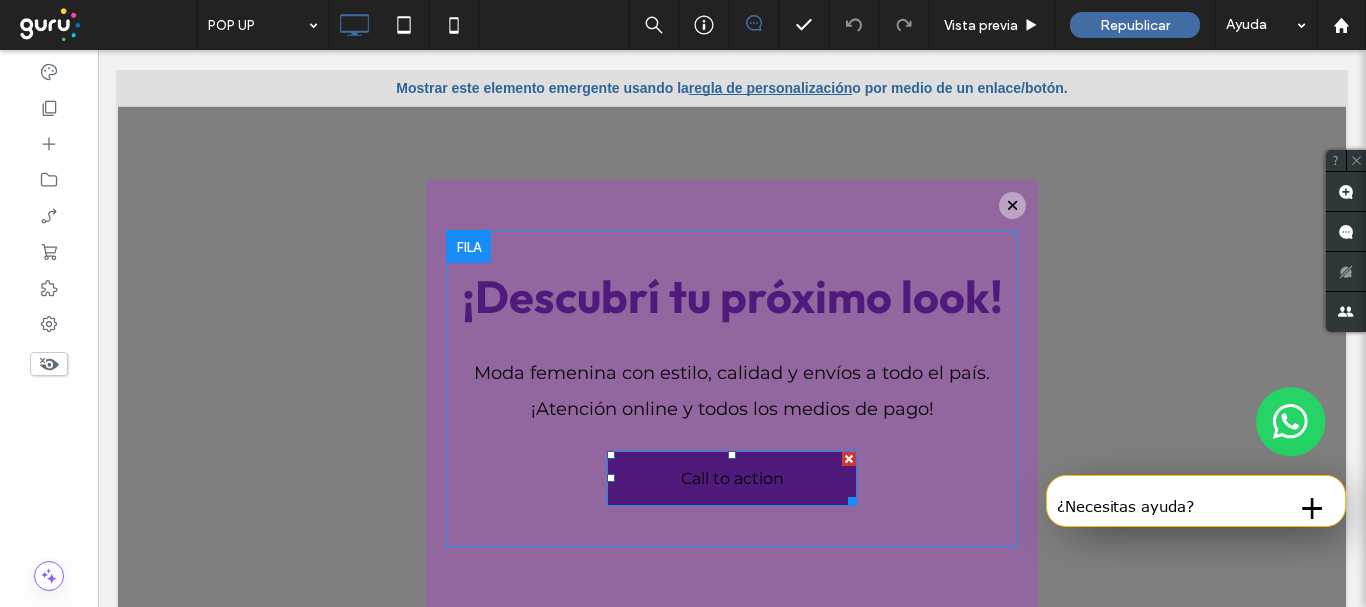 click on "Call to action" at bounding box center [732, 478] 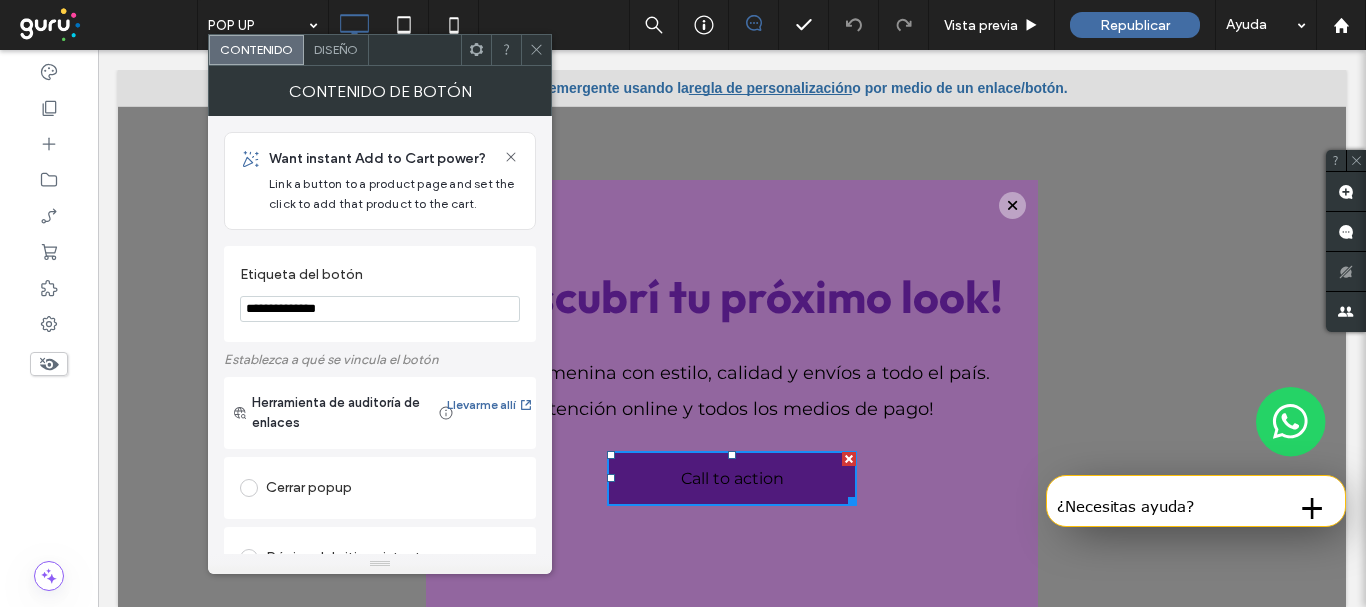 click on "Call to action" at bounding box center [732, 478] 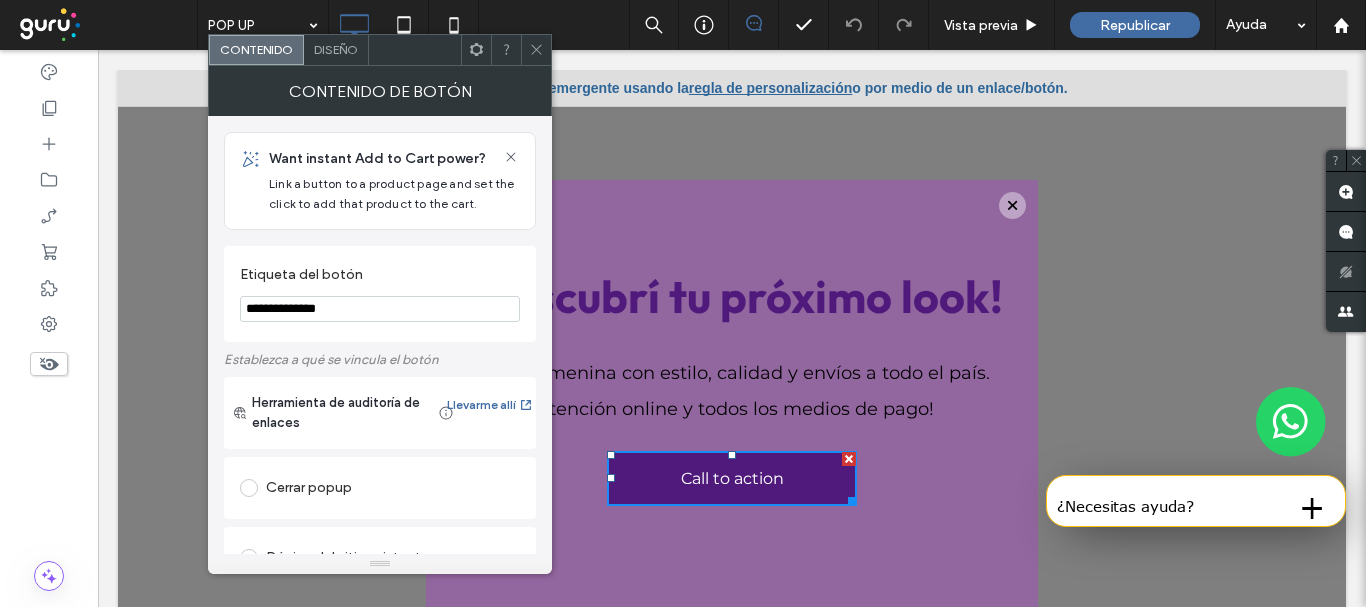 click on "**********" at bounding box center [380, 309] 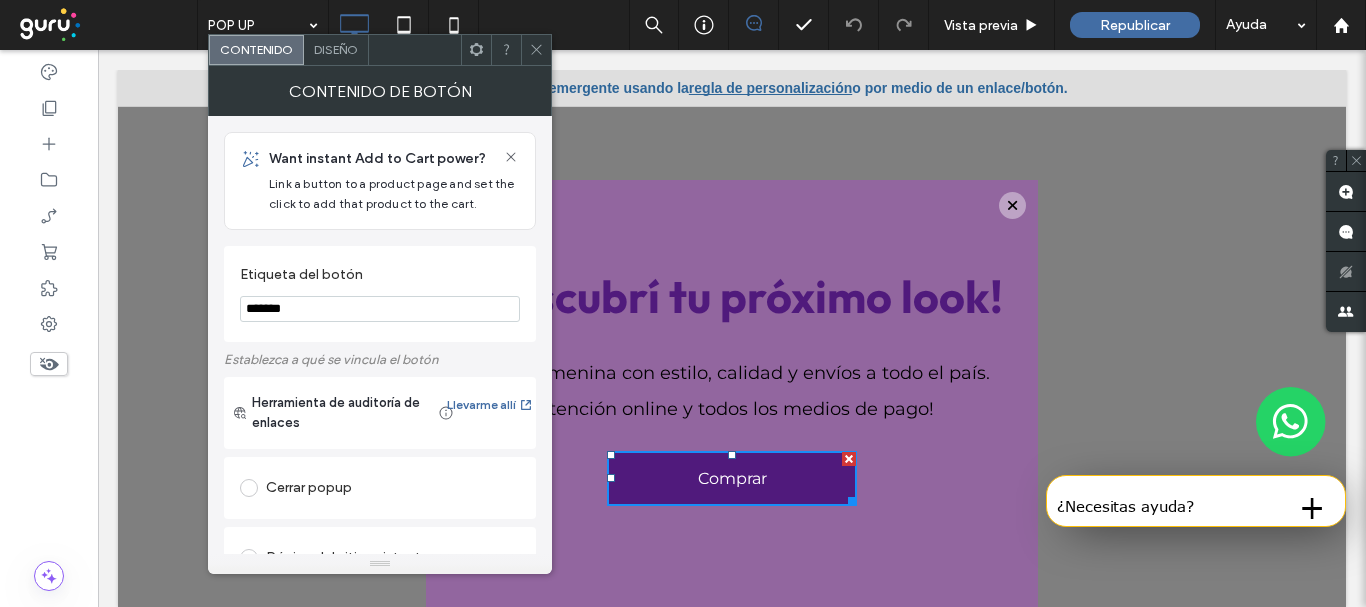 type on "*******" 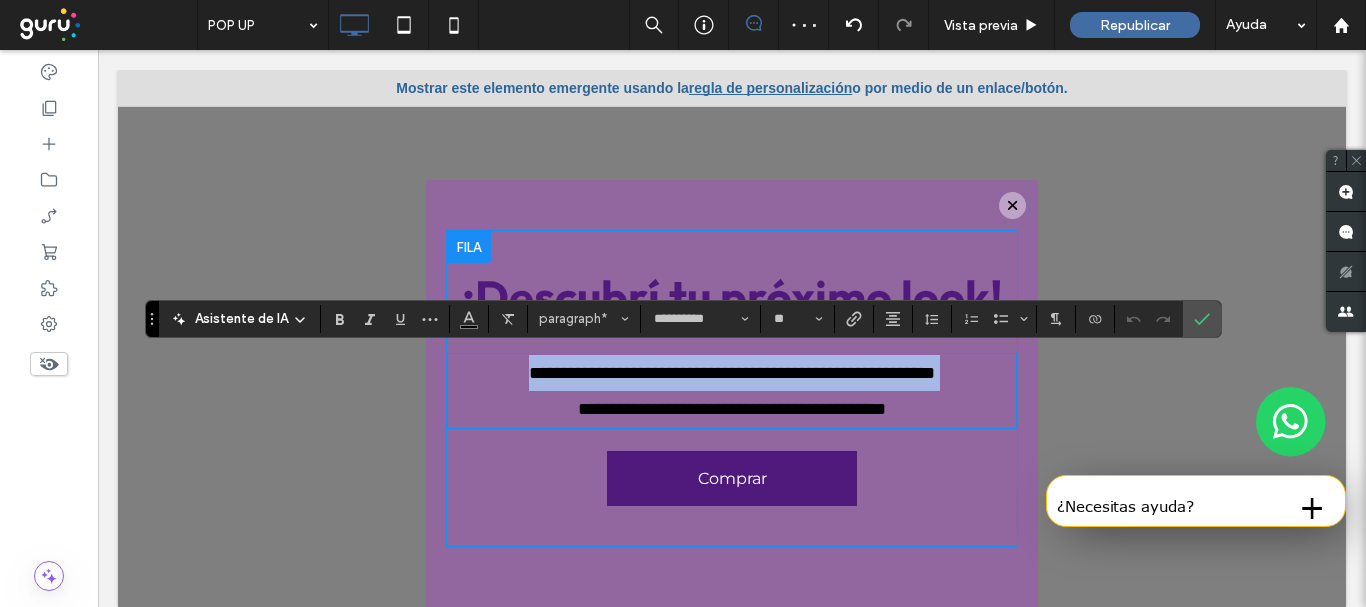 click on "**********" at bounding box center (732, 391) 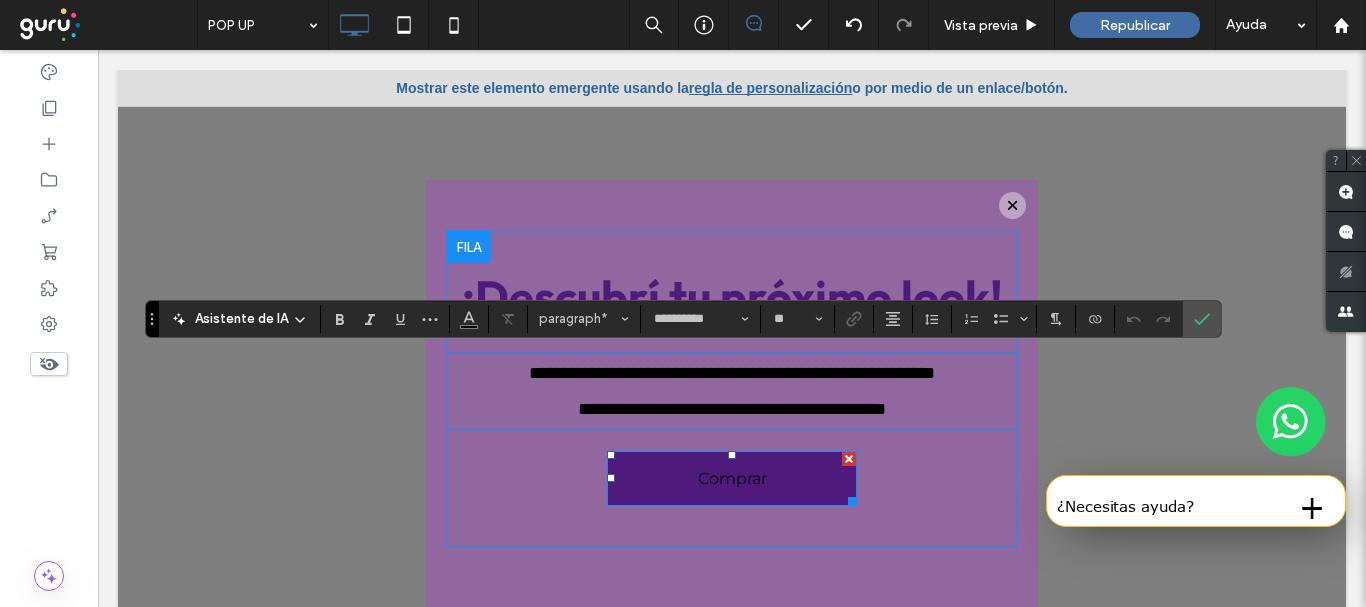 click on "Comprar" at bounding box center (732, 478) 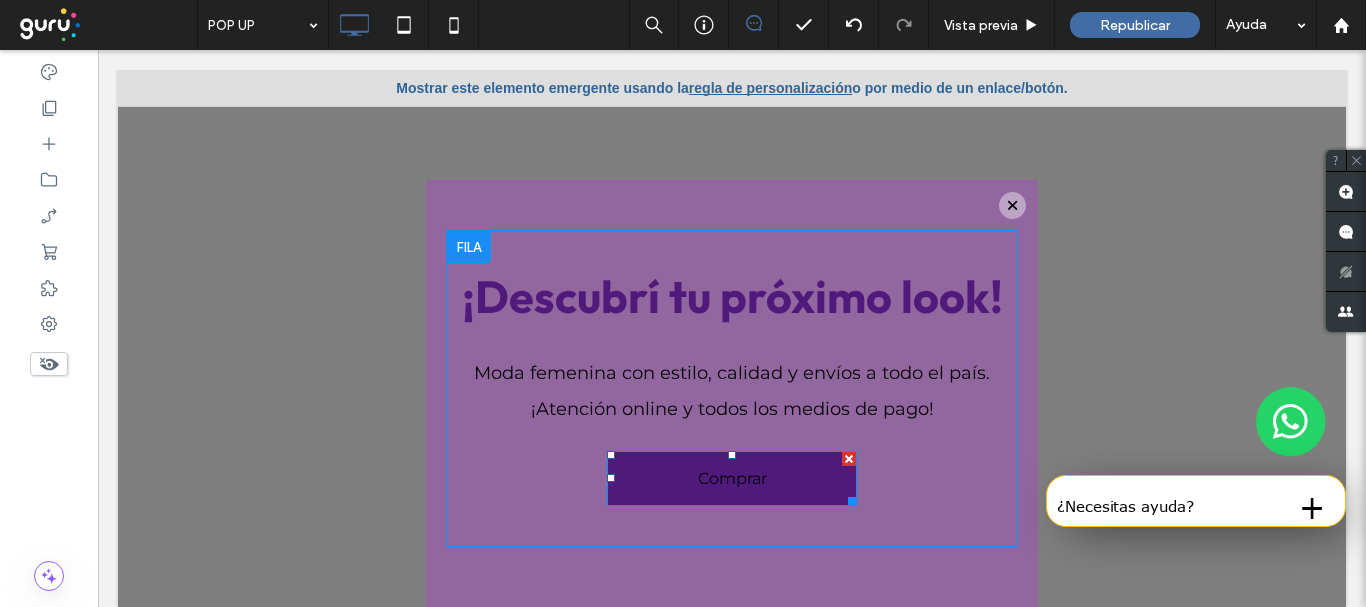 click on "Comprar" at bounding box center (732, 478) 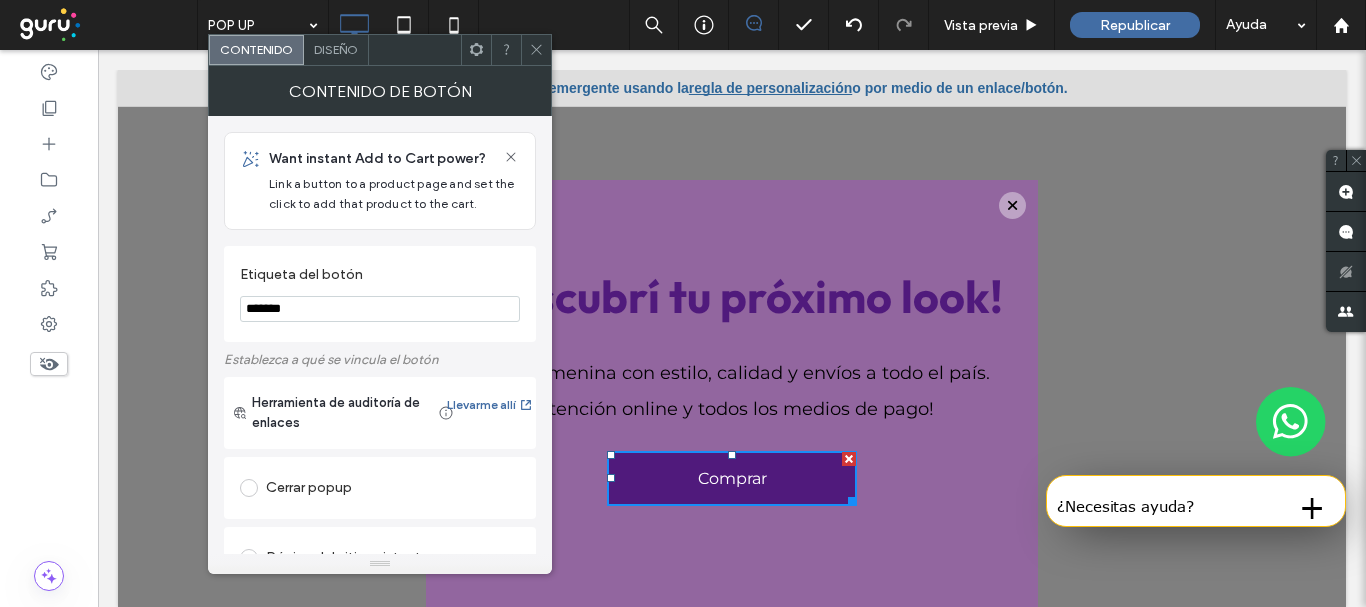 click on "*******" at bounding box center (380, 309) 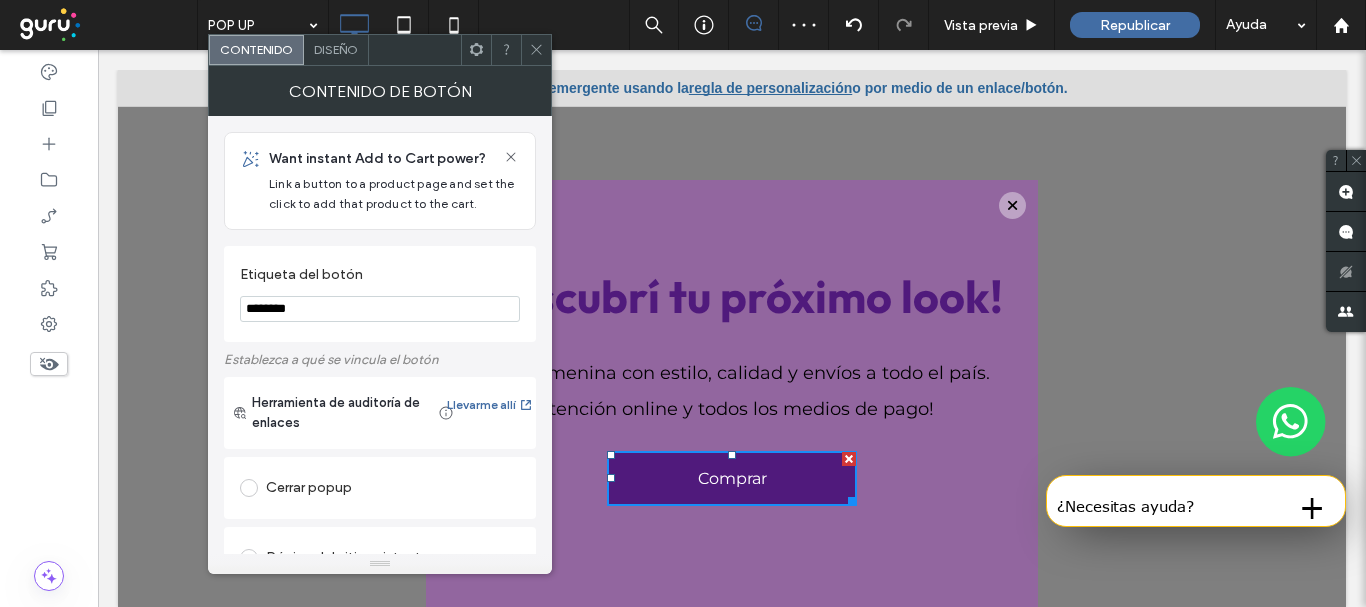 type on "*******" 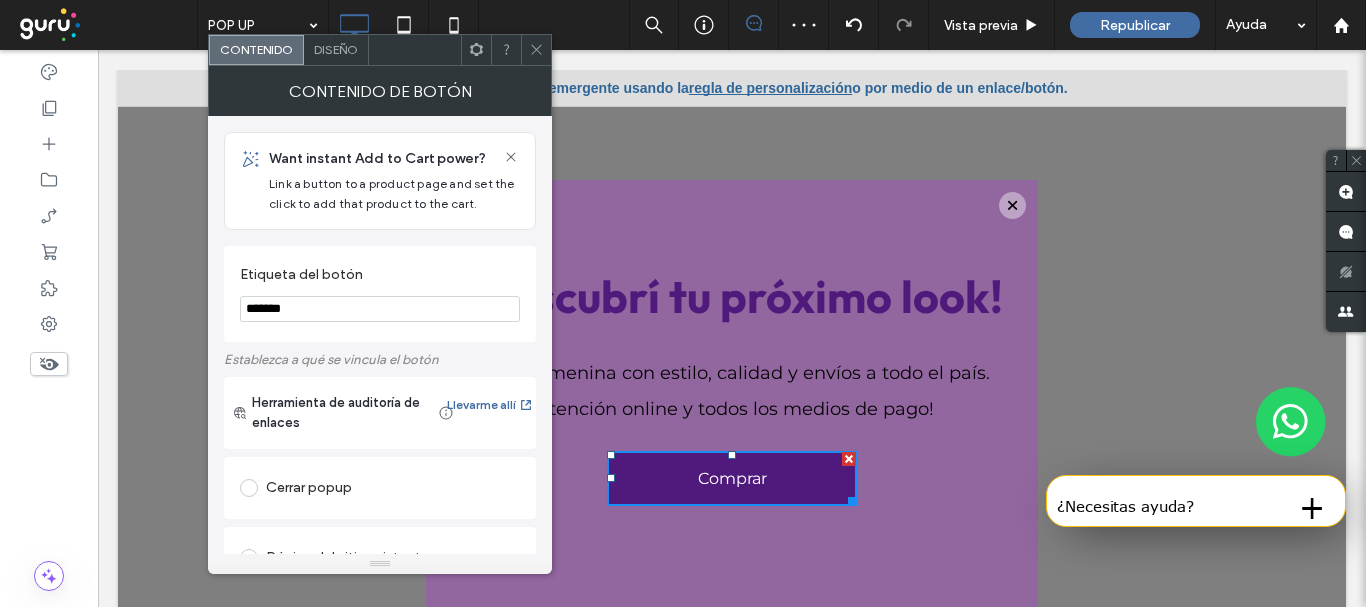 click 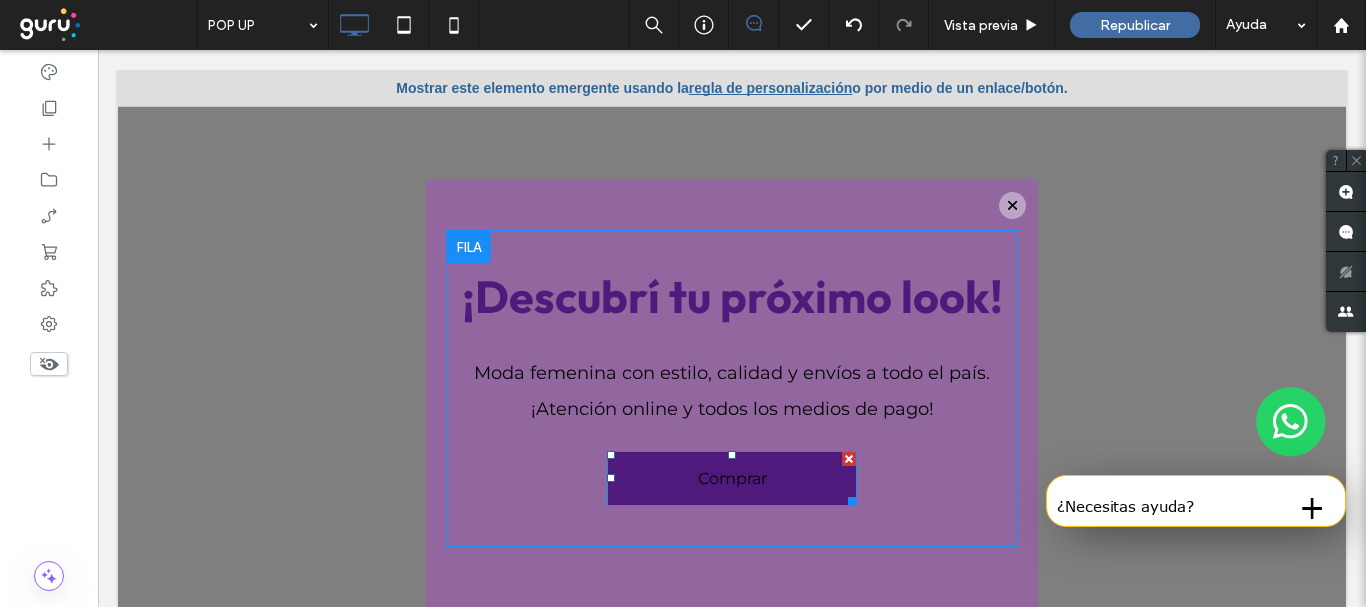 click on "Comprar" at bounding box center (732, 478) 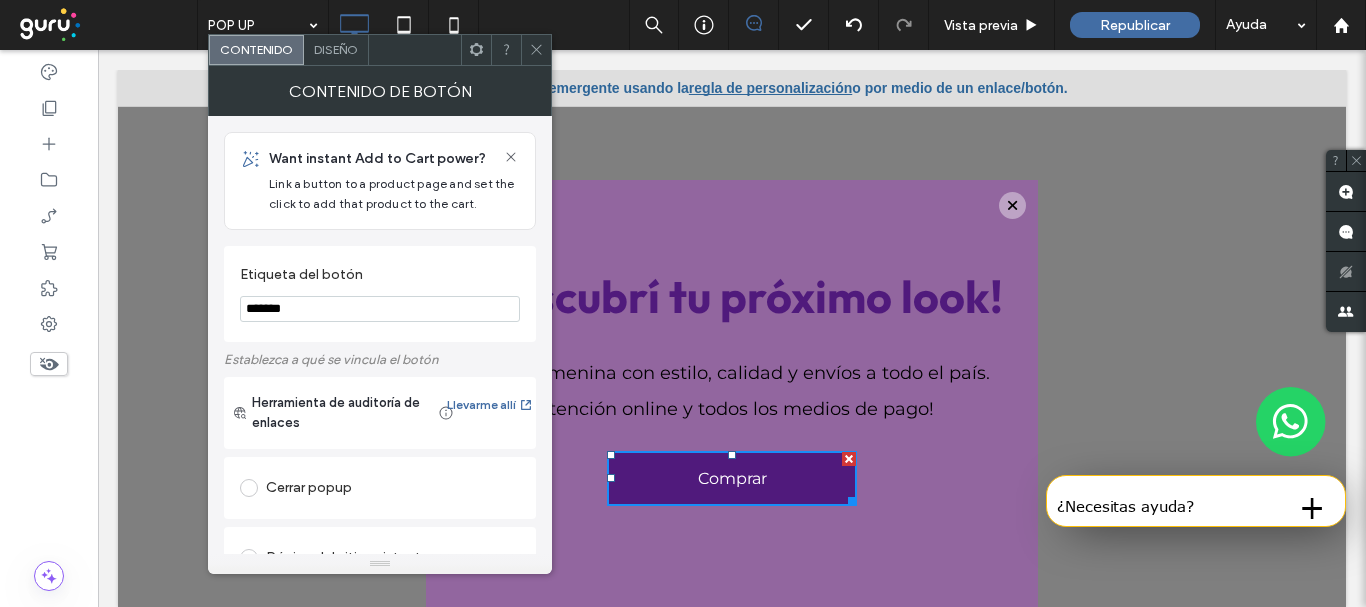 click on "*******" at bounding box center (380, 309) 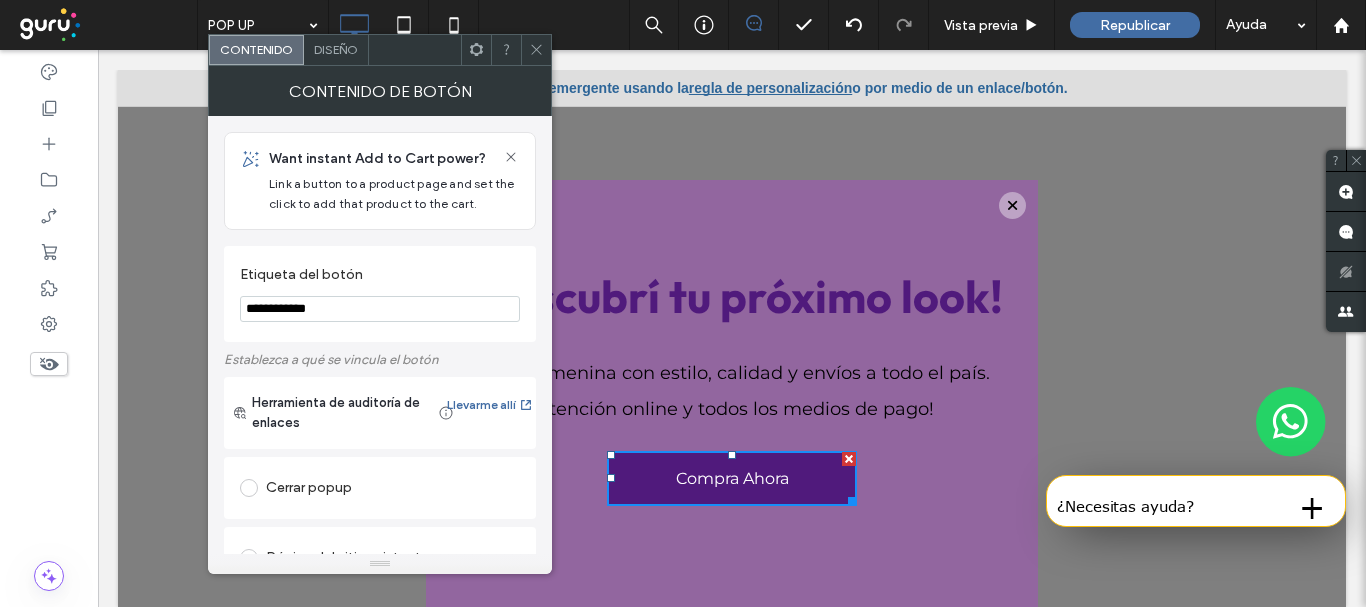 type on "**********" 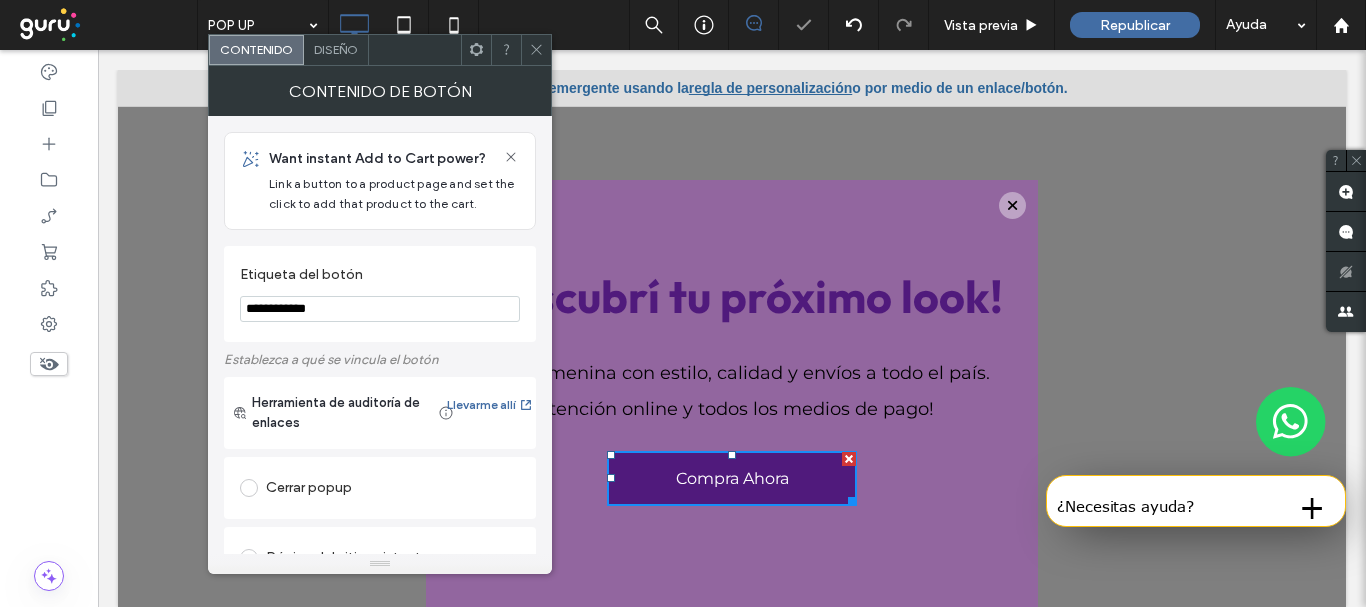 click 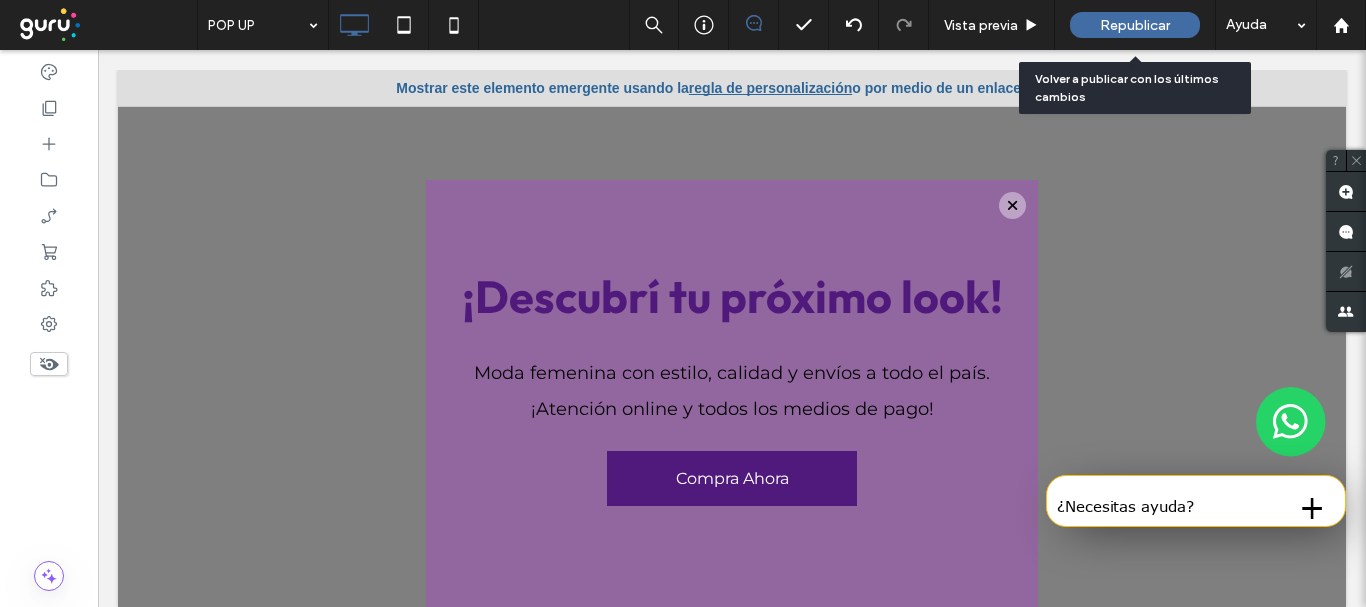 click on "Republicar" at bounding box center (1135, 25) 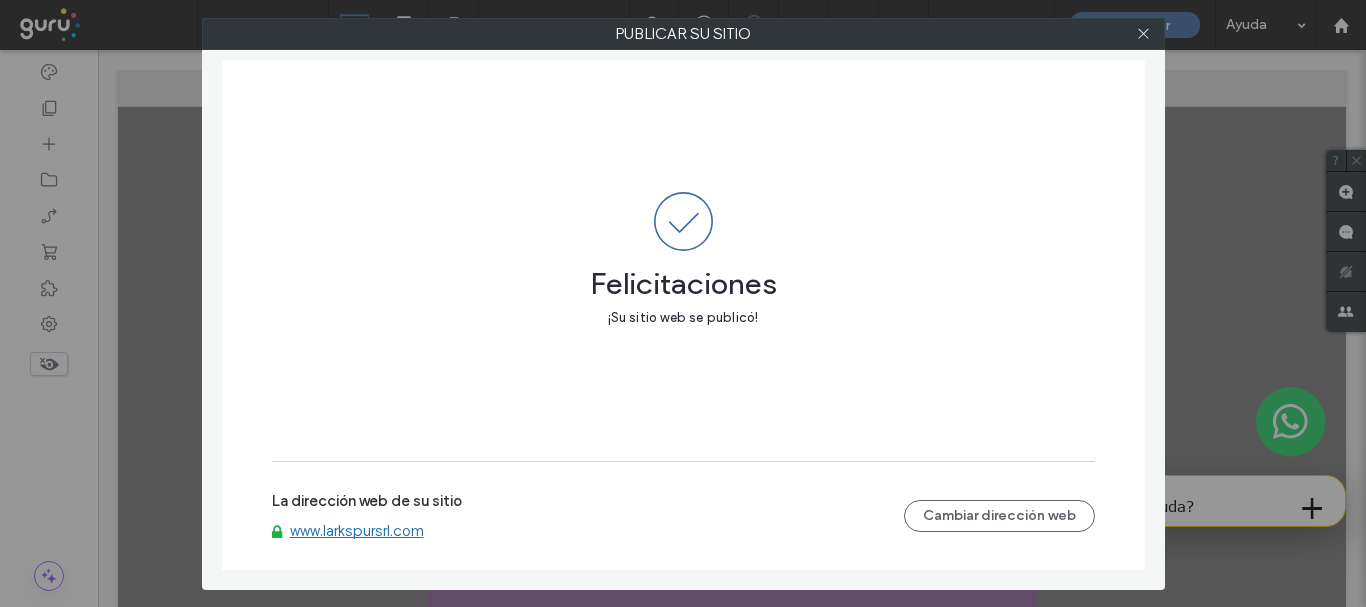 click at bounding box center [1144, 34] 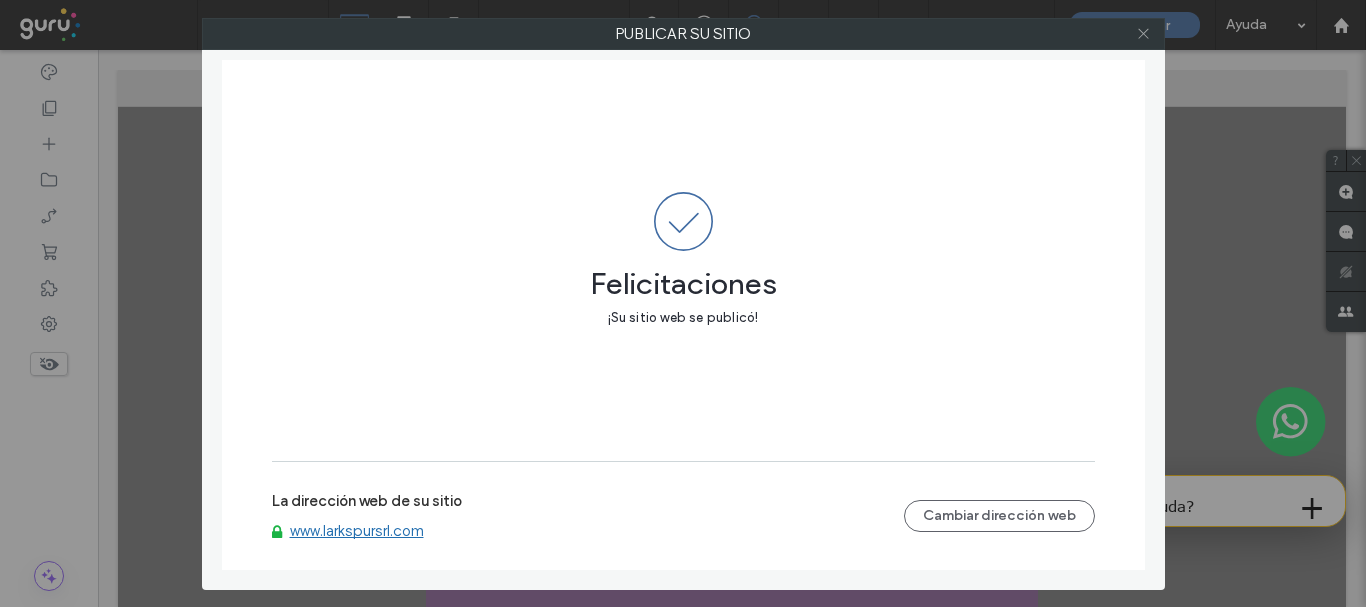 click 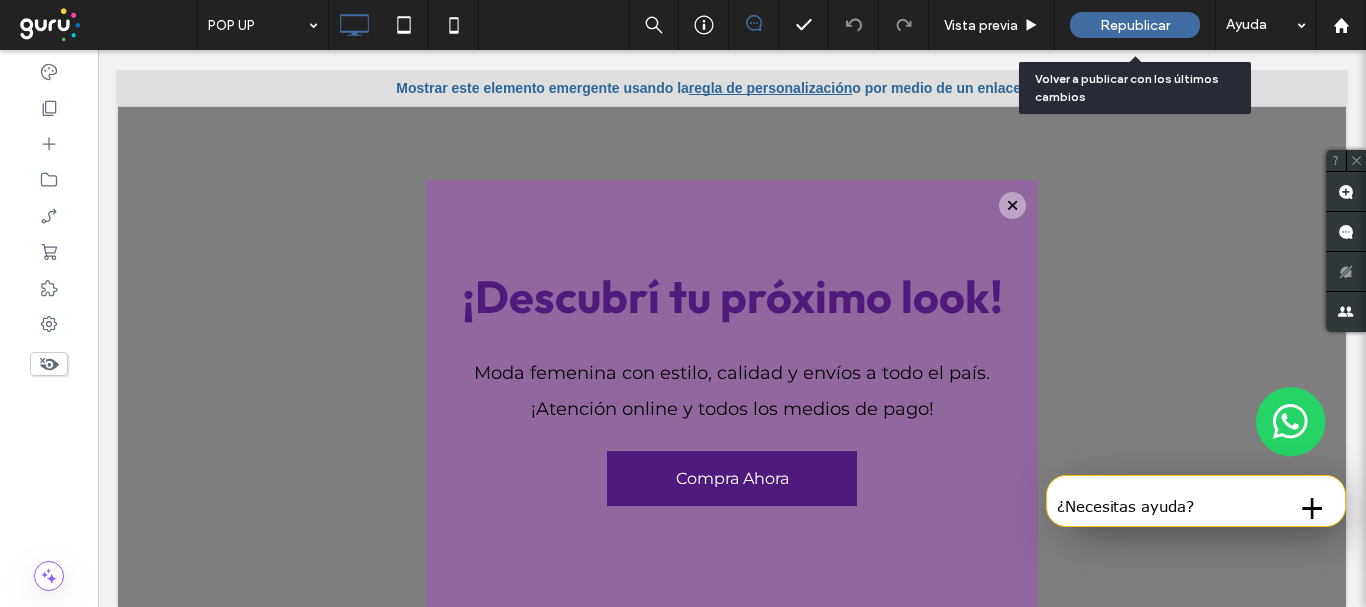 click on "Republicar" at bounding box center (1135, 25) 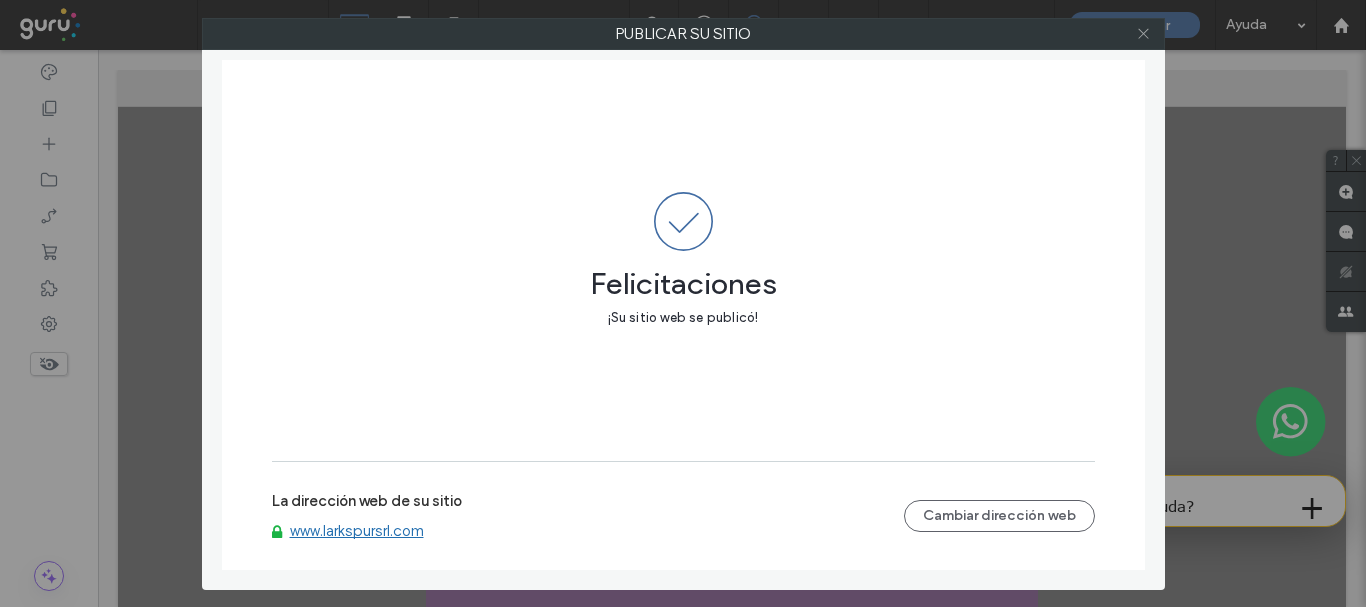 click 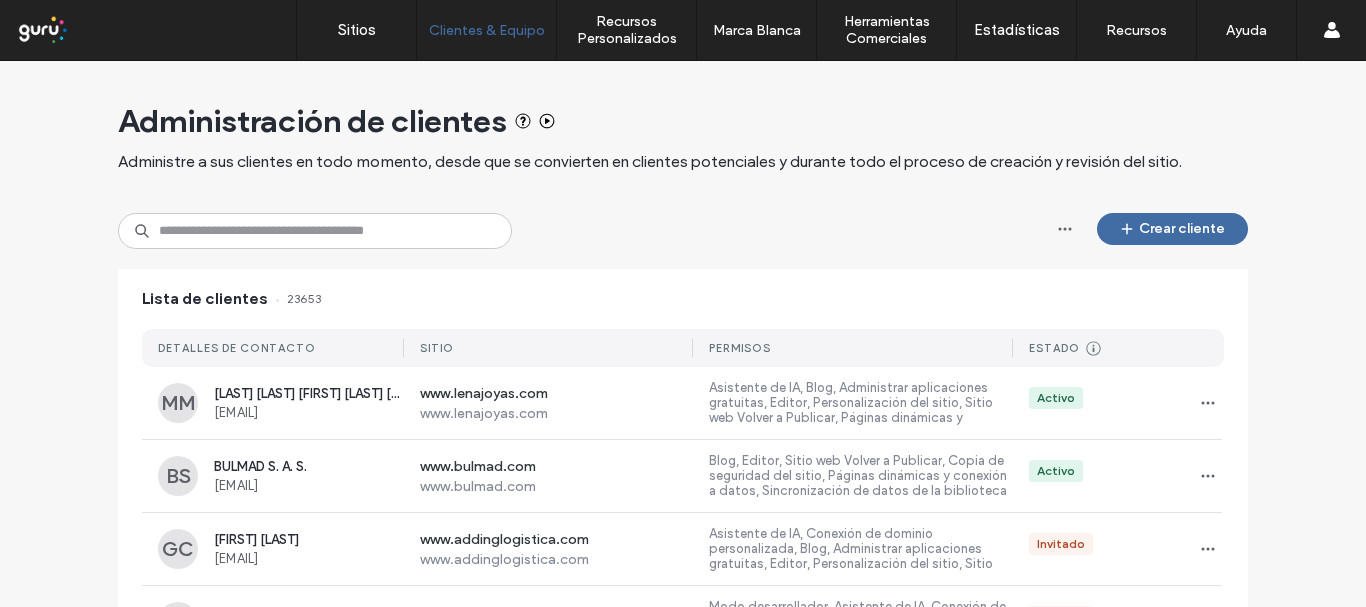 scroll, scrollTop: 0, scrollLeft: 0, axis: both 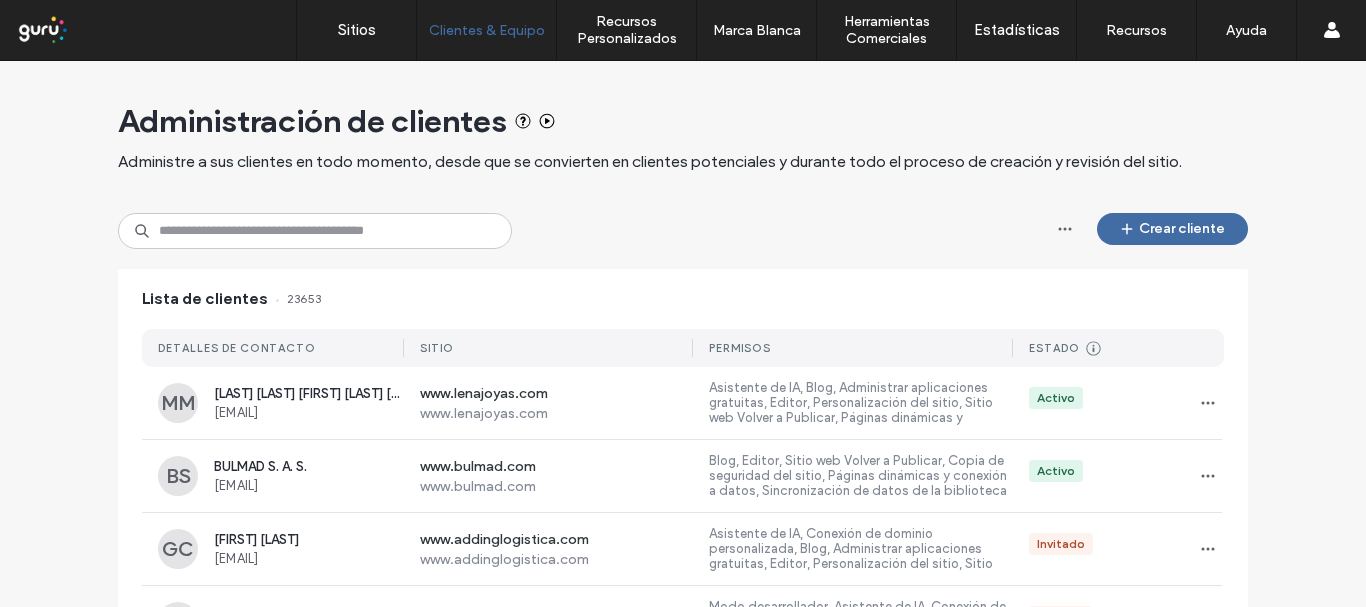 click on "Administración de clientes Administre a sus clientes en todo momento, desde que se convierten en clientes potenciales
y durante todo el proceso de creación y revisión del sitio.  Crear cliente Lista de clientes 23653 DETALLES DE CONTACTO Sitio Permisos Estado Cliente potencial Cliente creado  Sitio asignado Se ha asignado un sitio al cliente, pero no puede acceder a él. Invitado Se ha generado/enviado una URL de configuración pero el cliente no la ha utilizado.  Activo El cliente ha activado su cuenta y ha iniciado sesión en la plataforma.  Suspendido El cliente no puede acceder a la plataforma  MM [LAST] [FIRST] [LAST] [FIRST] [EMAIL] www.lenajoyas.com www.lenajoyas.com Activo BS BULMAD S. A. S. [EMAIL] www.bulmad.com www.bulmad.com Activo GC [FIRST] [LAST] [EMAIL] www.addinglogistica.com www.addinglogistica.com Invitado VH [FIRST] [LAST] [EMAIL] www.larojamudanzas.com www.larojamudanzas.com Invitado RV Sitio asignado" at bounding box center (683, 953) 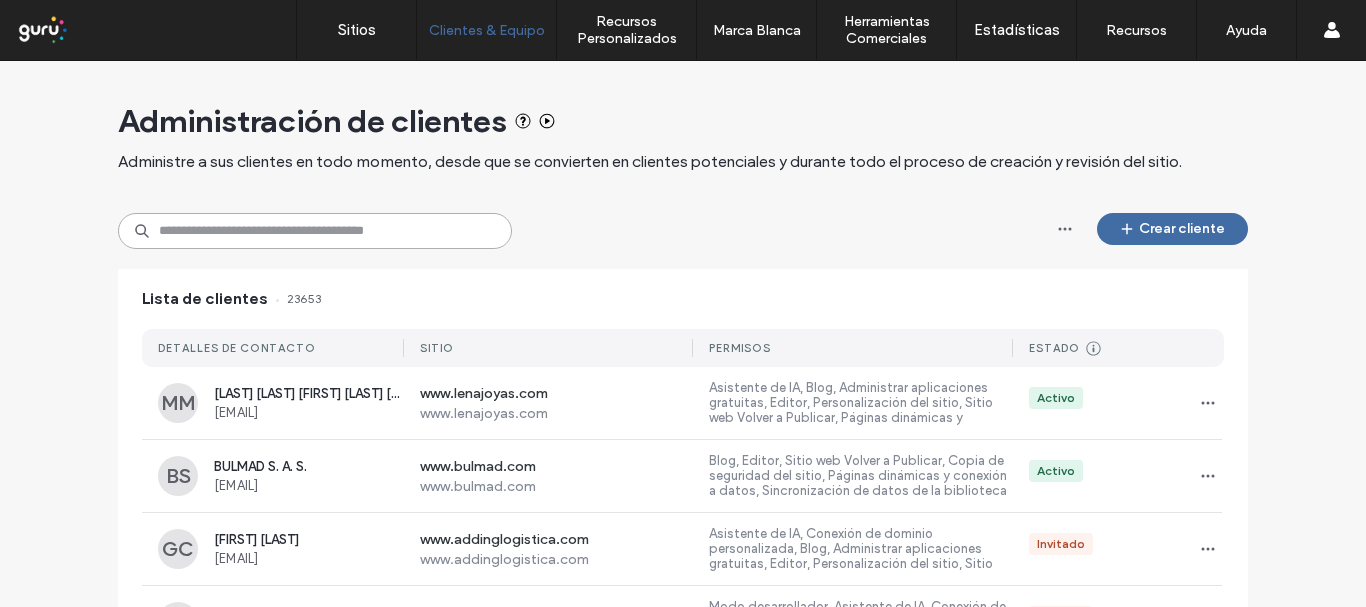 click at bounding box center (315, 231) 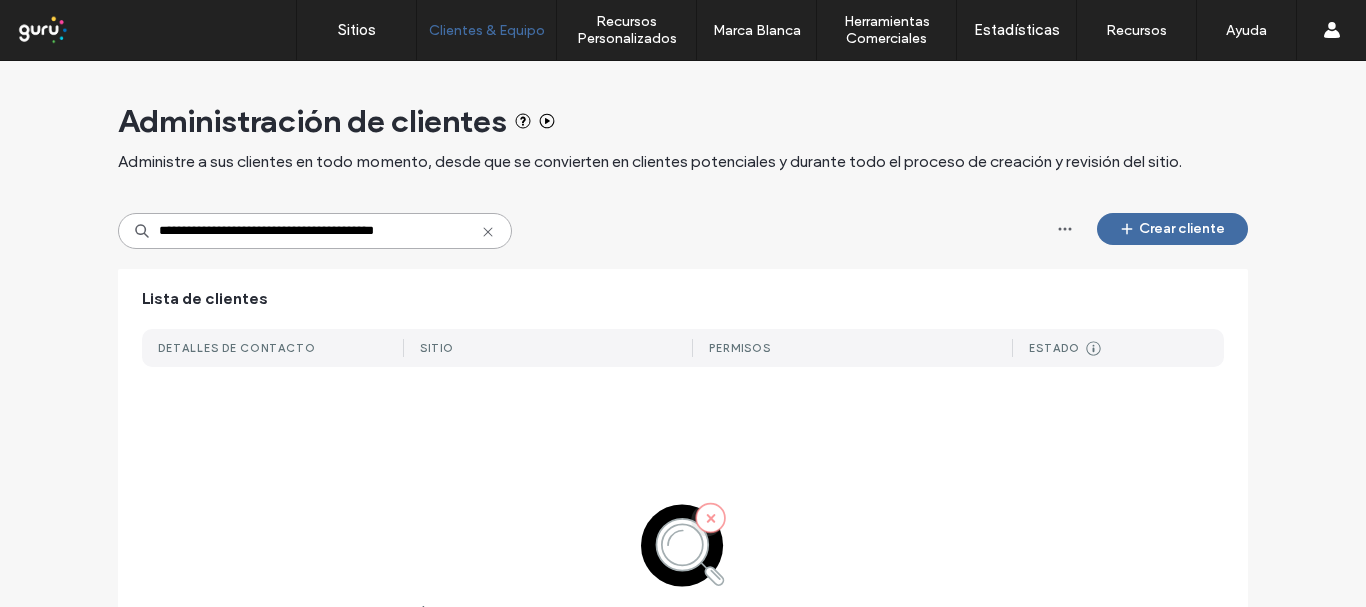 type 